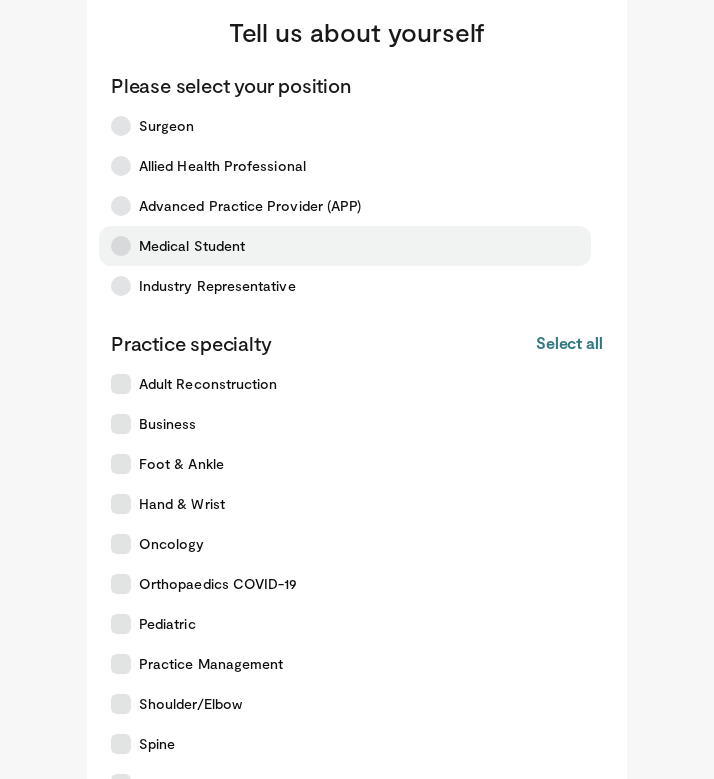 scroll, scrollTop: 179, scrollLeft: 0, axis: vertical 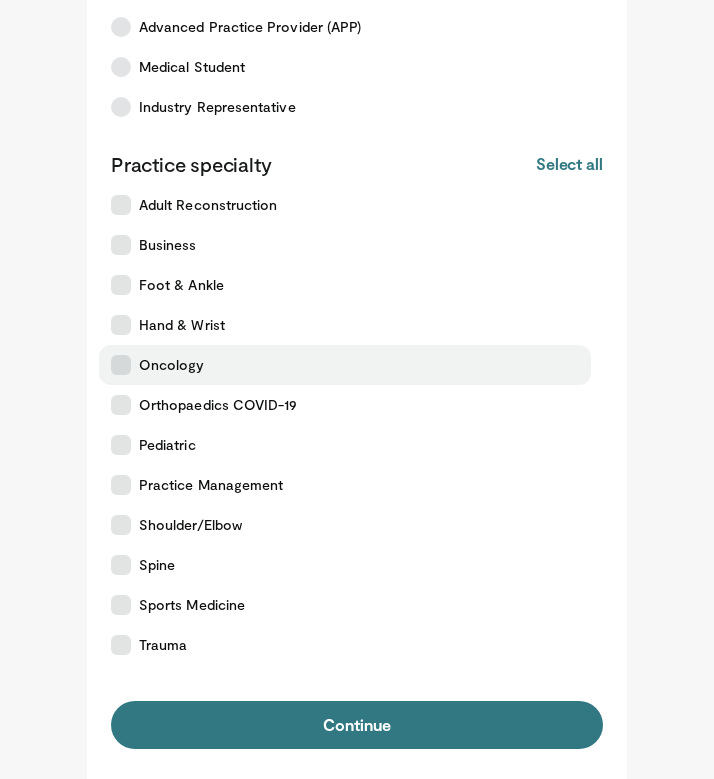 click on "Oncology" at bounding box center [345, 365] 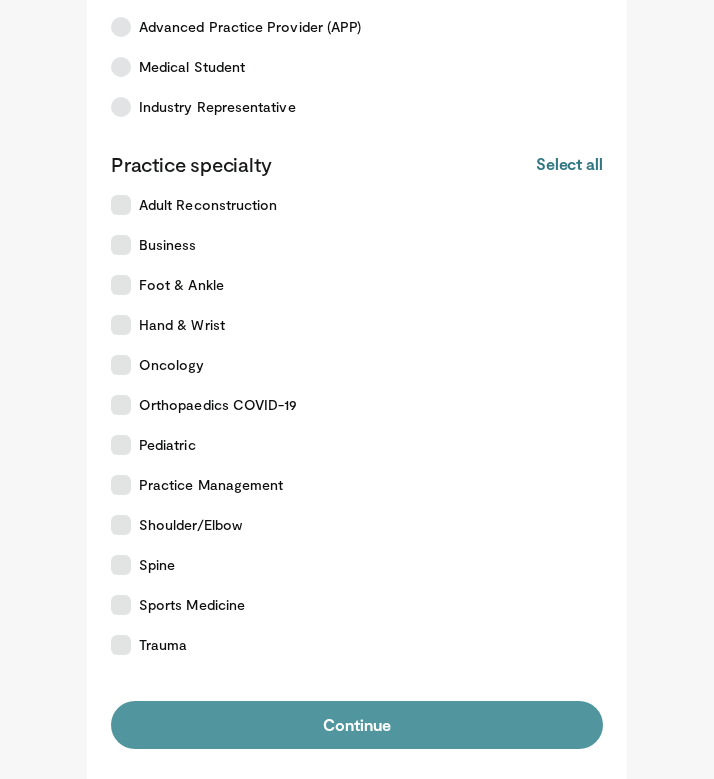 click on "Continue" at bounding box center [357, 725] 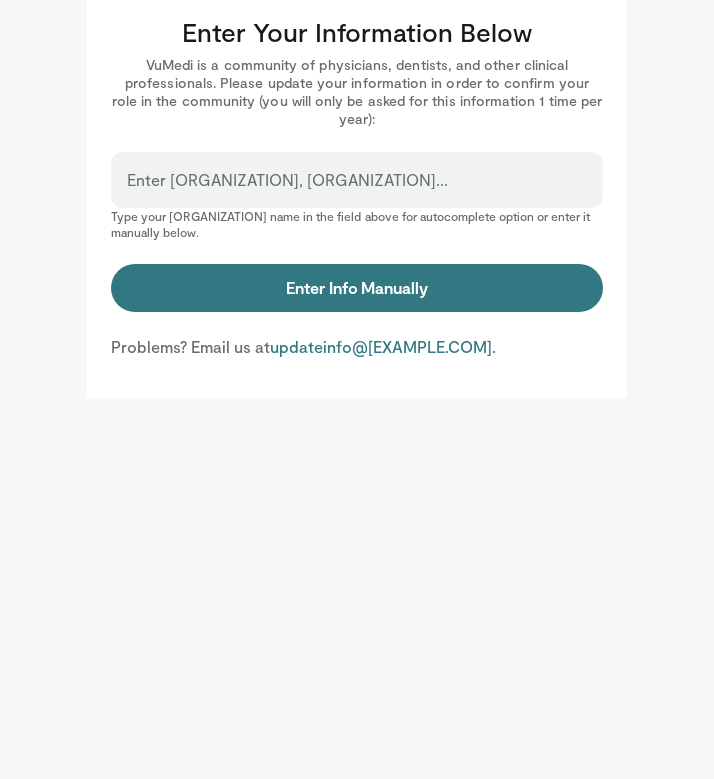 scroll, scrollTop: 0, scrollLeft: 0, axis: both 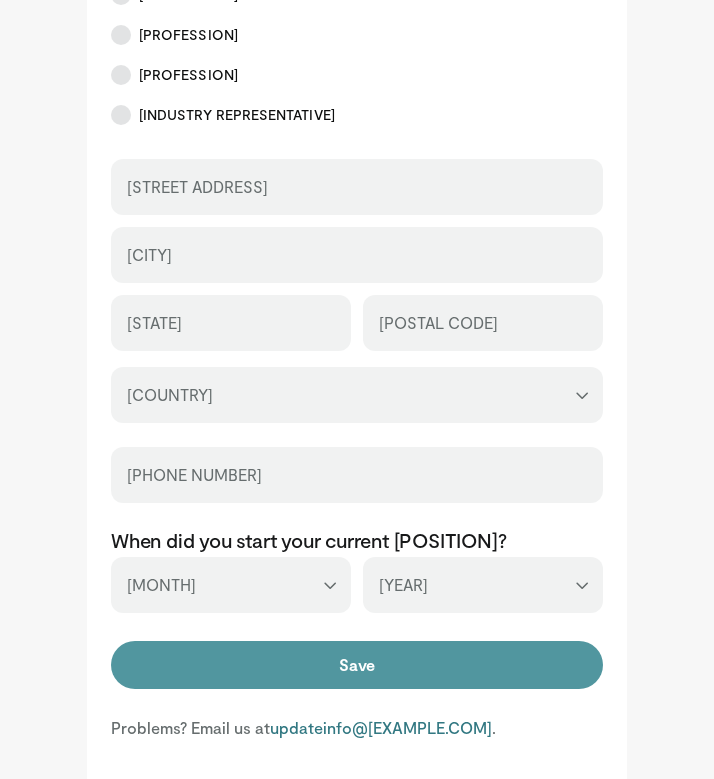 click on "Save" at bounding box center (357, 665) 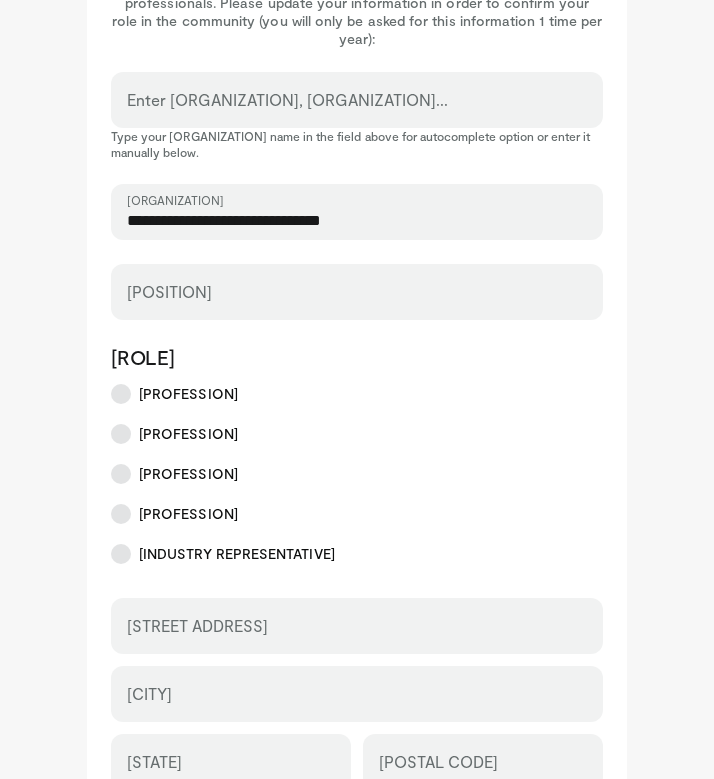 scroll, scrollTop: 519, scrollLeft: 0, axis: vertical 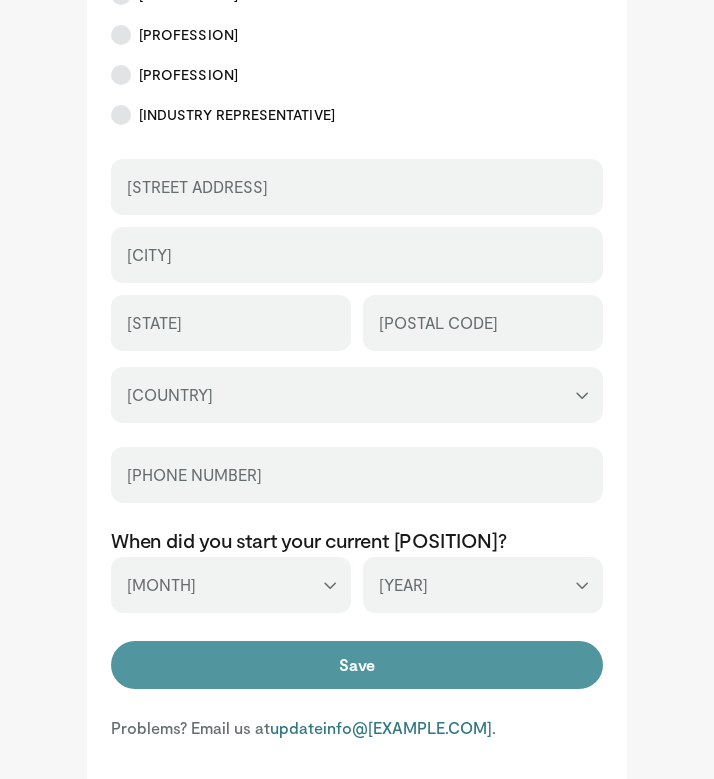 type on "**********" 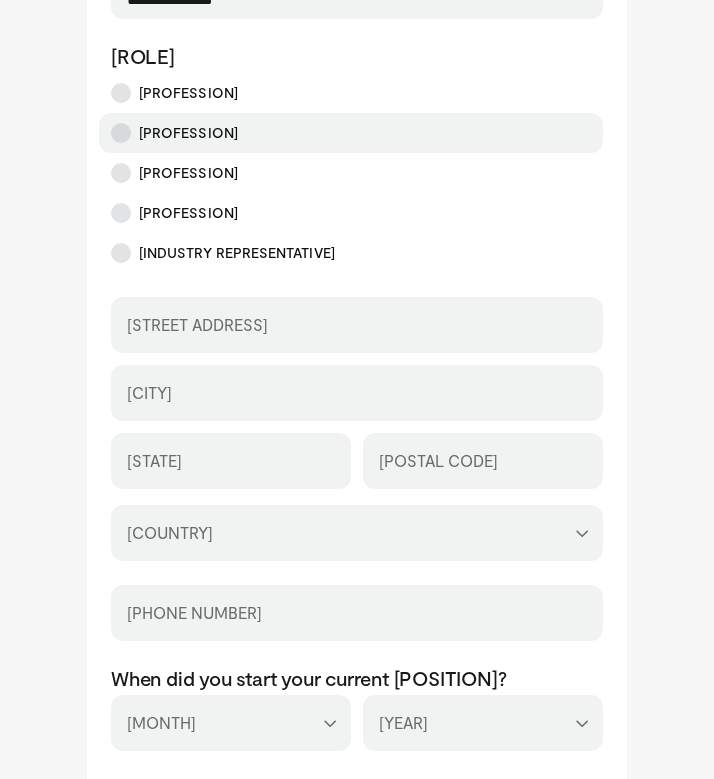 scroll, scrollTop: 519, scrollLeft: 0, axis: vertical 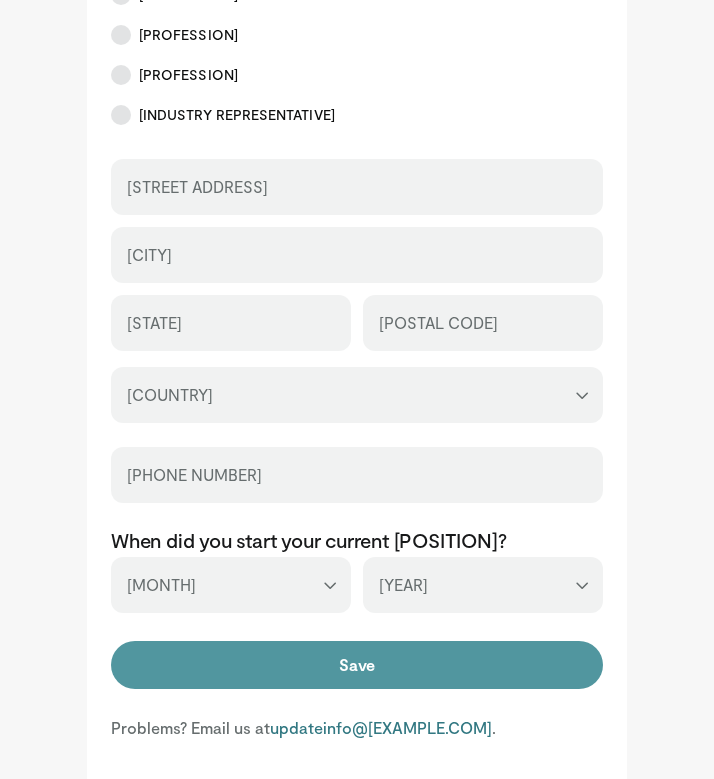 type on "**********" 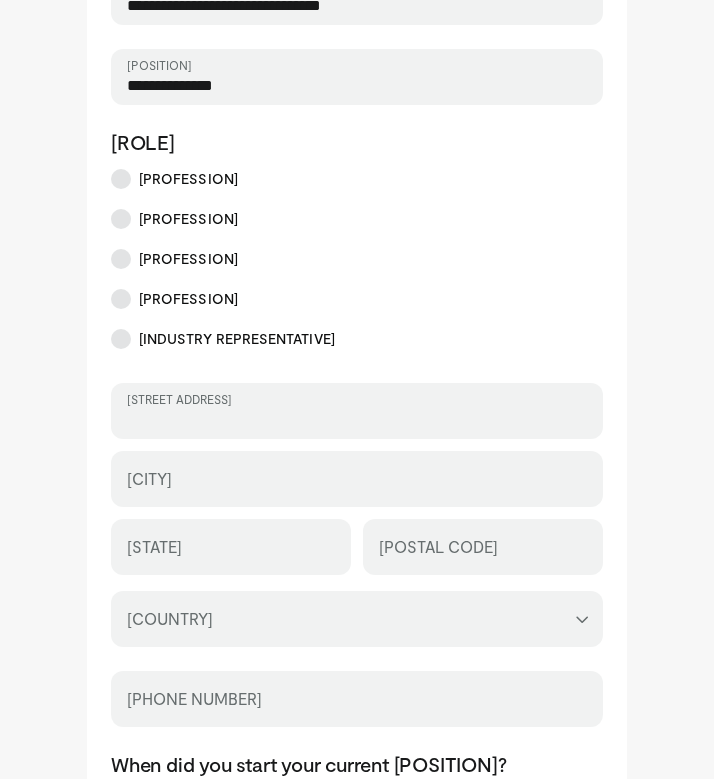 scroll, scrollTop: 0, scrollLeft: 0, axis: both 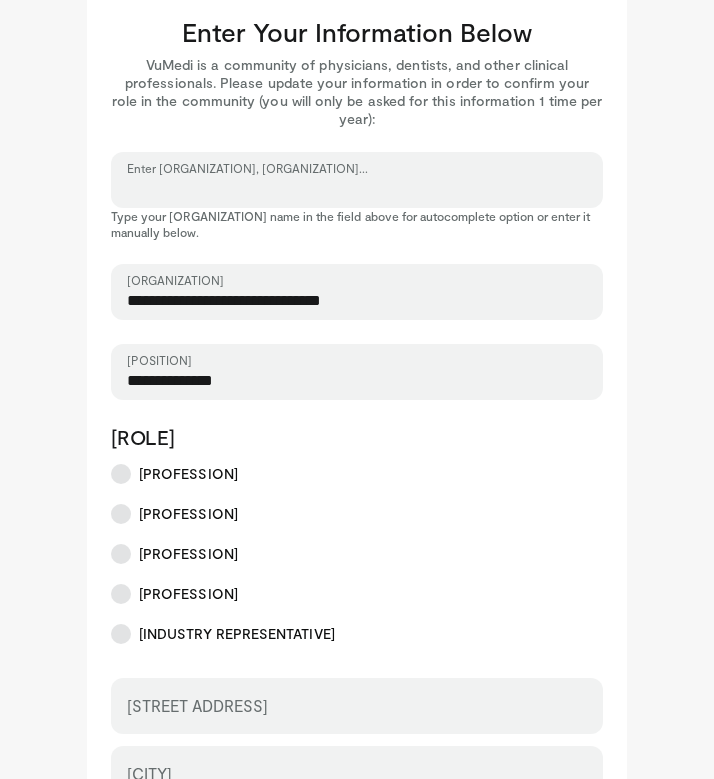 click on "Enter Hospital, Organization..." at bounding box center [357, 189] 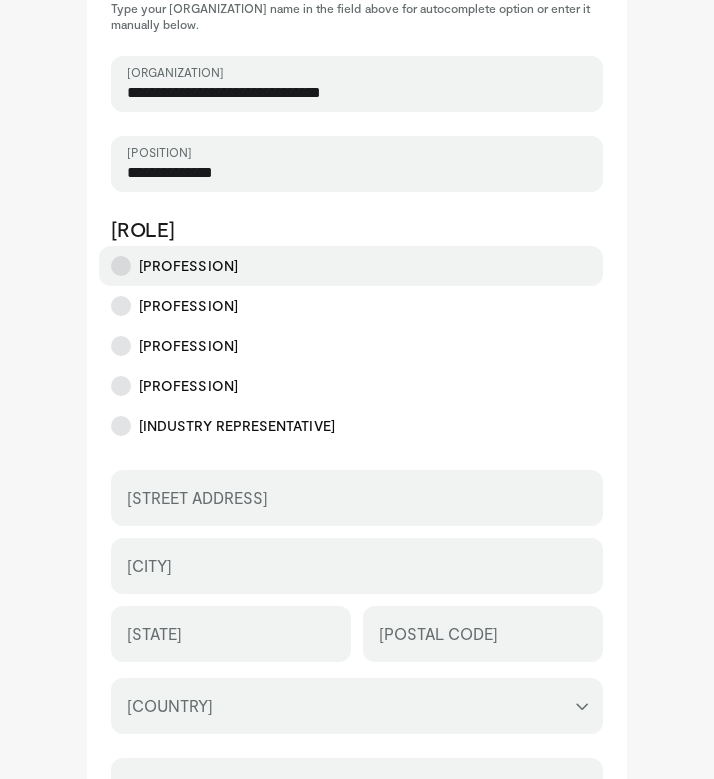 scroll, scrollTop: 307, scrollLeft: 0, axis: vertical 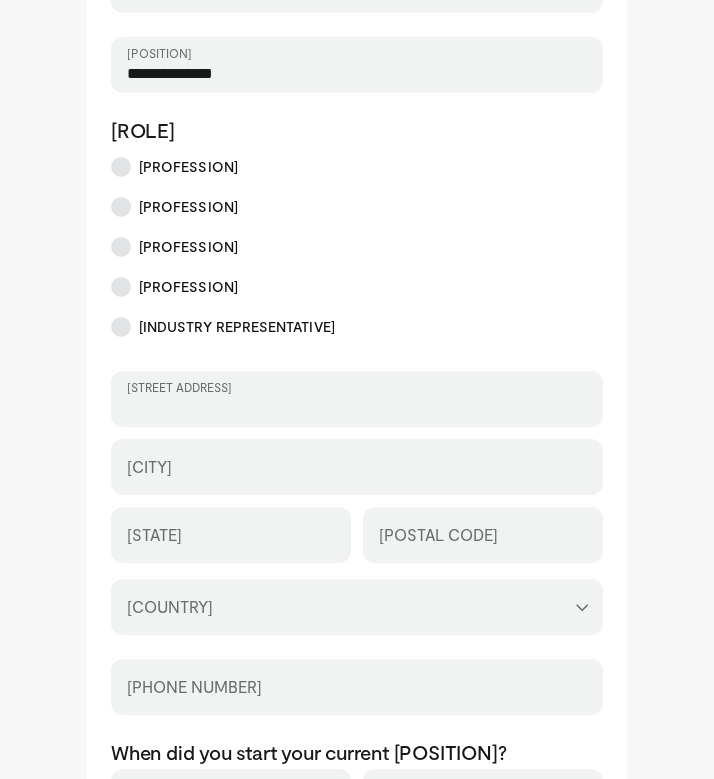 click on "Street Address" at bounding box center [357, 408] 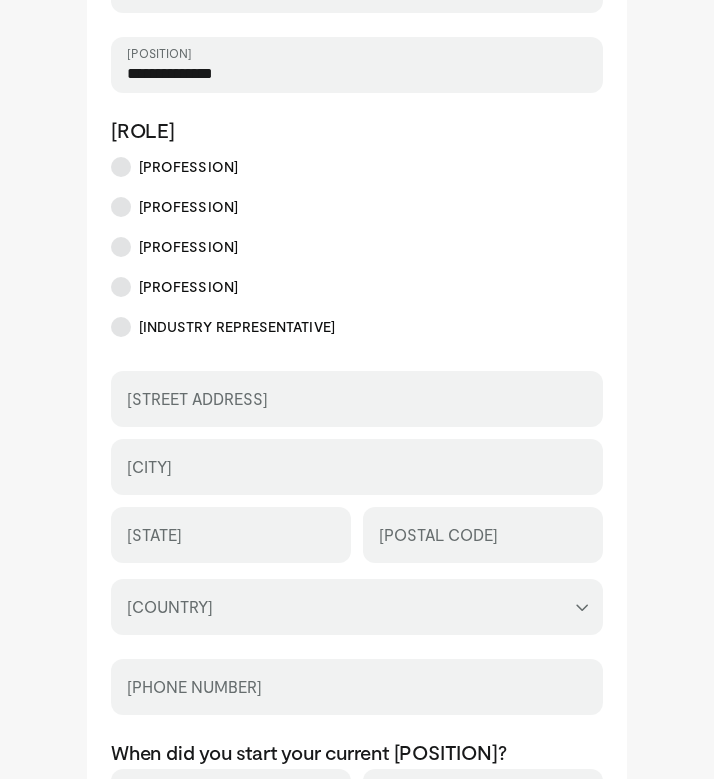 click on "**********" at bounding box center [357, 607] 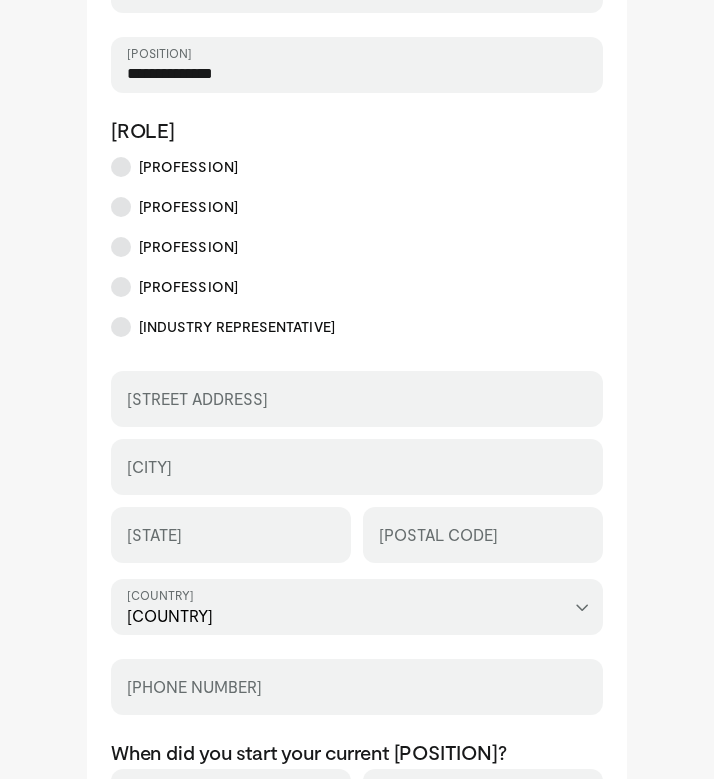 click on "City" at bounding box center (357, 399) 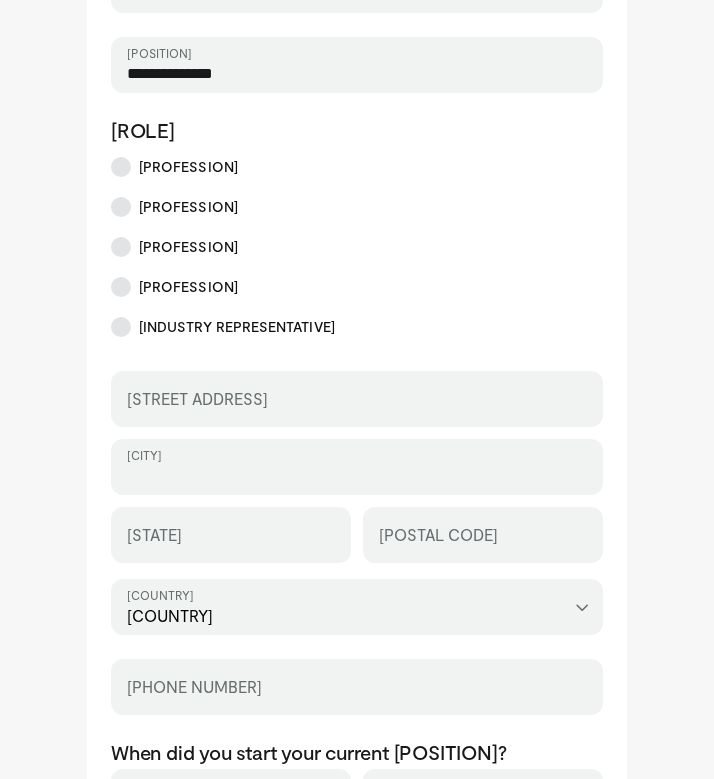 click on "City" at bounding box center (357, 476) 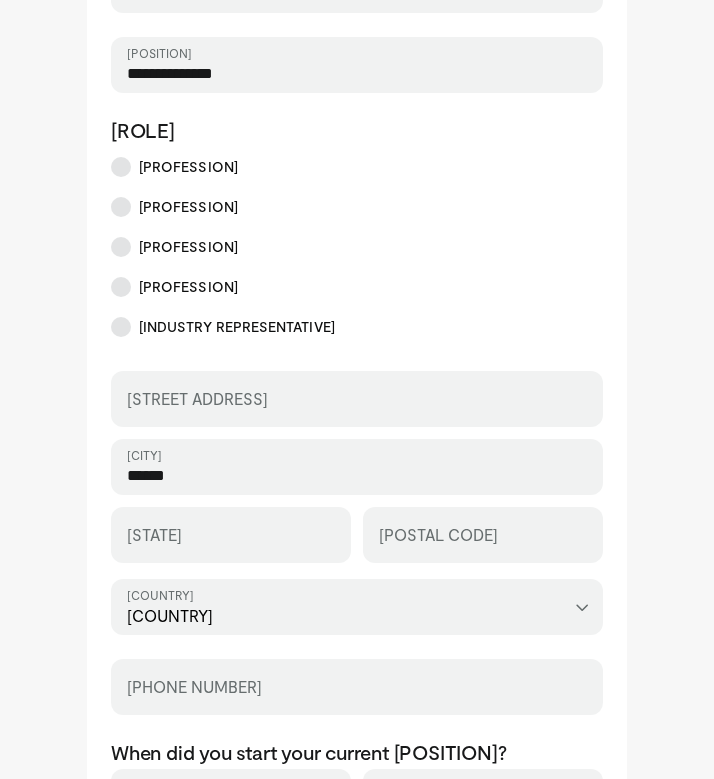 type on "******" 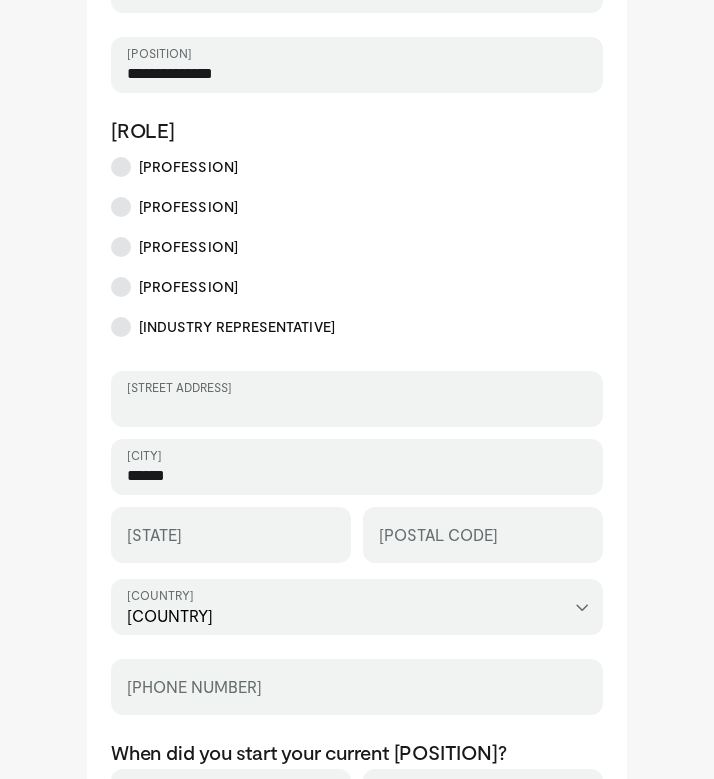 click on "Street Address" at bounding box center (357, 408) 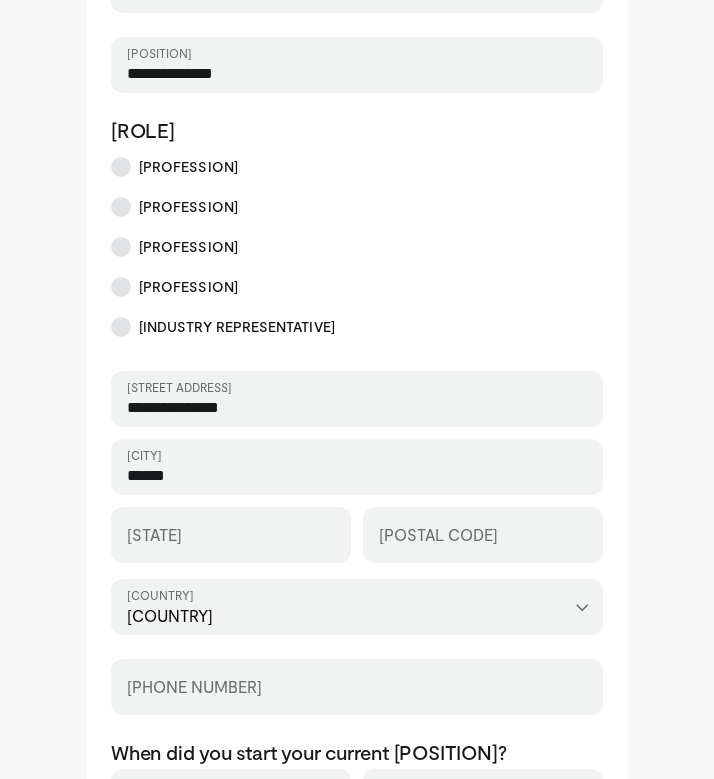 type on "**********" 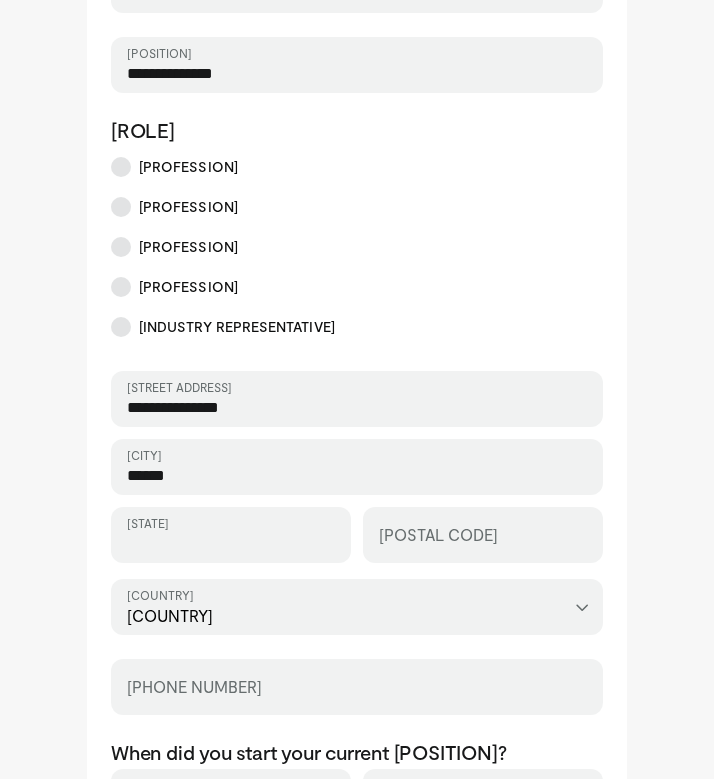 click on "State" at bounding box center [231, 544] 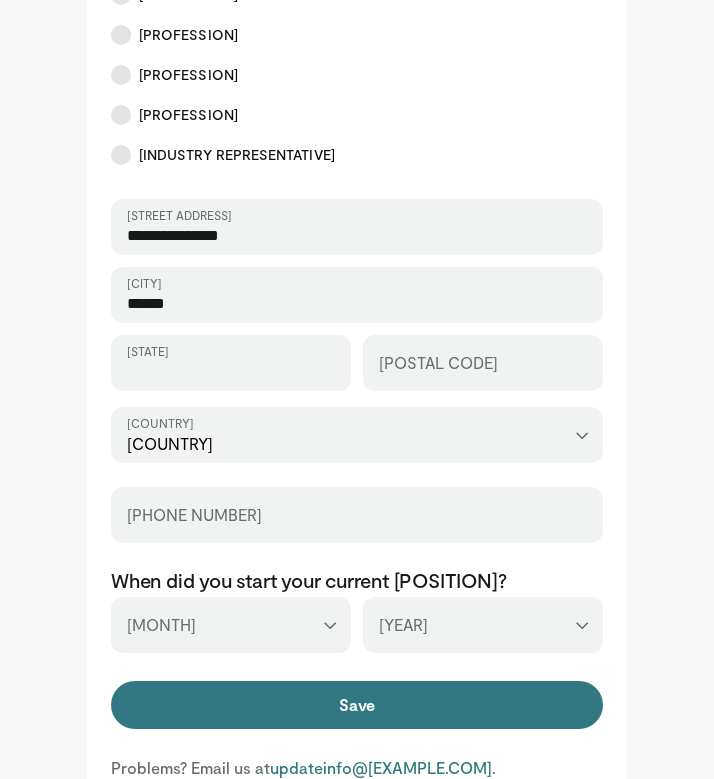 scroll, scrollTop: 519, scrollLeft: 0, axis: vertical 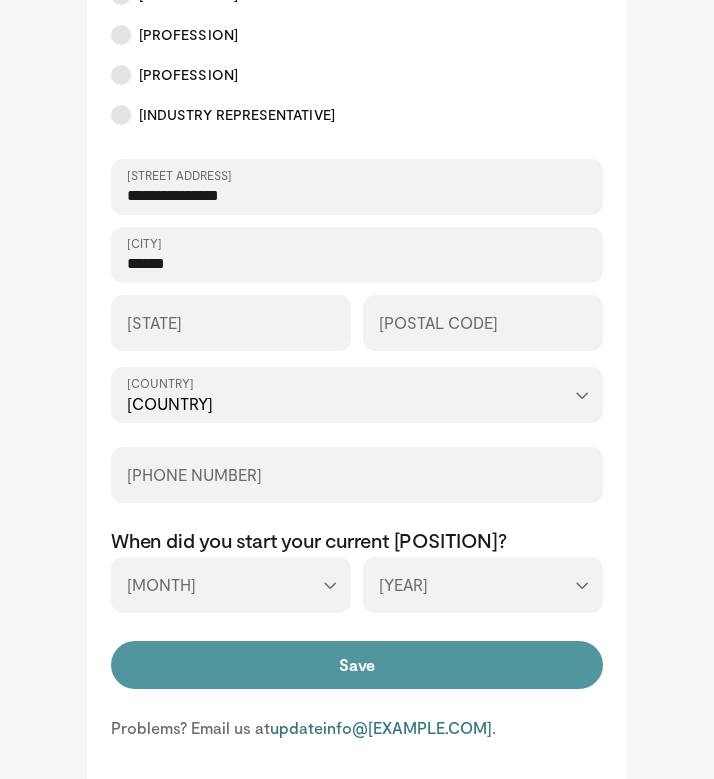 click on "Save" at bounding box center (357, 665) 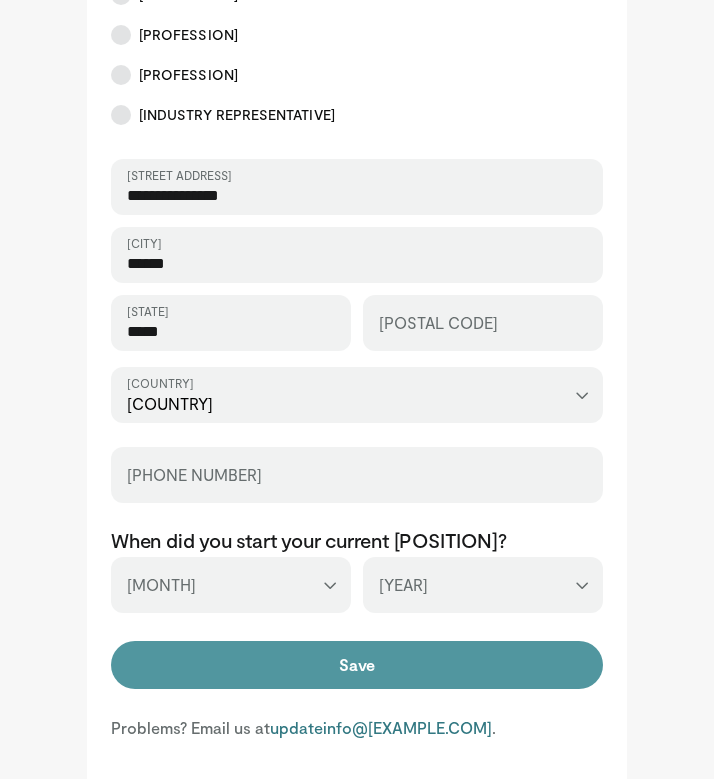 type on "*****" 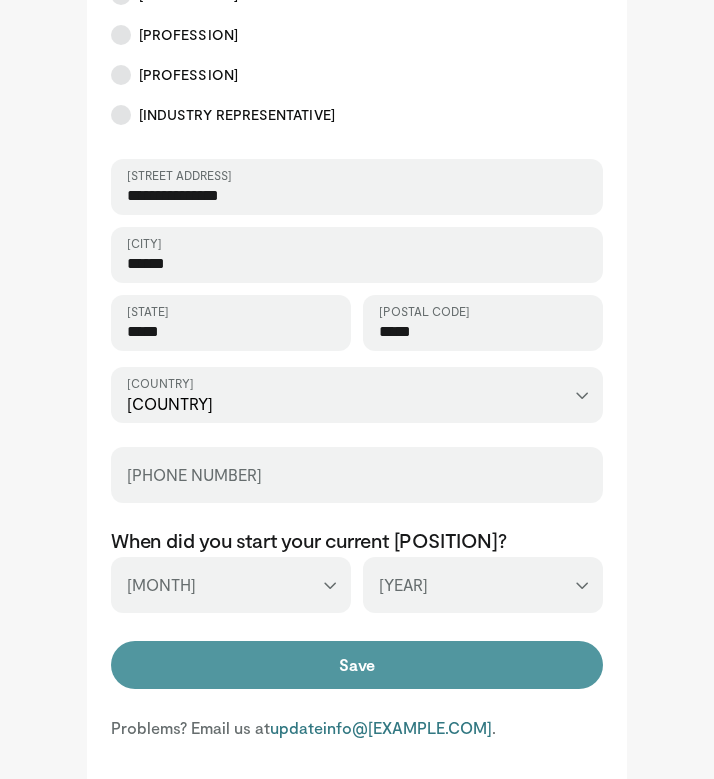 type on "*****" 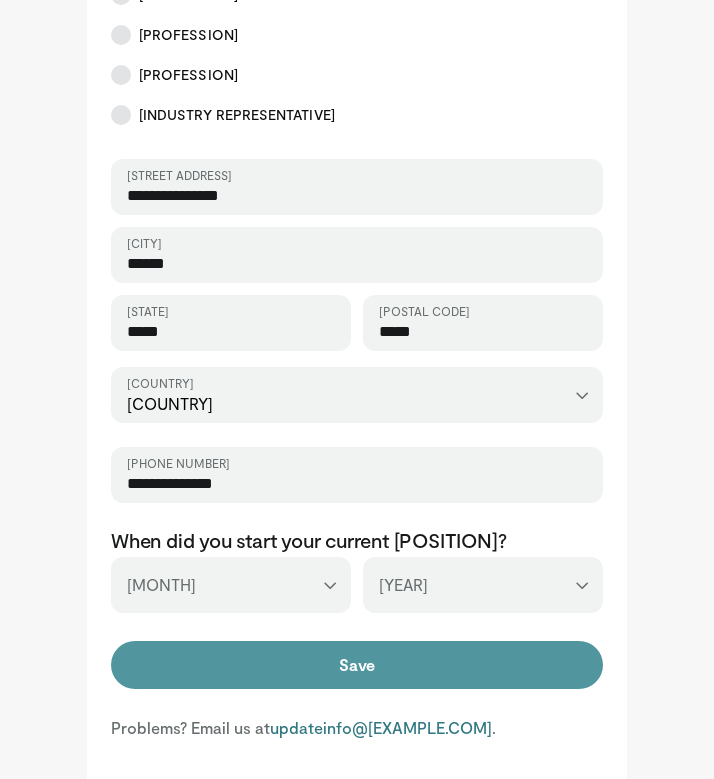 type on "**********" 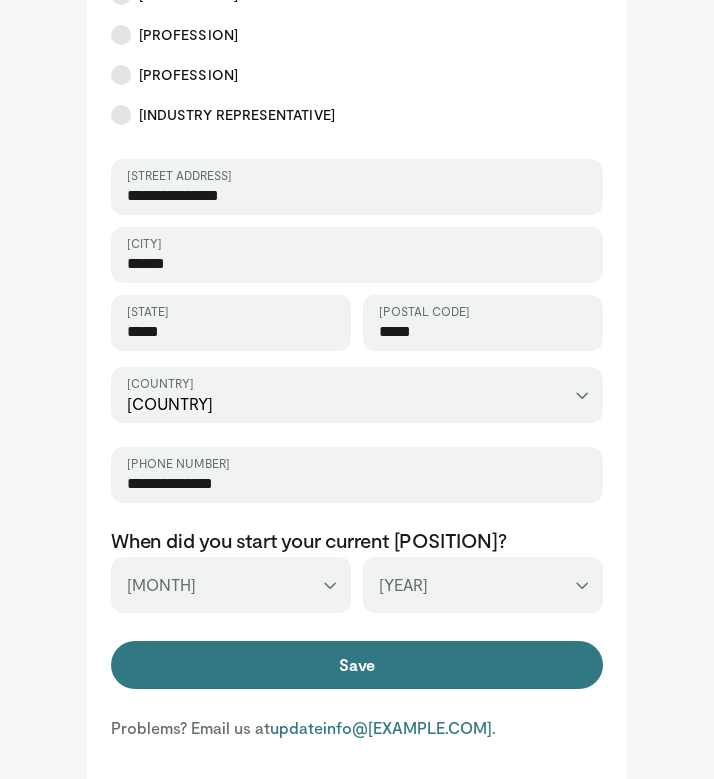 click on "When did you start your current position?
*
Start Day
***
*******
********
*****
*****
***
****
****
******
*********
*******
********
********
Start Month
***
****
****
****
**** ****" at bounding box center (357, 572) 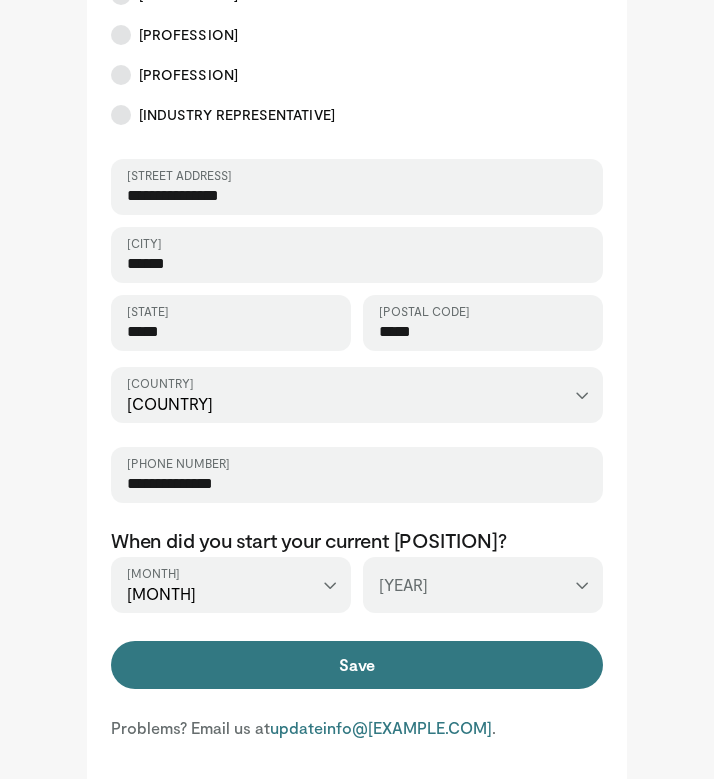 click on "***
****
****
****
****
****
****
****
****
****
****
****
****
****
****
****
****
****
****
****
****
****
****
****
****
****
****
****
****
**** **** **** **** ****" at bounding box center (483, 585) 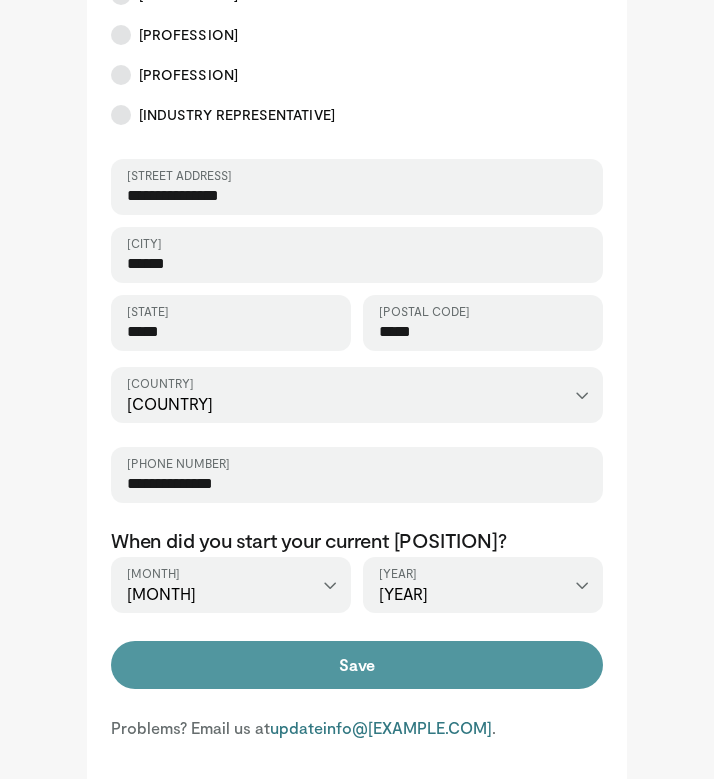 click on "Save" at bounding box center [357, 665] 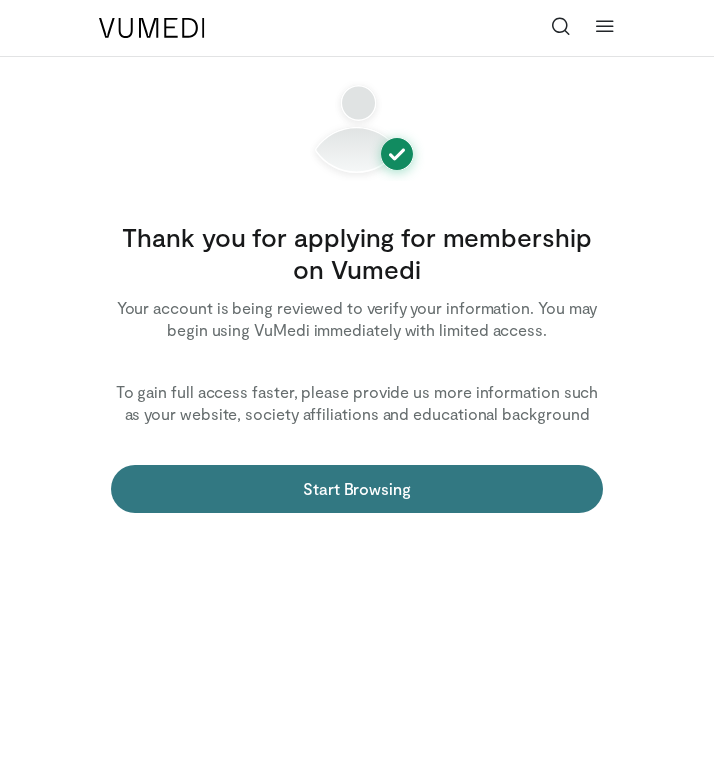 scroll, scrollTop: 0, scrollLeft: 0, axis: both 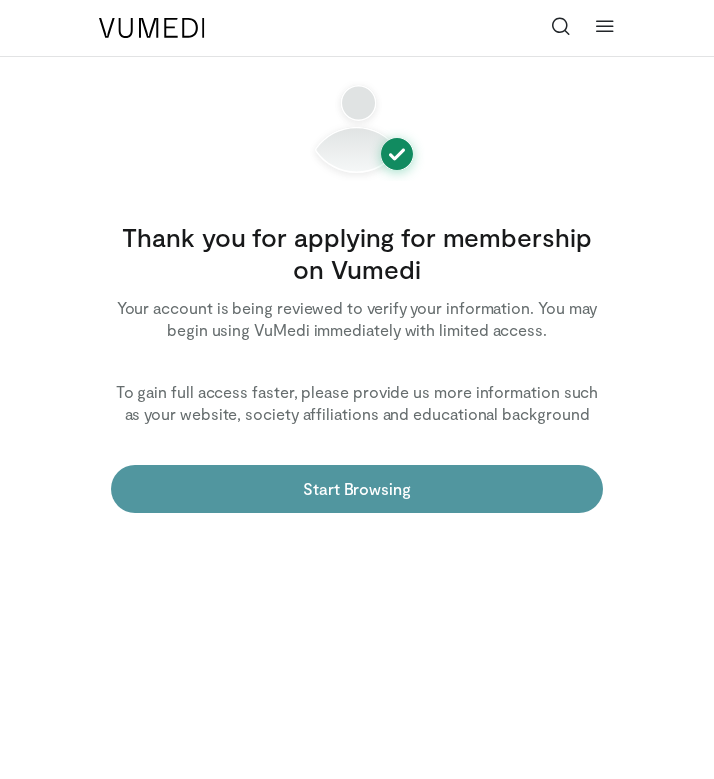 click on "Start Browsing" at bounding box center (357, 489) 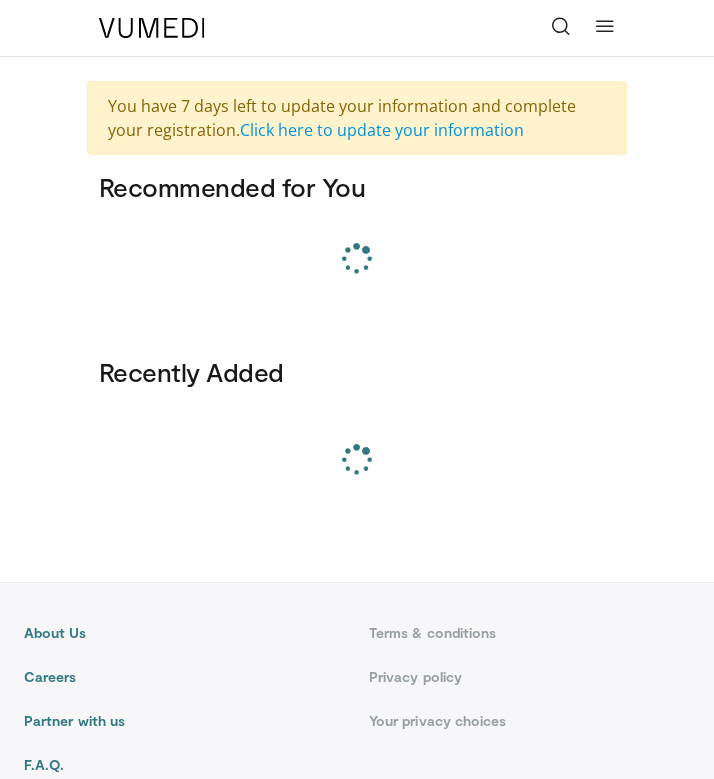 scroll, scrollTop: 0, scrollLeft: 0, axis: both 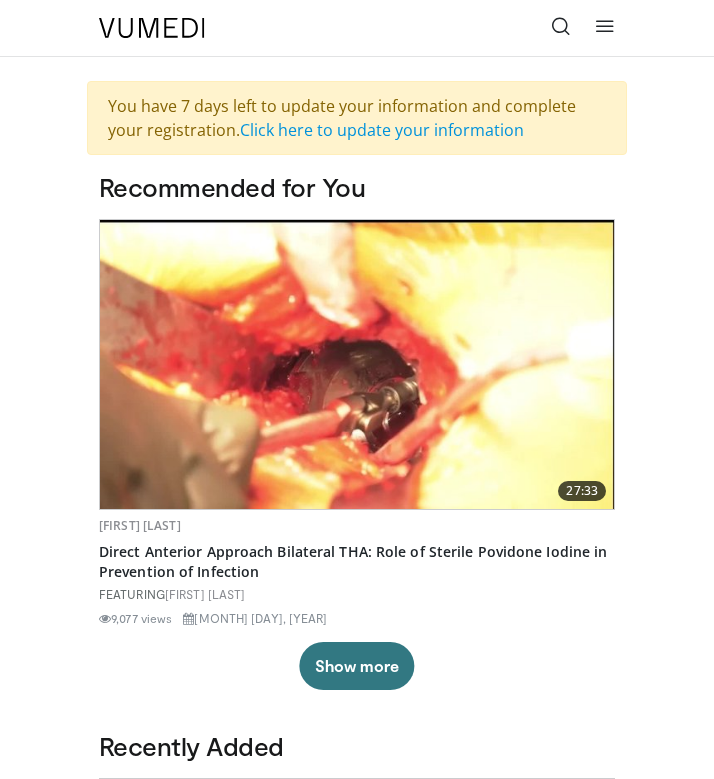 click at bounding box center [357, 364] 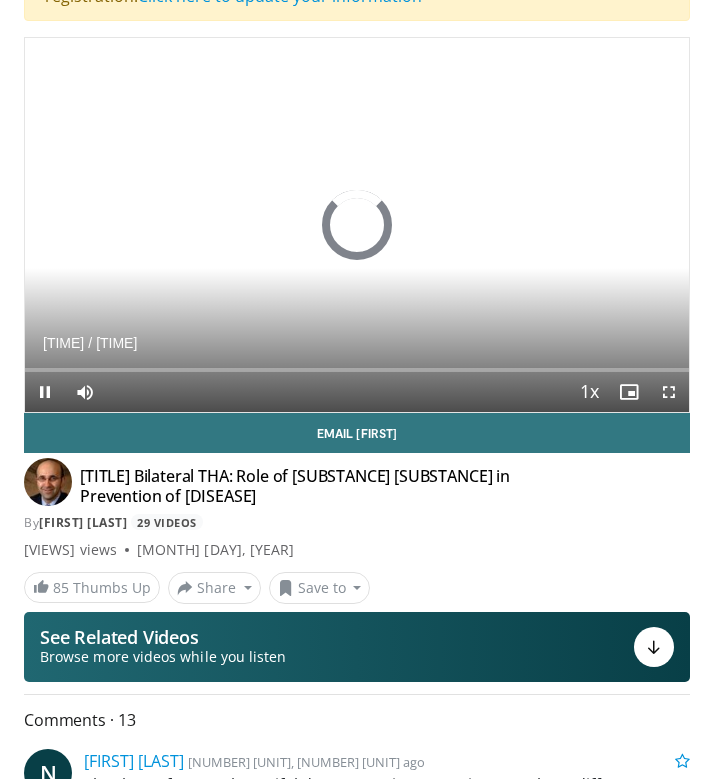 scroll, scrollTop: 0, scrollLeft: 0, axis: both 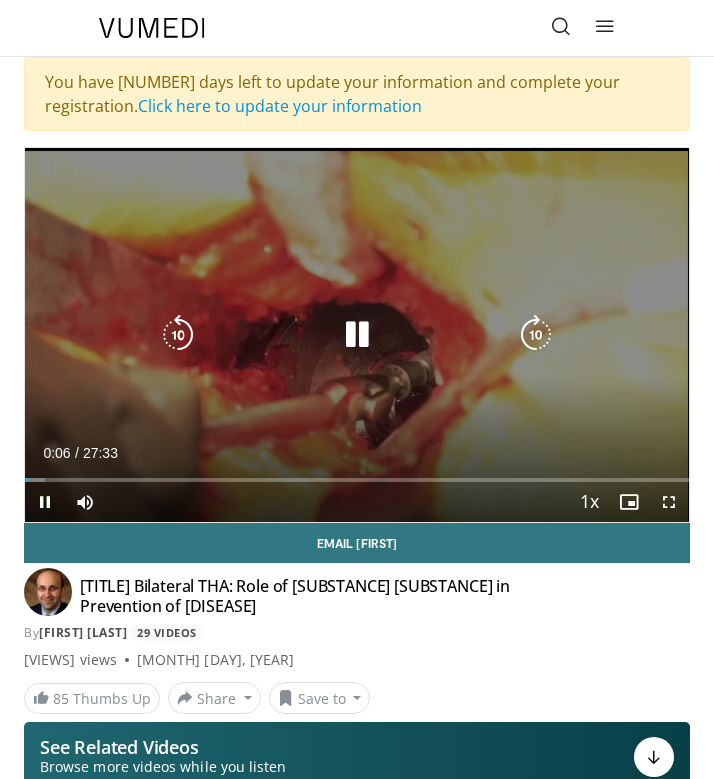 click on "10 seconds
Tap to unmute" at bounding box center [357, 335] 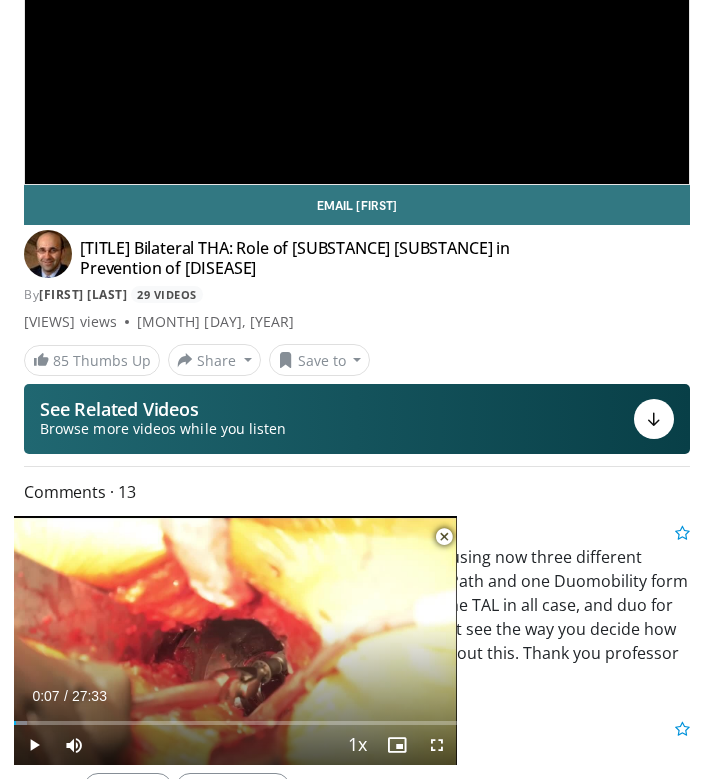 scroll, scrollTop: 335, scrollLeft: 0, axis: vertical 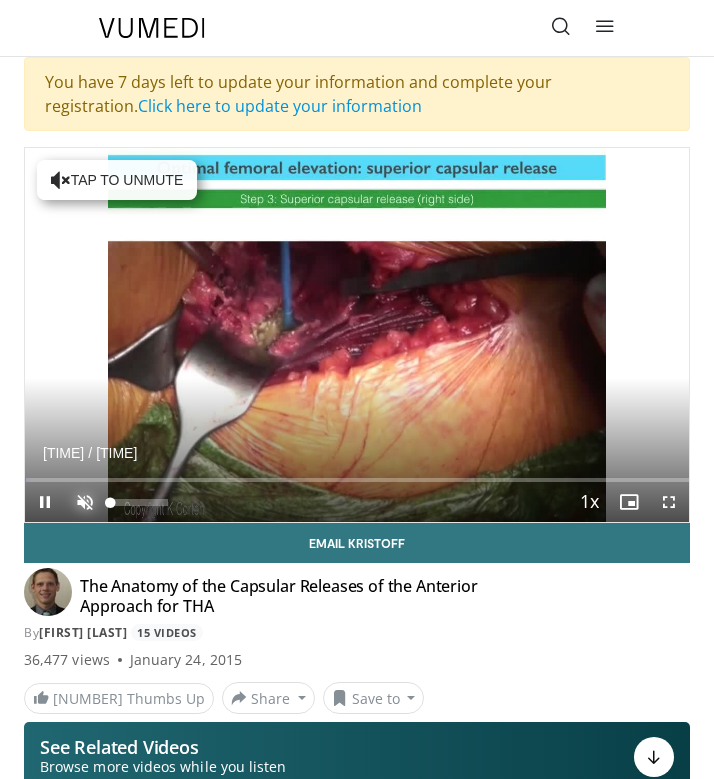 click at bounding box center (85, 502) 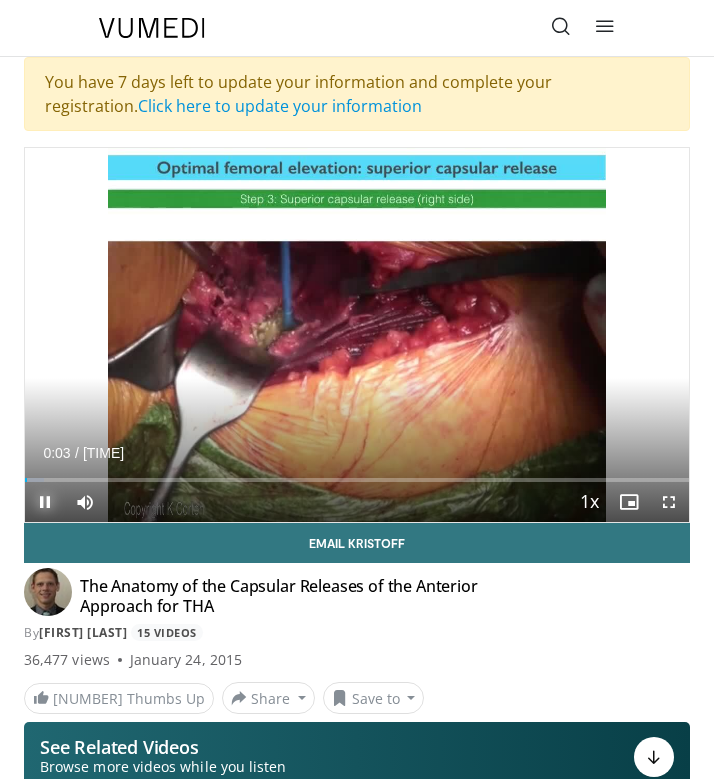 click at bounding box center (45, 502) 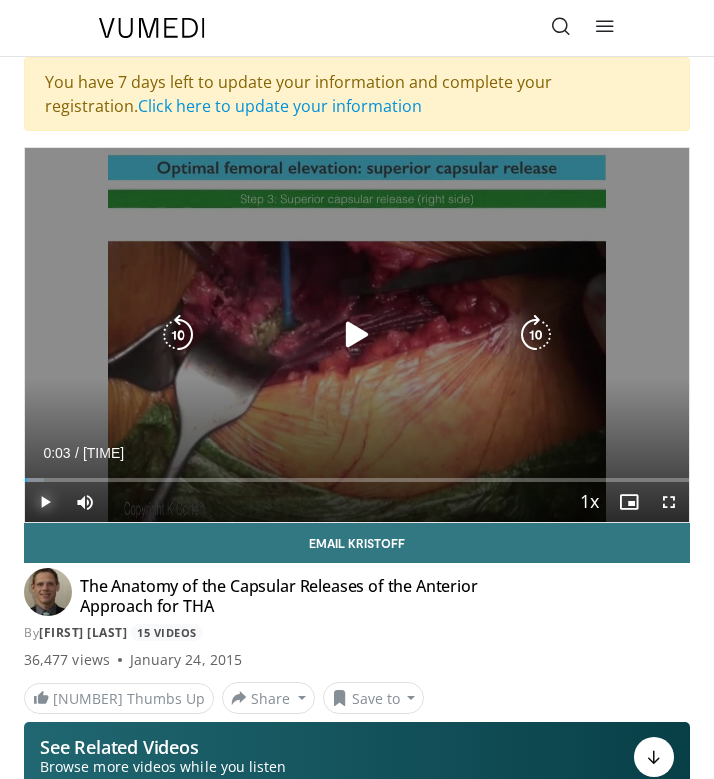 type 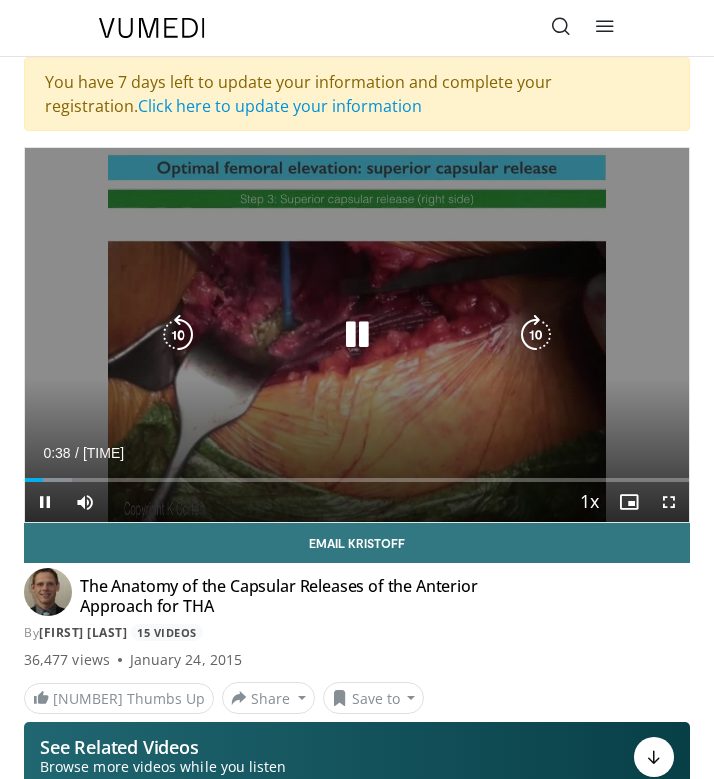 click at bounding box center (357, 335) 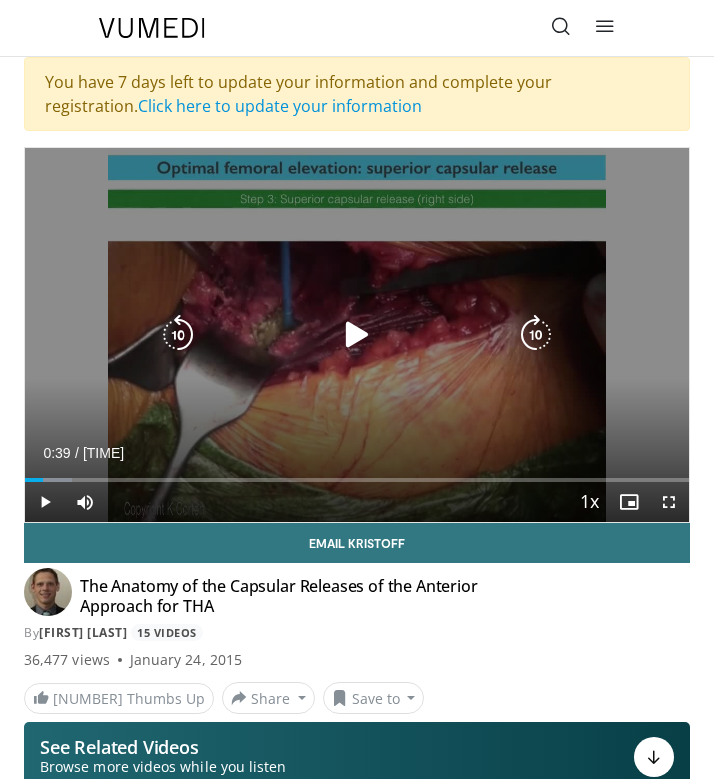 click at bounding box center (357, 335) 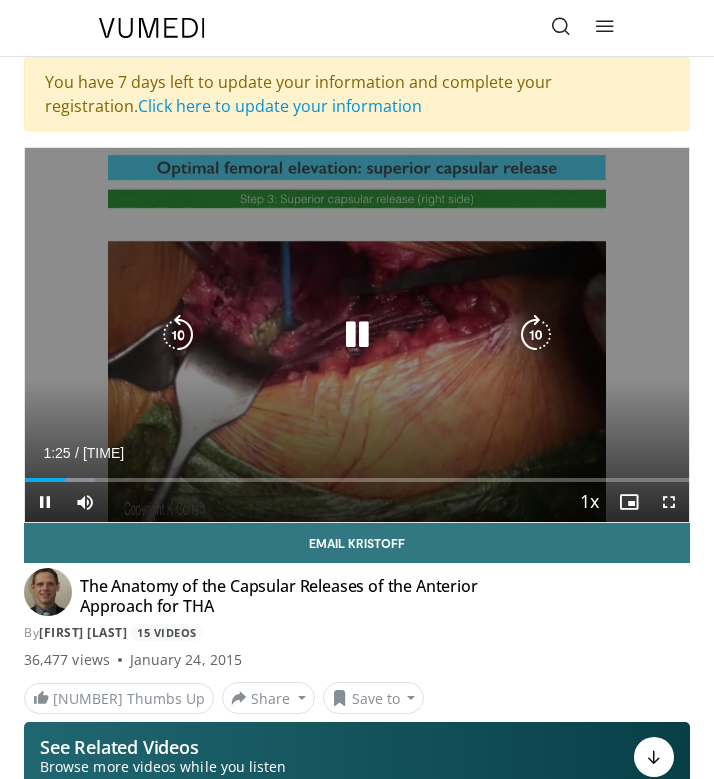 click at bounding box center [357, 335] 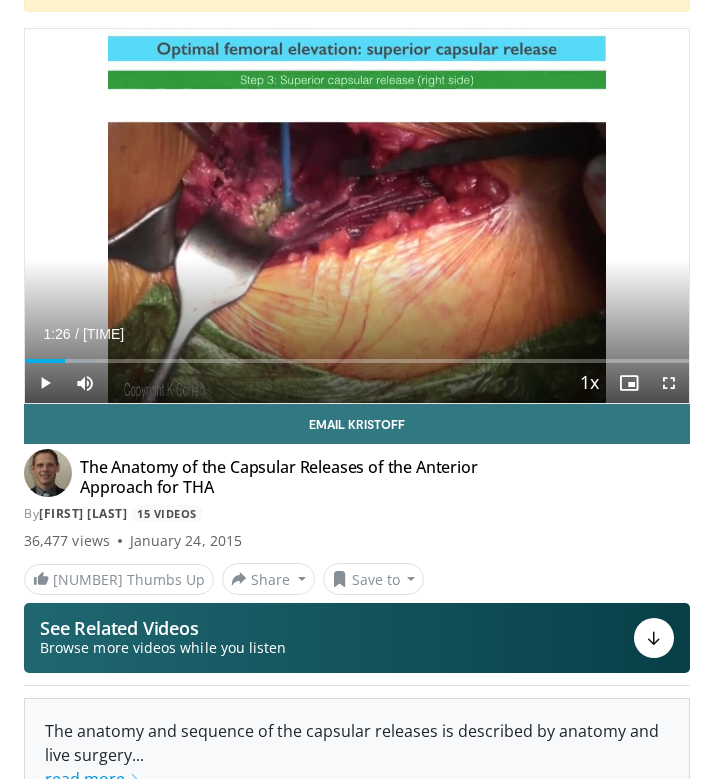 scroll, scrollTop: 116, scrollLeft: 0, axis: vertical 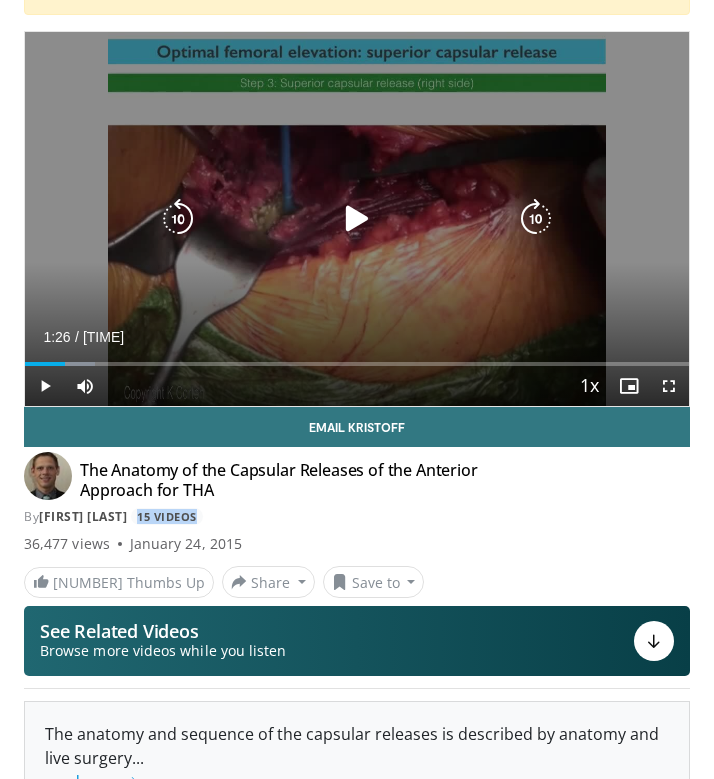 click at bounding box center (357, 219) 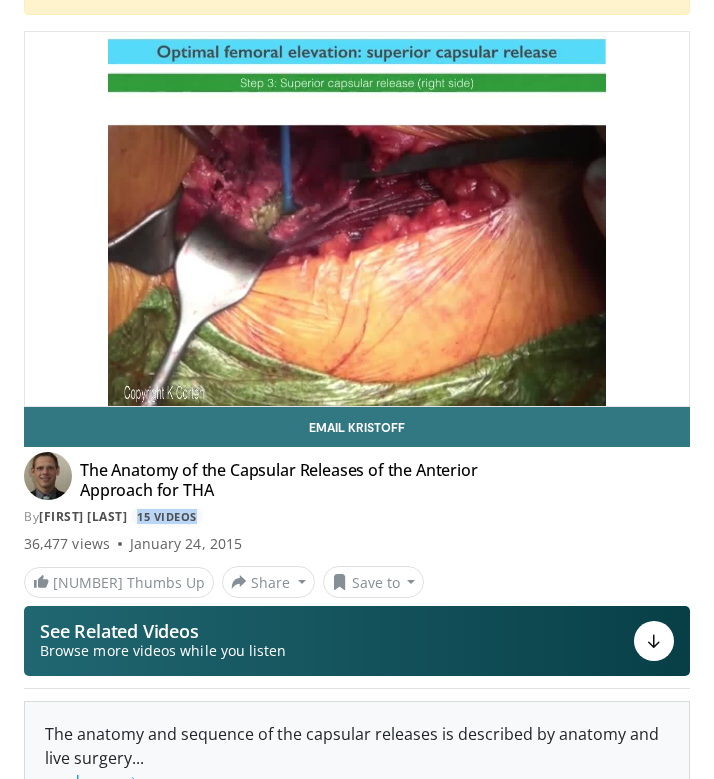 type 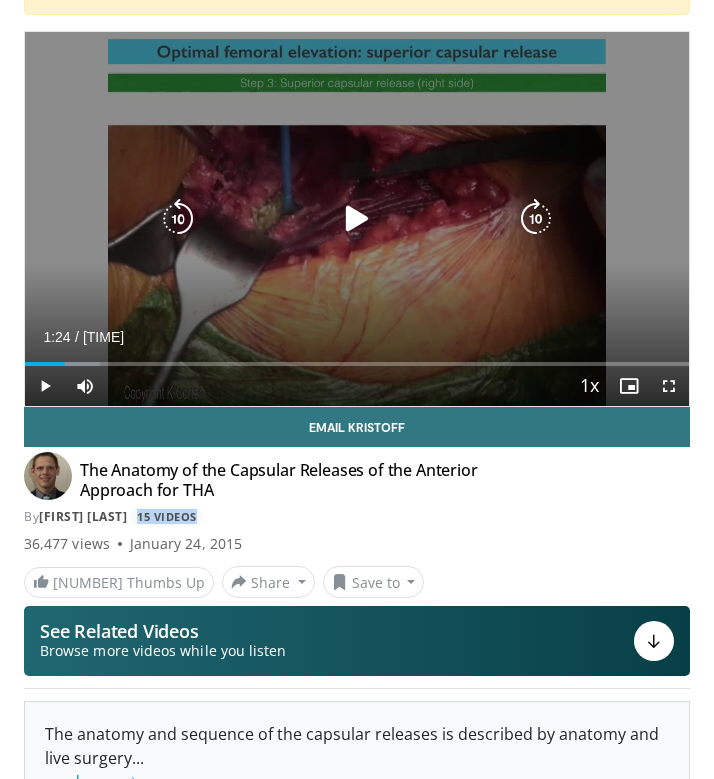 click at bounding box center [357, 219] 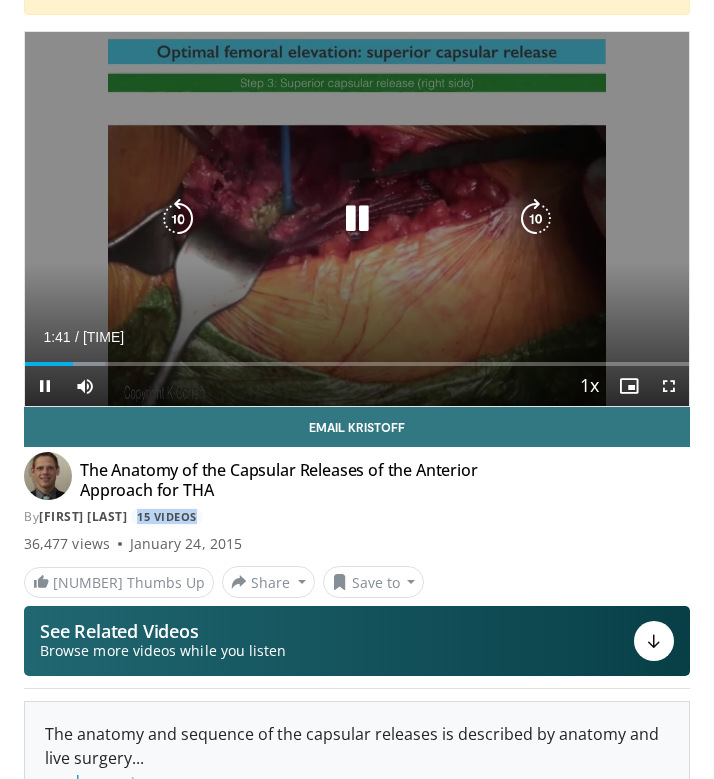 click at bounding box center (357, 219) 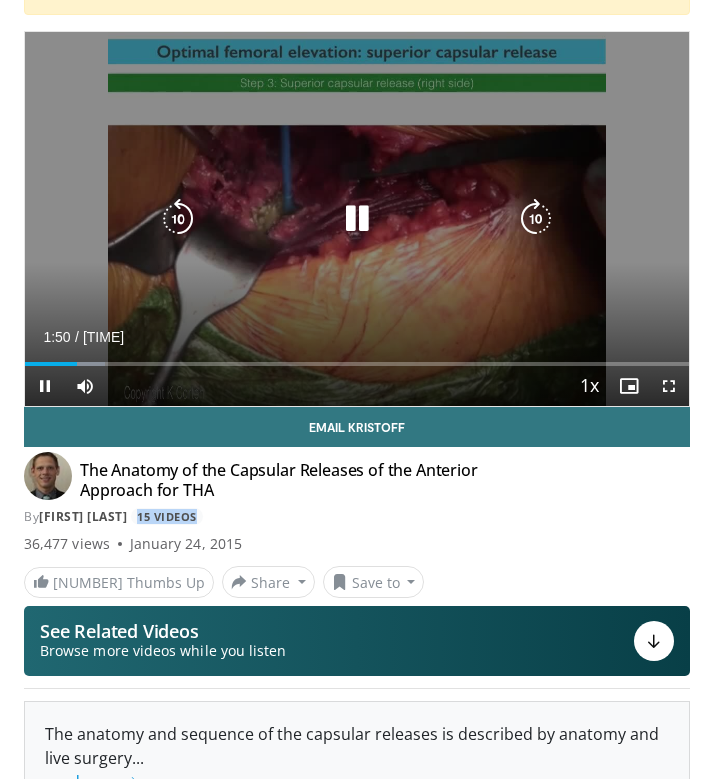 click at bounding box center (357, 219) 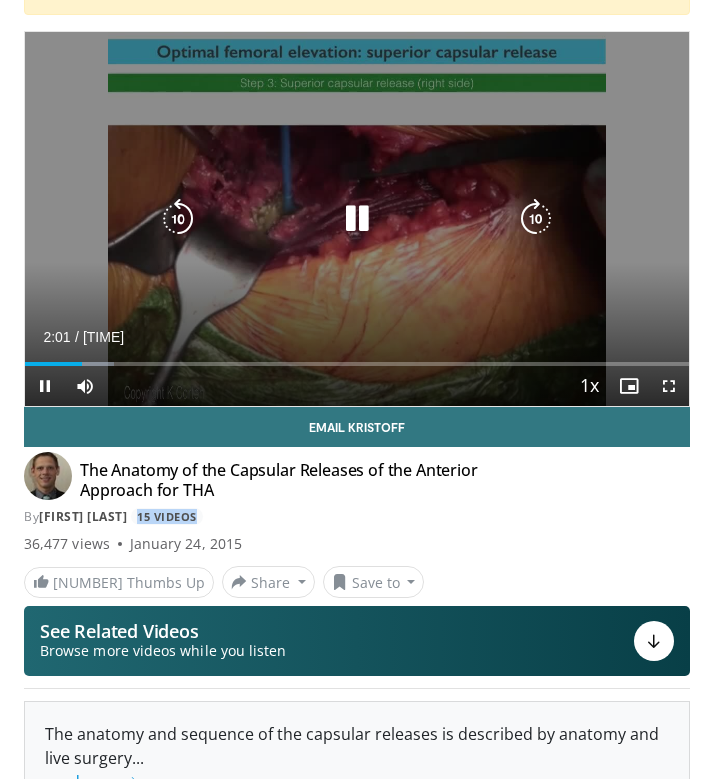 click at bounding box center (178, 219) 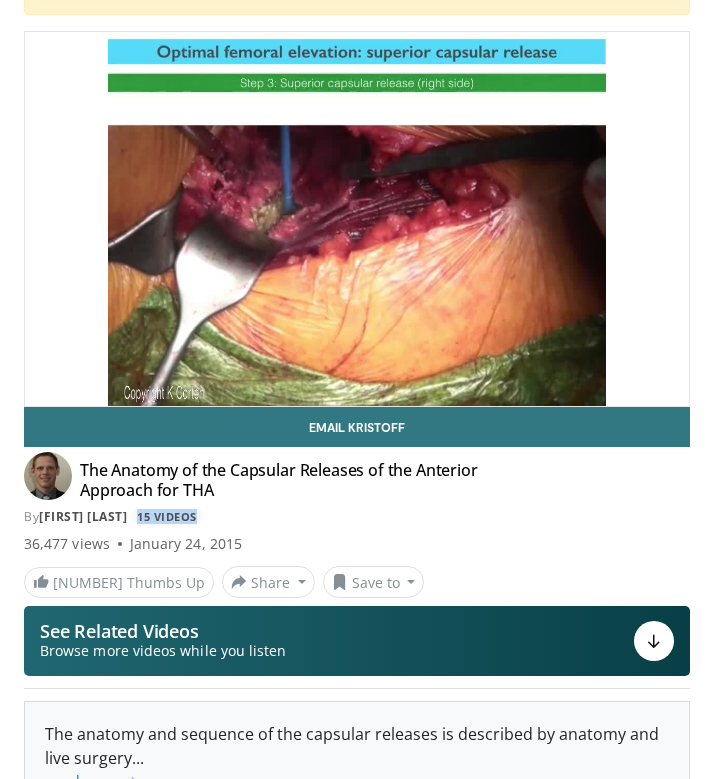 type 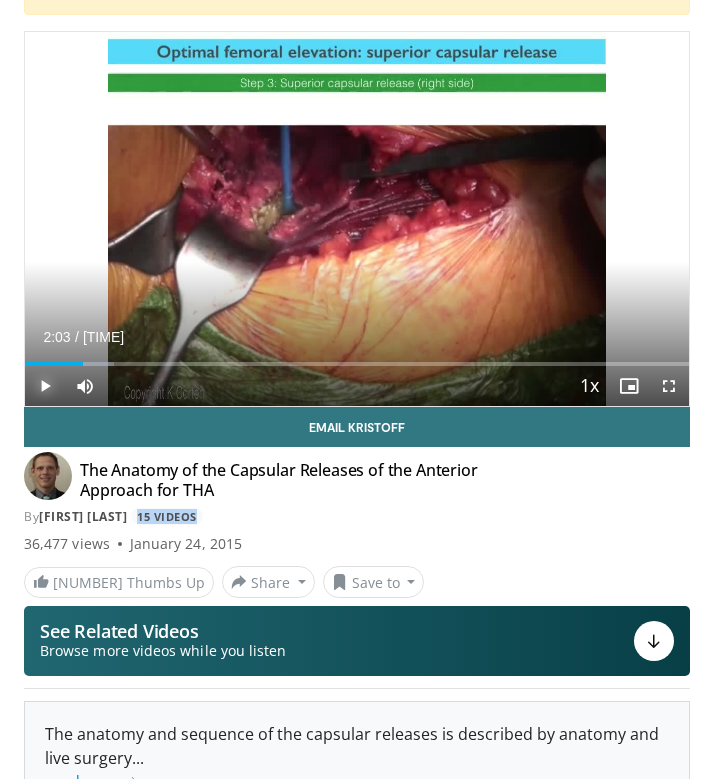 click at bounding box center (45, 386) 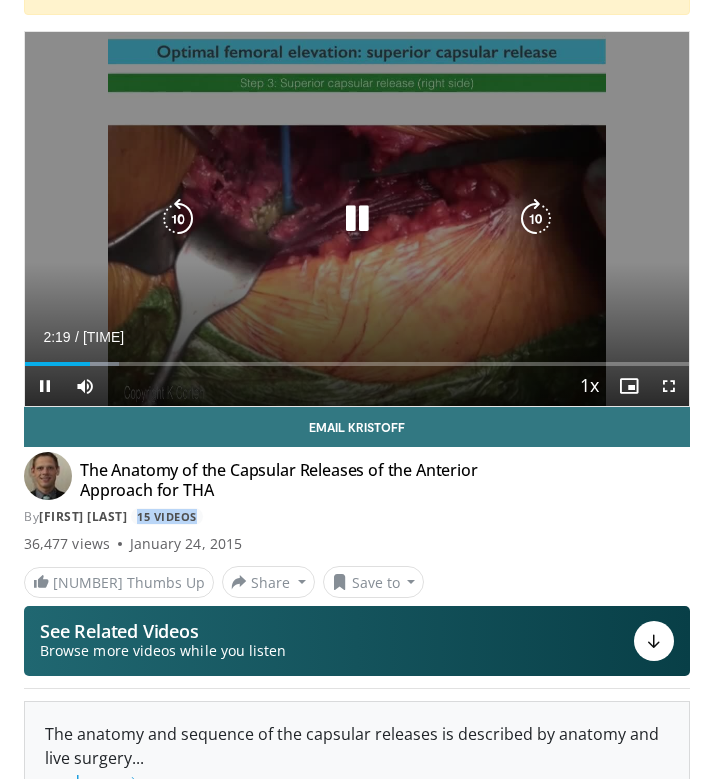 click at bounding box center [357, 219] 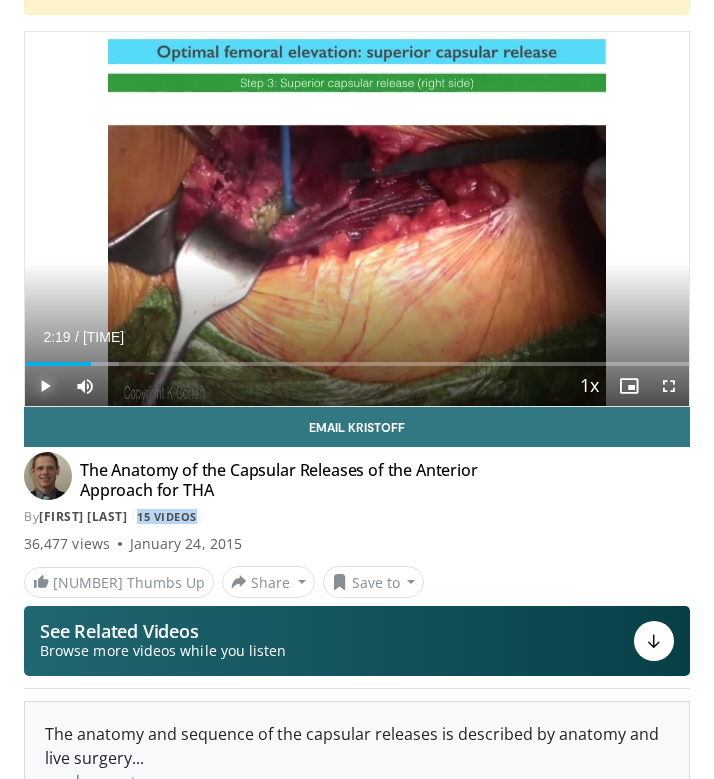 click at bounding box center [45, 386] 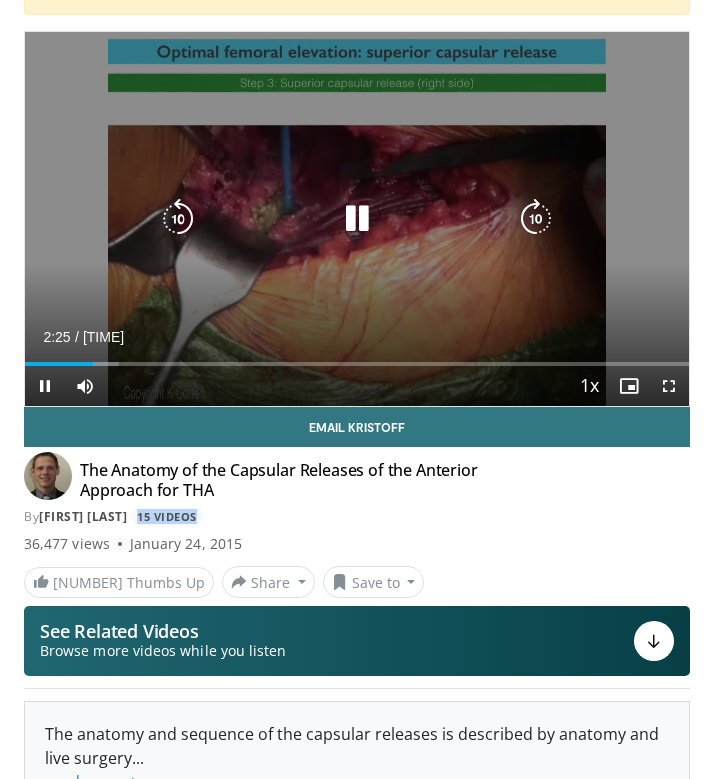 click at bounding box center [357, 219] 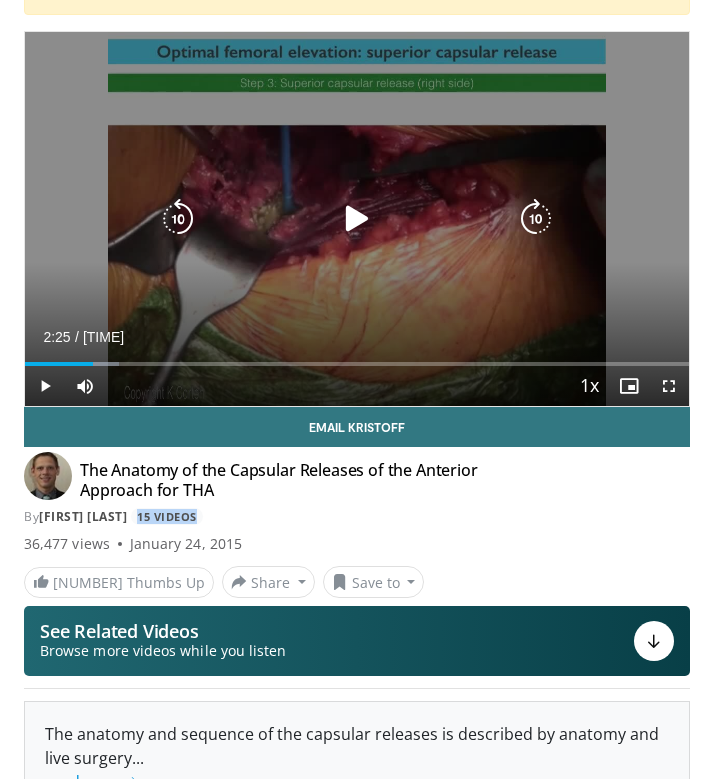 click at bounding box center (357, 219) 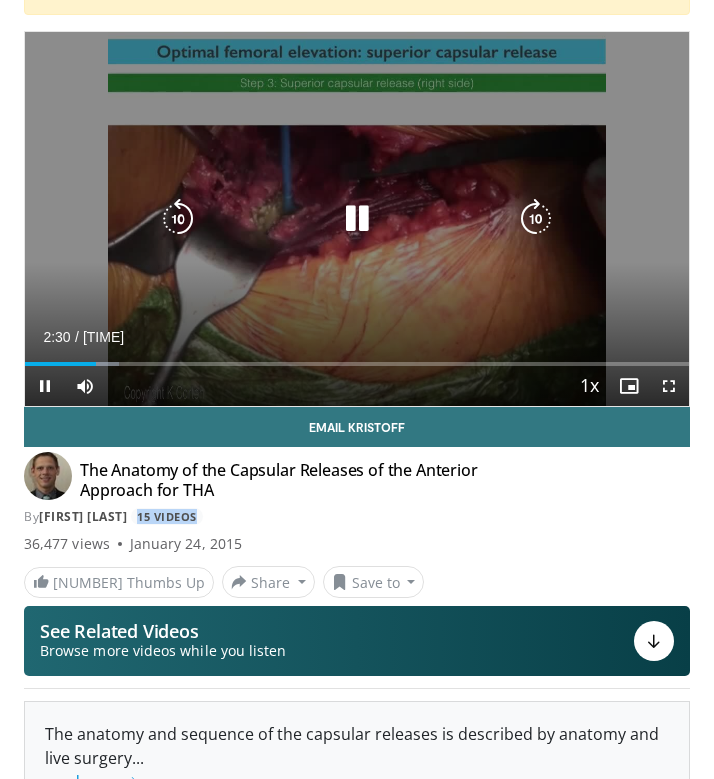 click at bounding box center (357, 219) 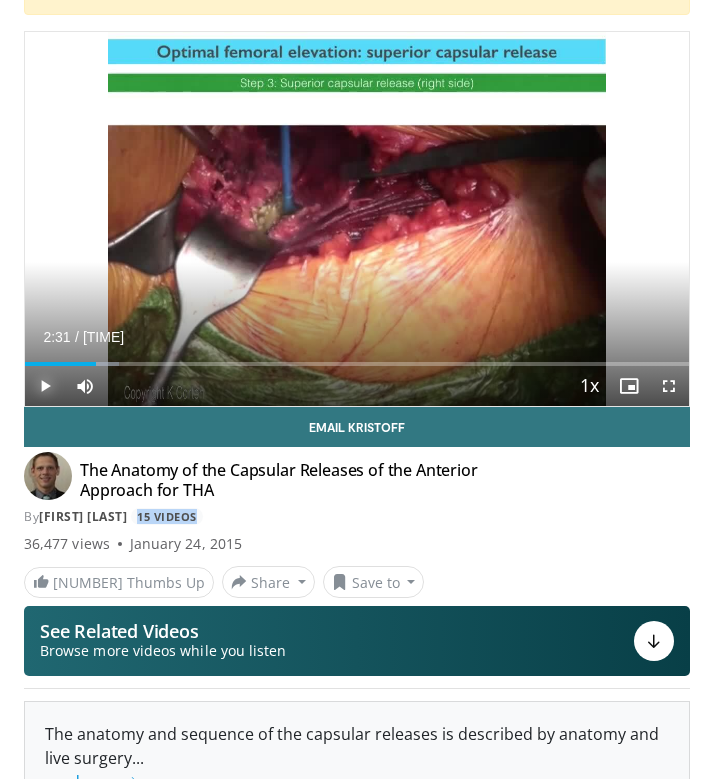 click at bounding box center [45, 386] 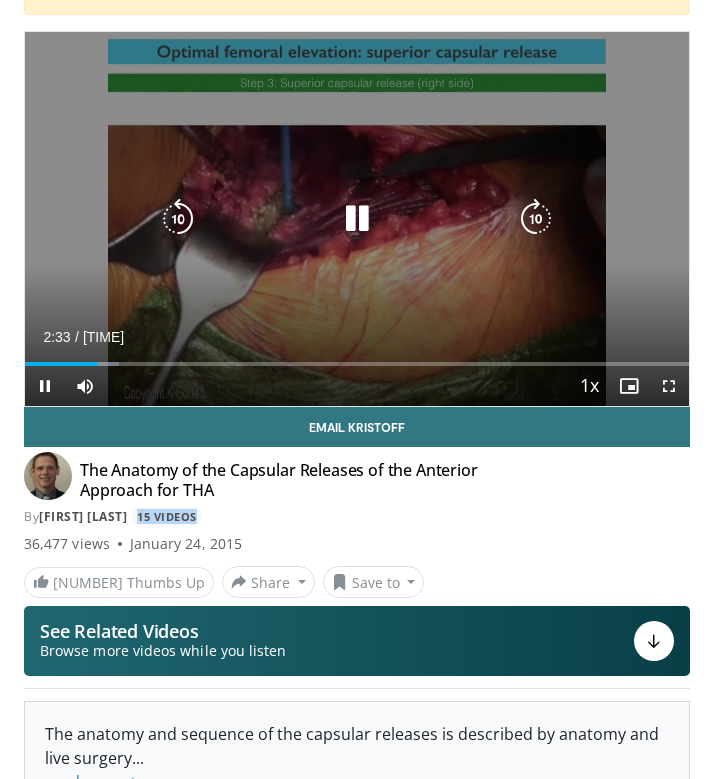 click at bounding box center (178, 219) 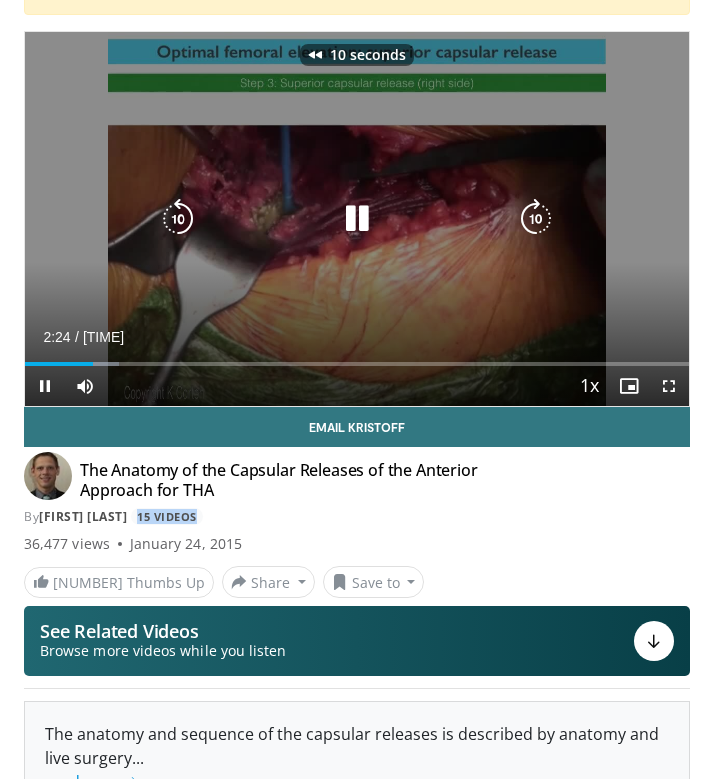 click at bounding box center (178, 219) 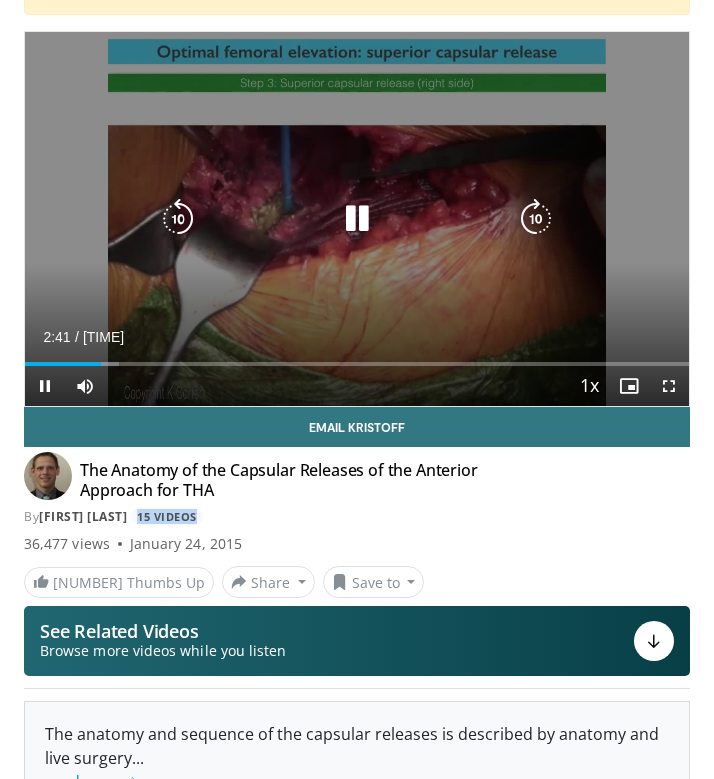 click at bounding box center (357, 219) 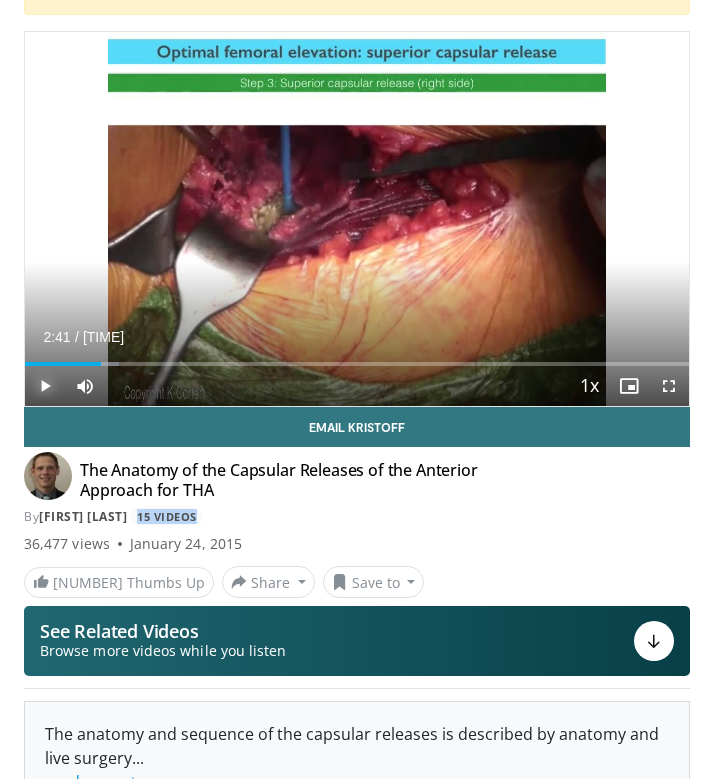 click at bounding box center (45, 386) 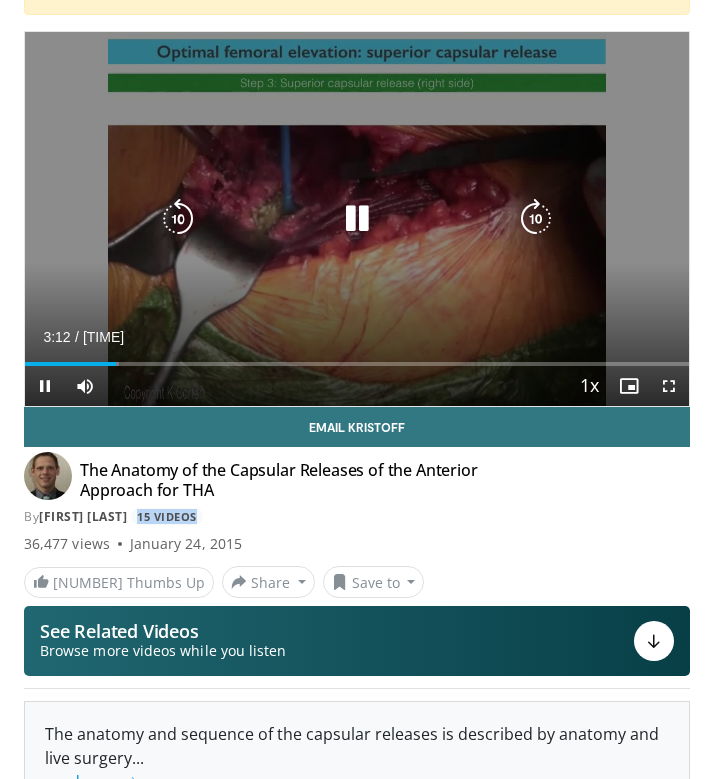 click at bounding box center (357, 219) 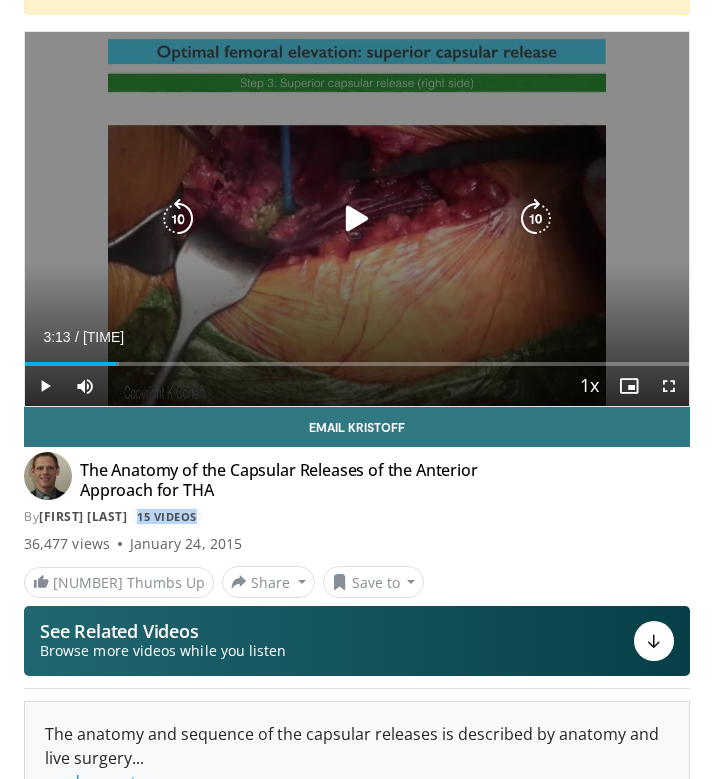 click at bounding box center (357, 219) 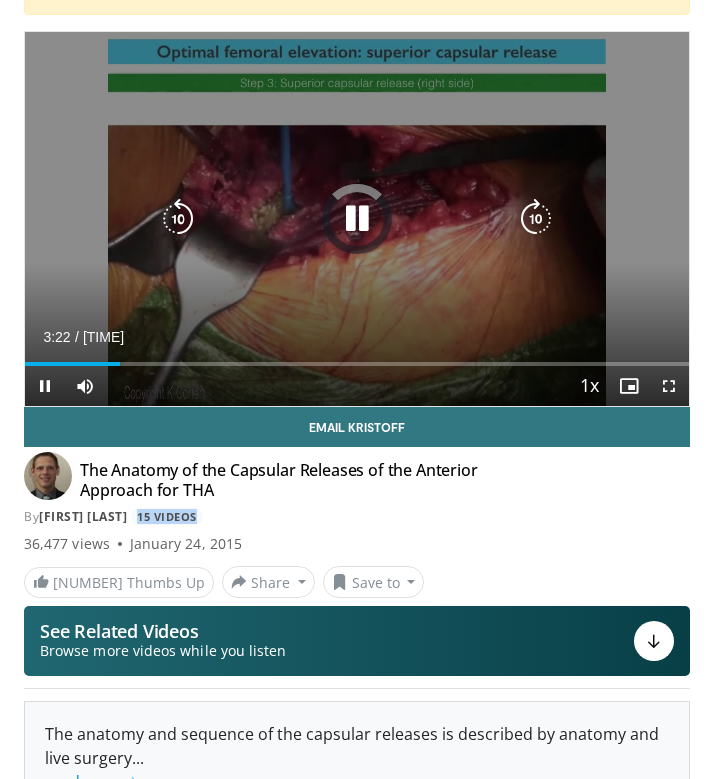 click at bounding box center [357, 219] 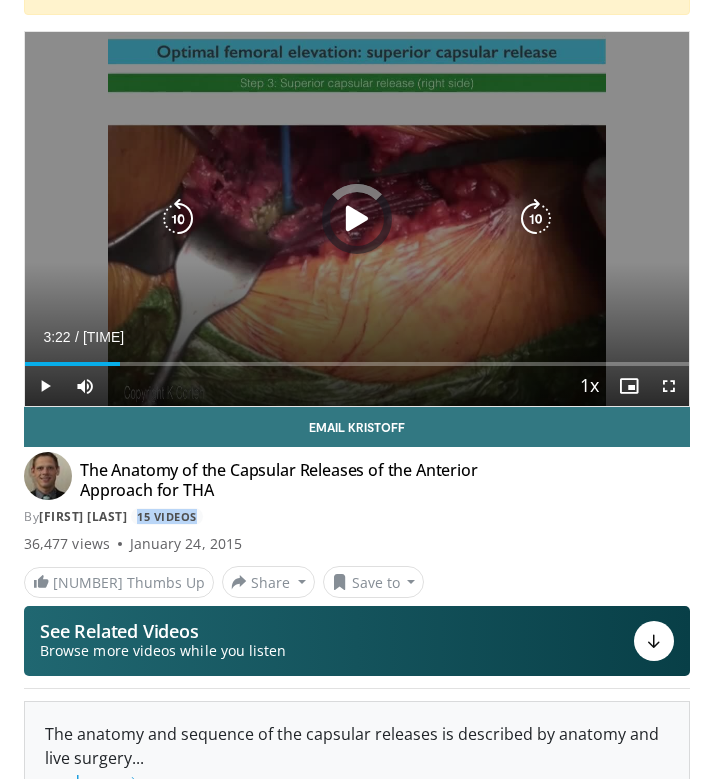 click at bounding box center (357, 219) 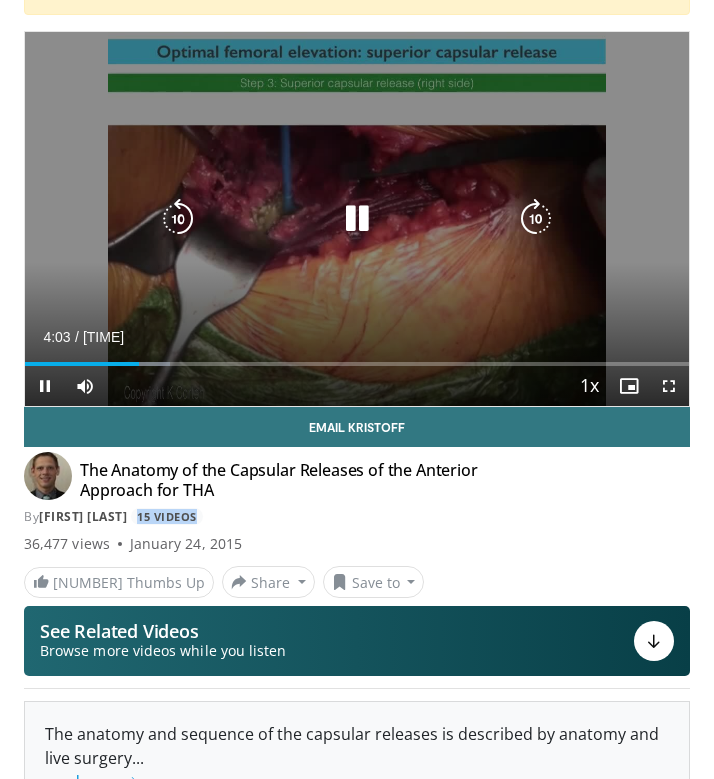 click at bounding box center [357, 219] 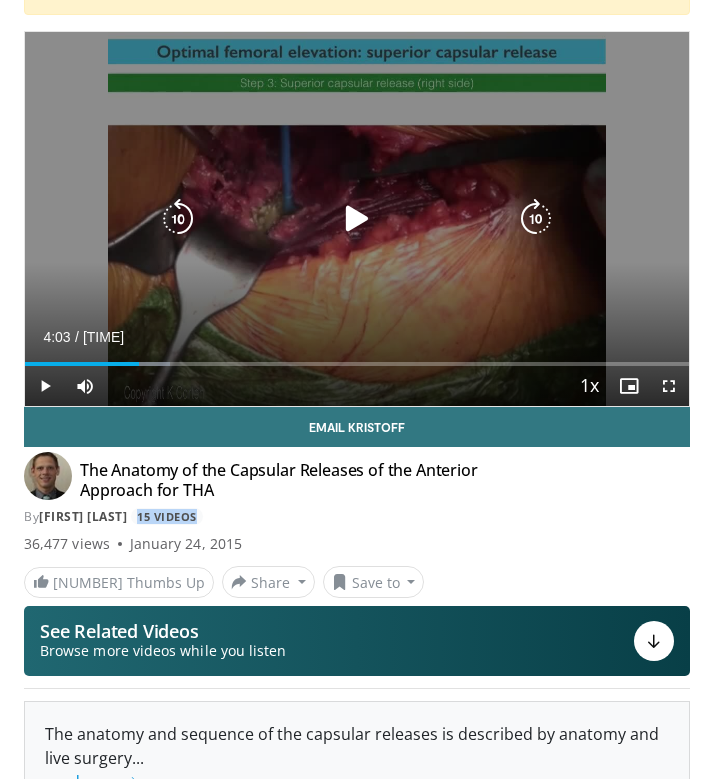 click at bounding box center [357, 219] 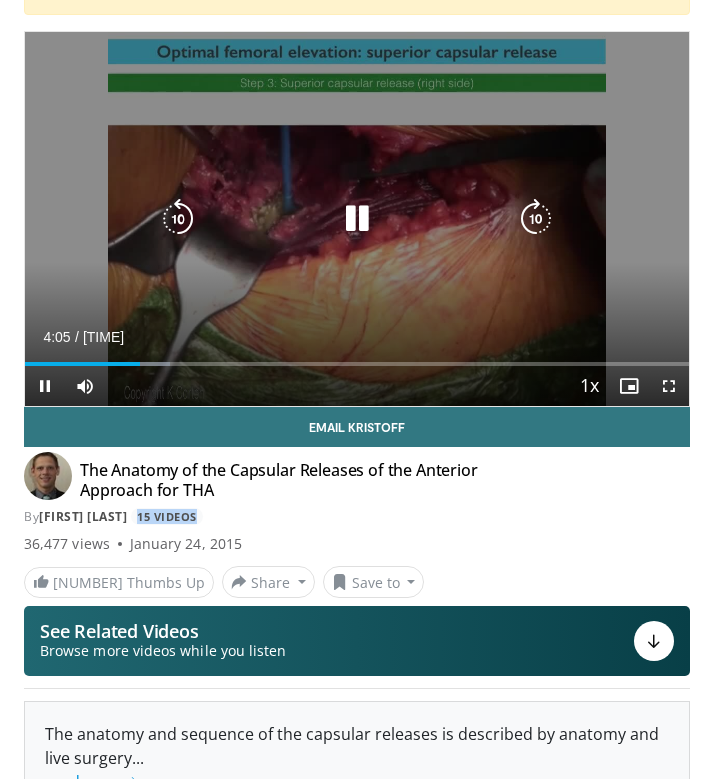 click at bounding box center [357, 219] 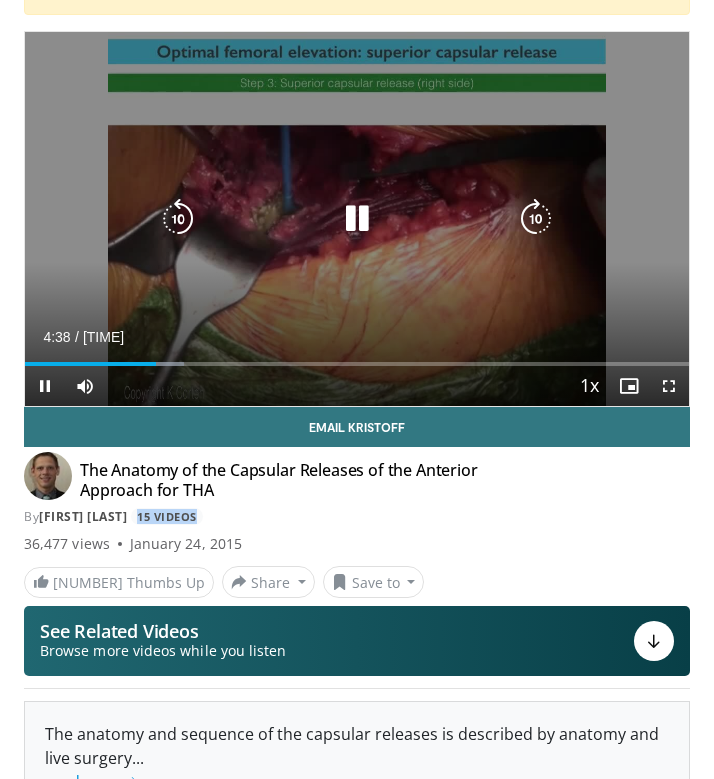 click at bounding box center (357, 219) 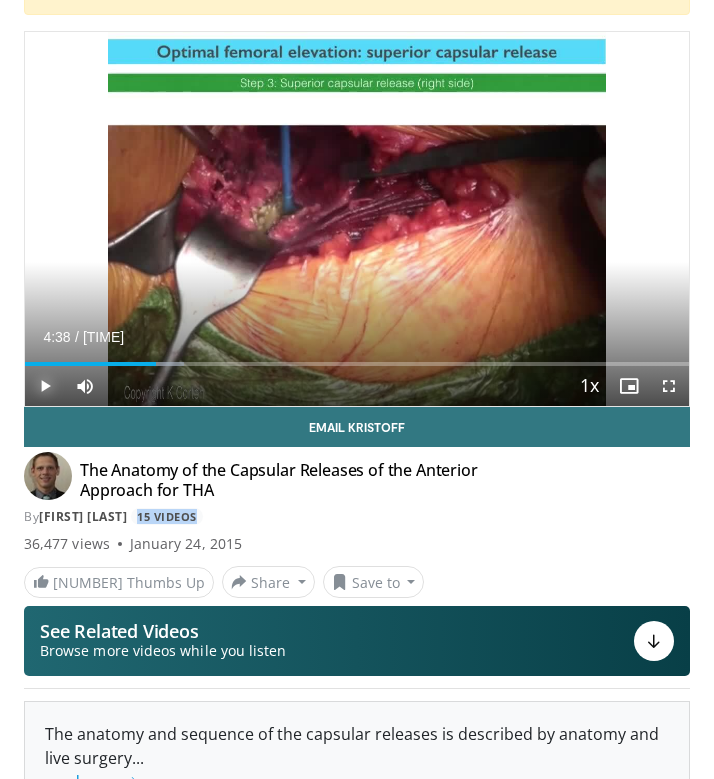 click at bounding box center (45, 386) 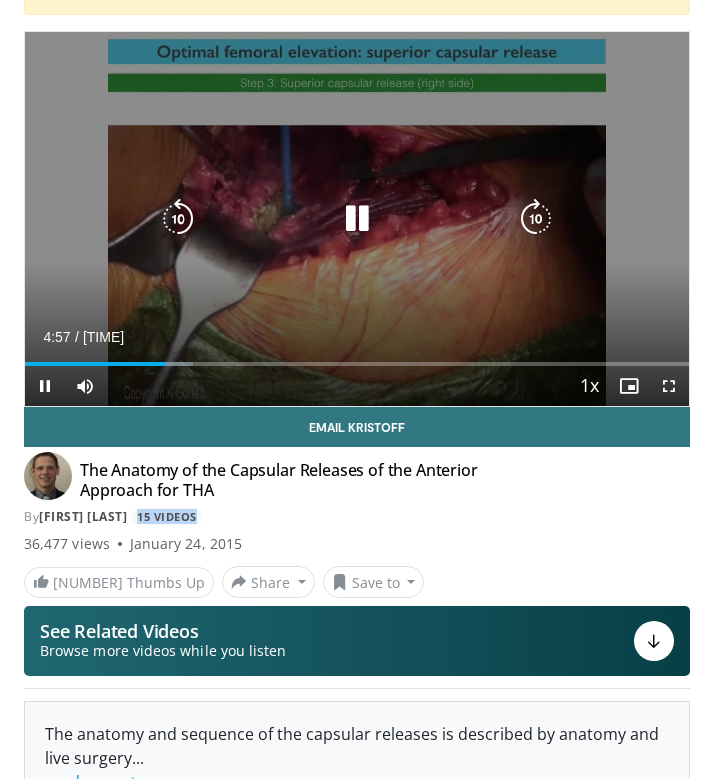 click at bounding box center [357, 219] 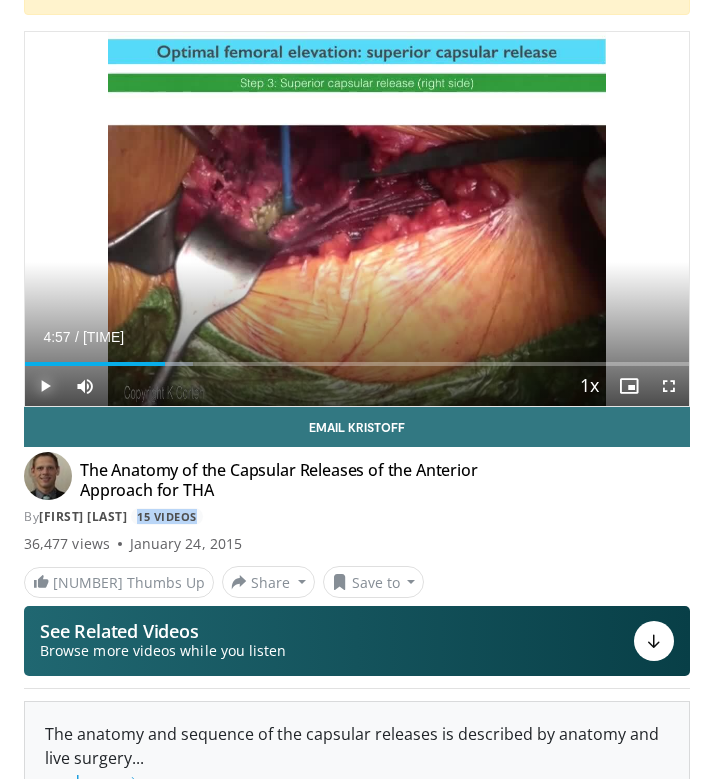 click at bounding box center (45, 386) 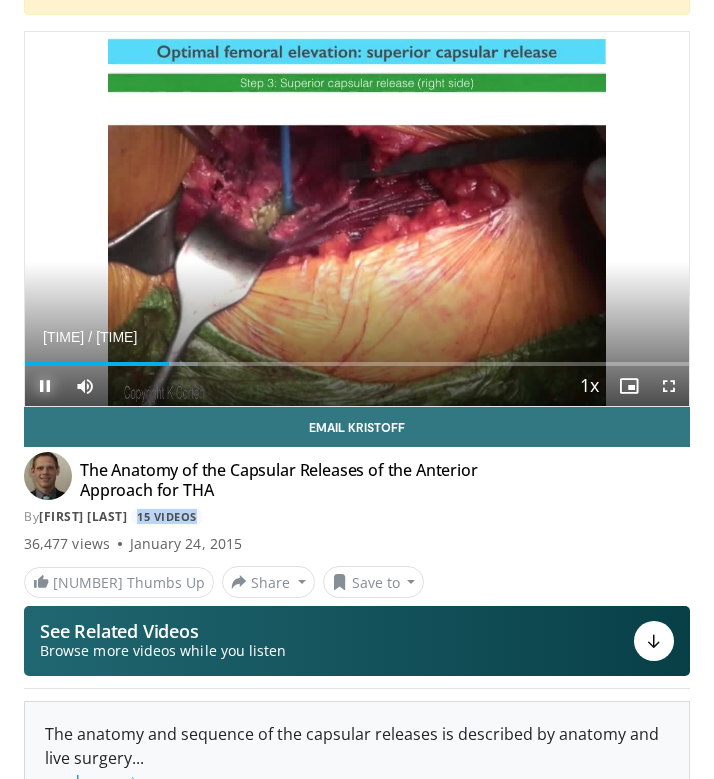 click at bounding box center [45, 386] 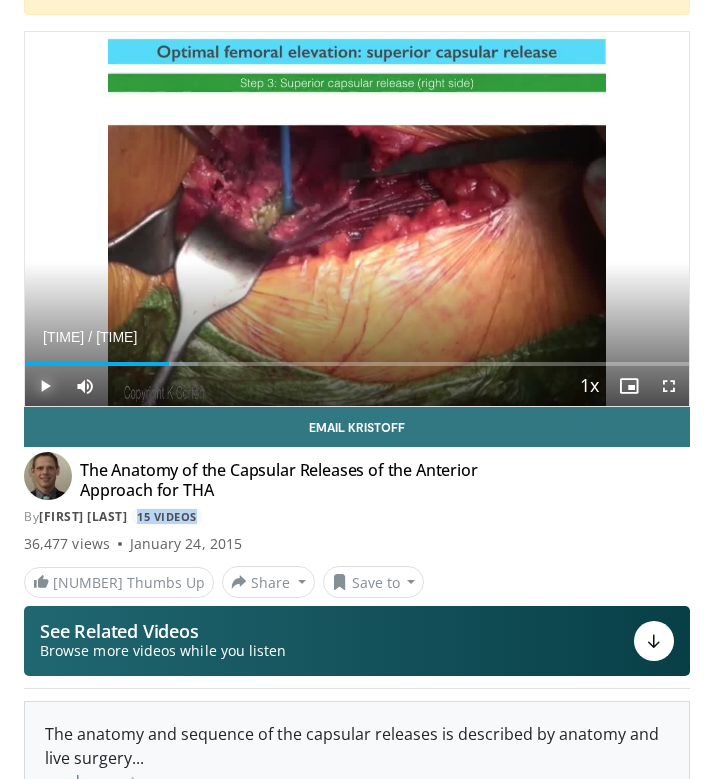 click at bounding box center [45, 386] 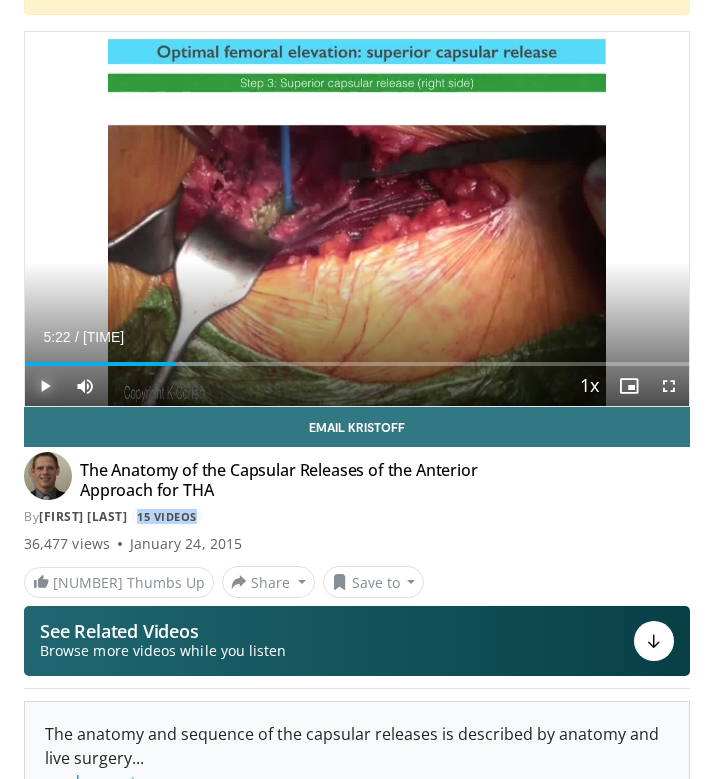 click at bounding box center (45, 386) 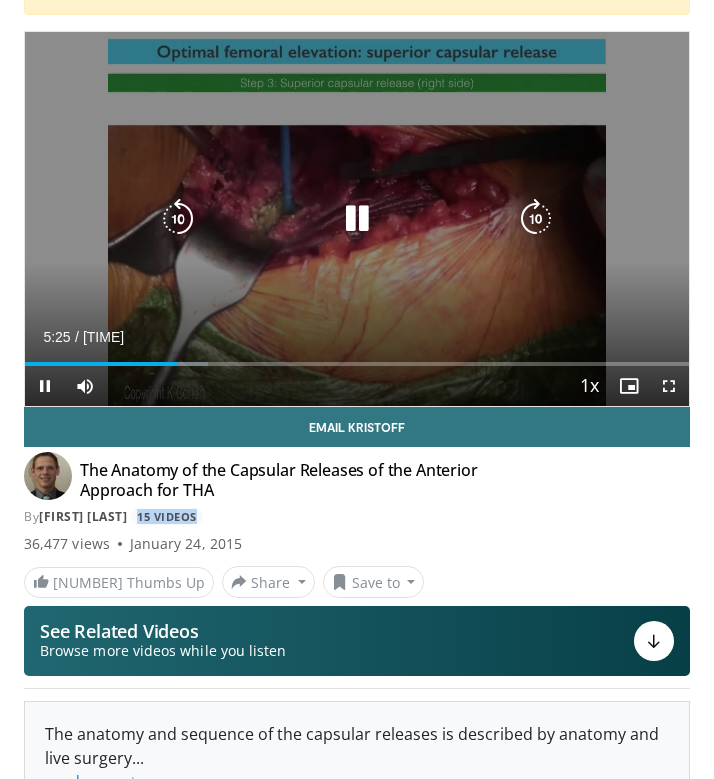 click at bounding box center [178, 219] 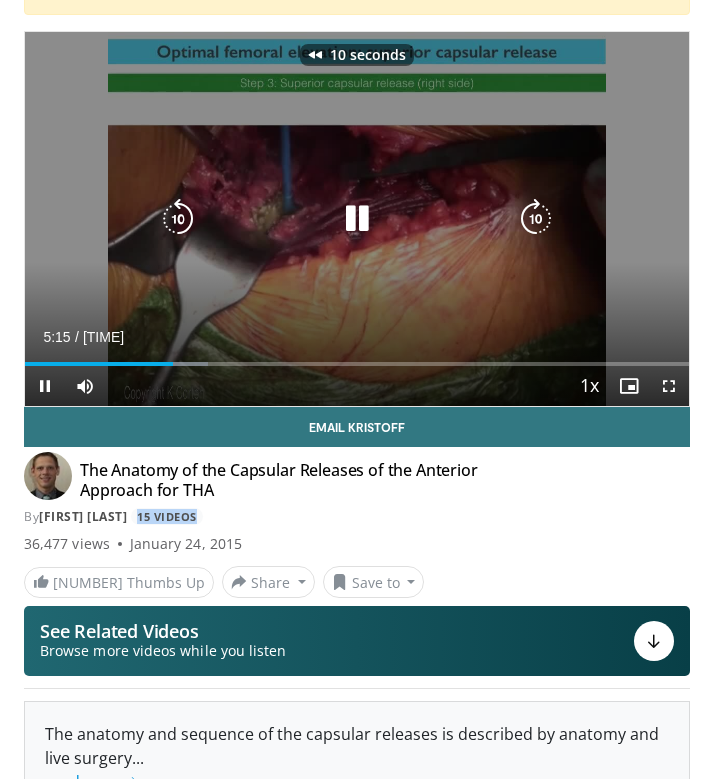 click at bounding box center (178, 219) 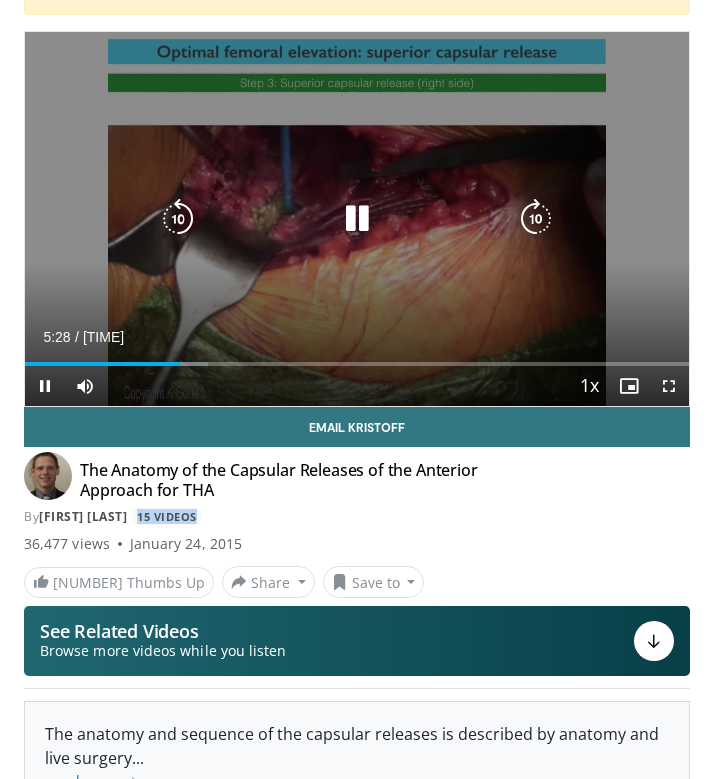 click at bounding box center [357, 219] 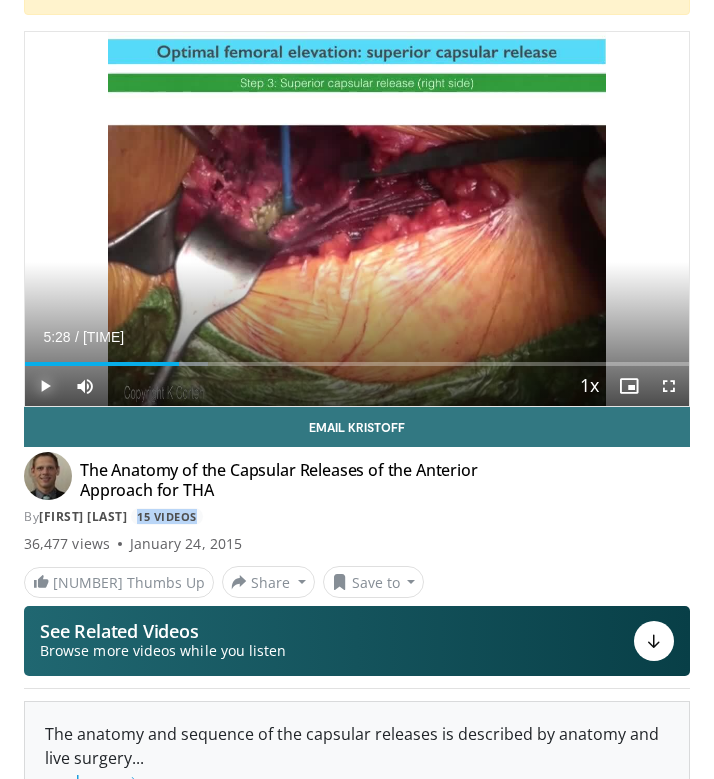 click at bounding box center [45, 386] 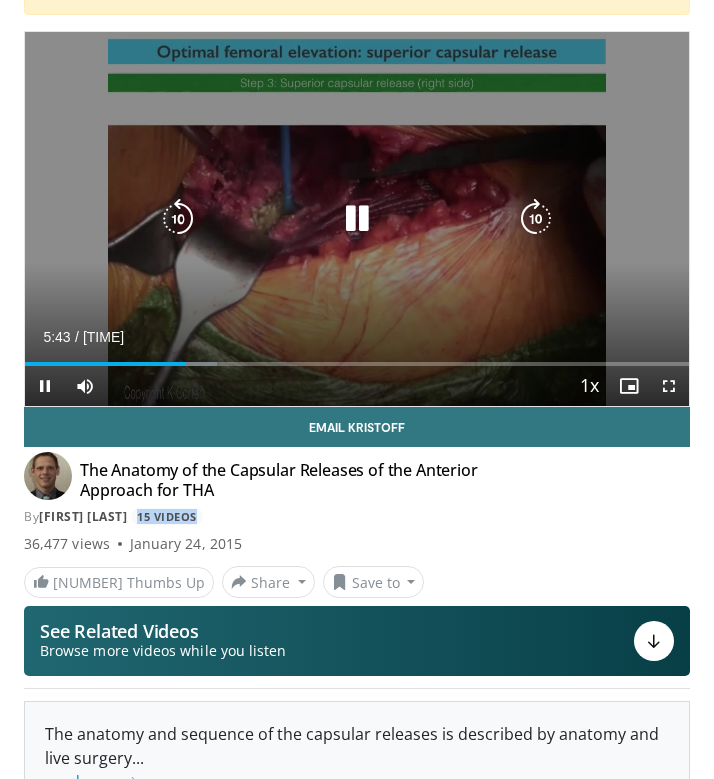 click at bounding box center (357, 219) 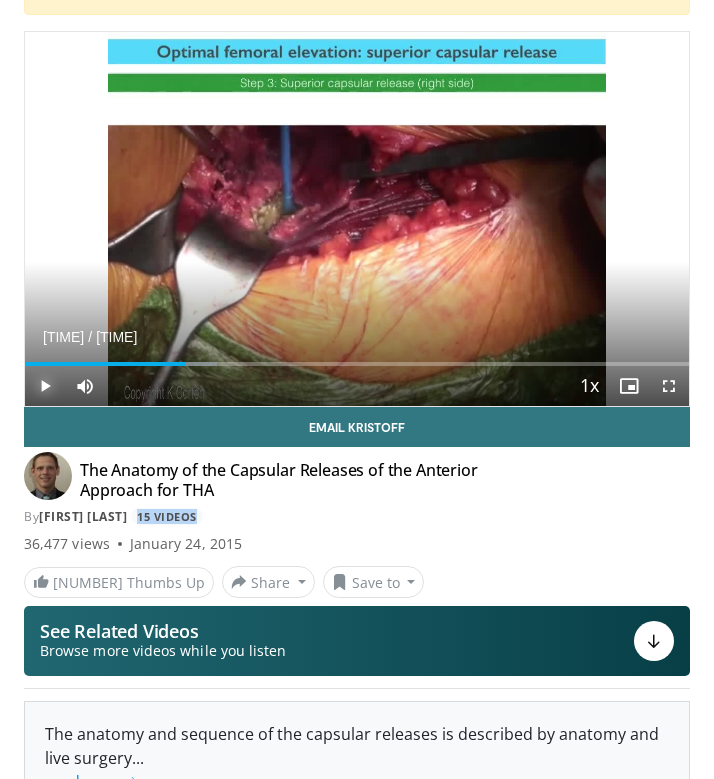 click at bounding box center [45, 386] 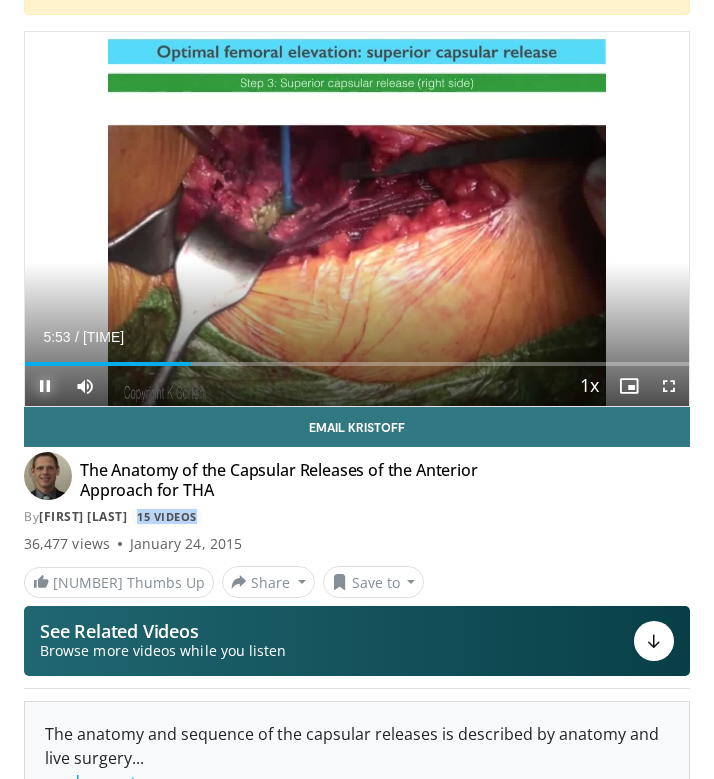 click at bounding box center (45, 386) 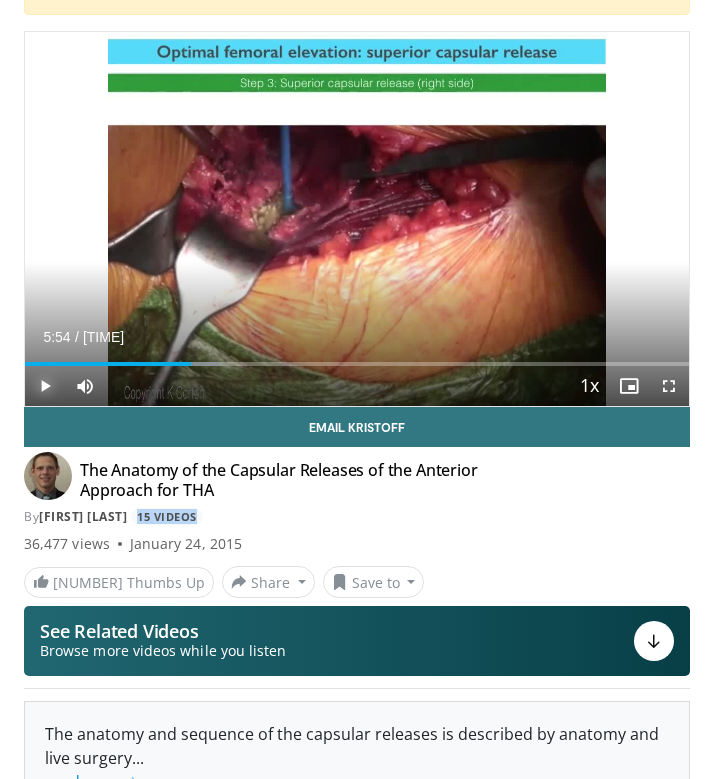 click at bounding box center [45, 386] 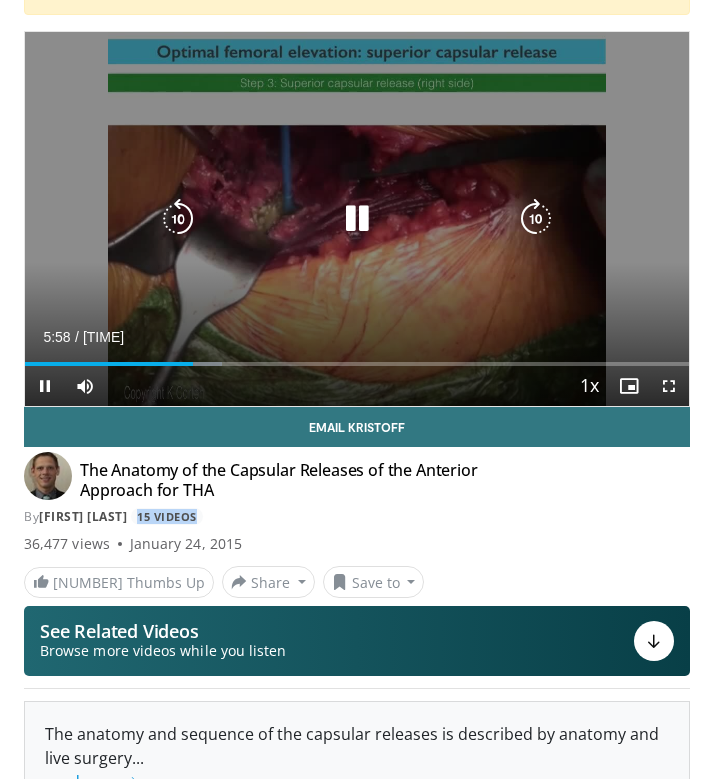 click at bounding box center [178, 219] 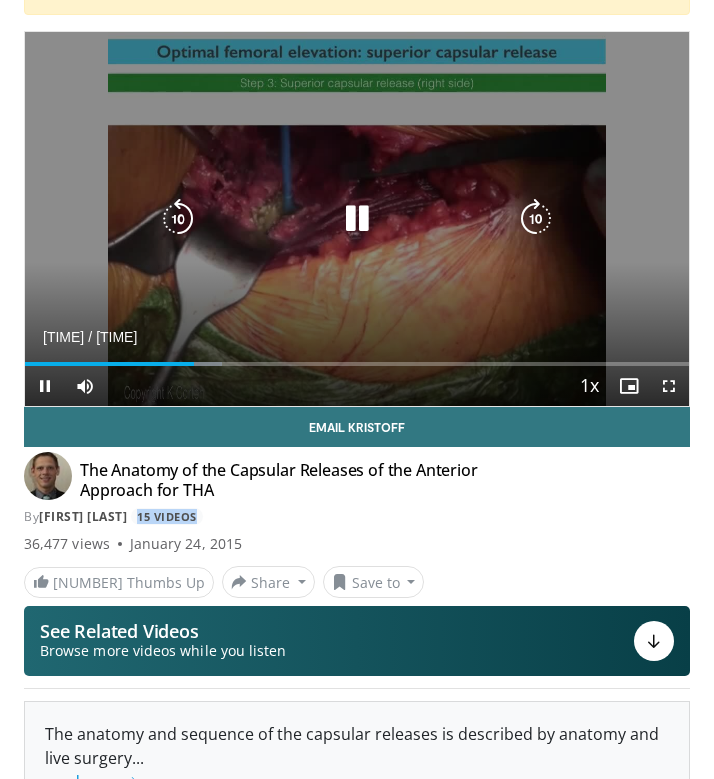click at bounding box center [357, 219] 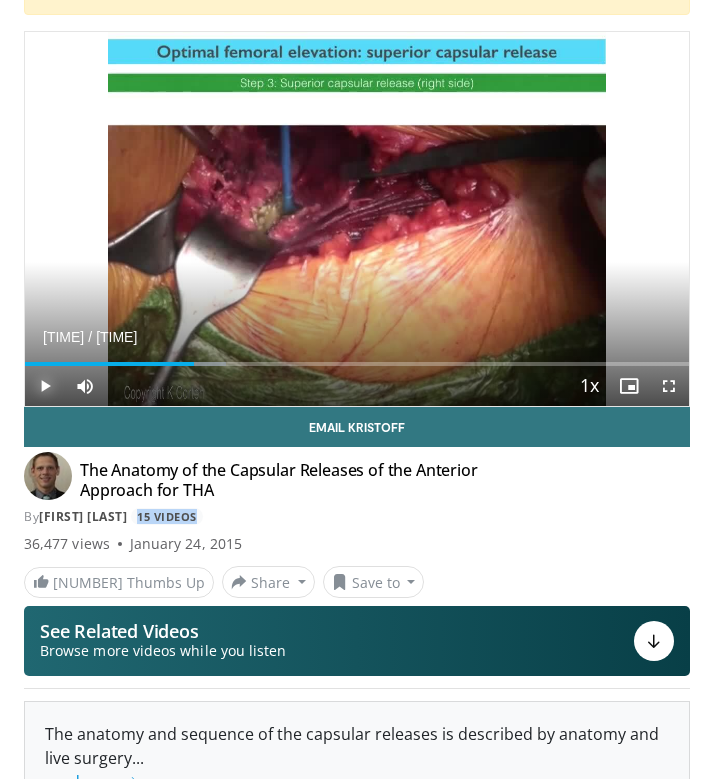 click at bounding box center (45, 386) 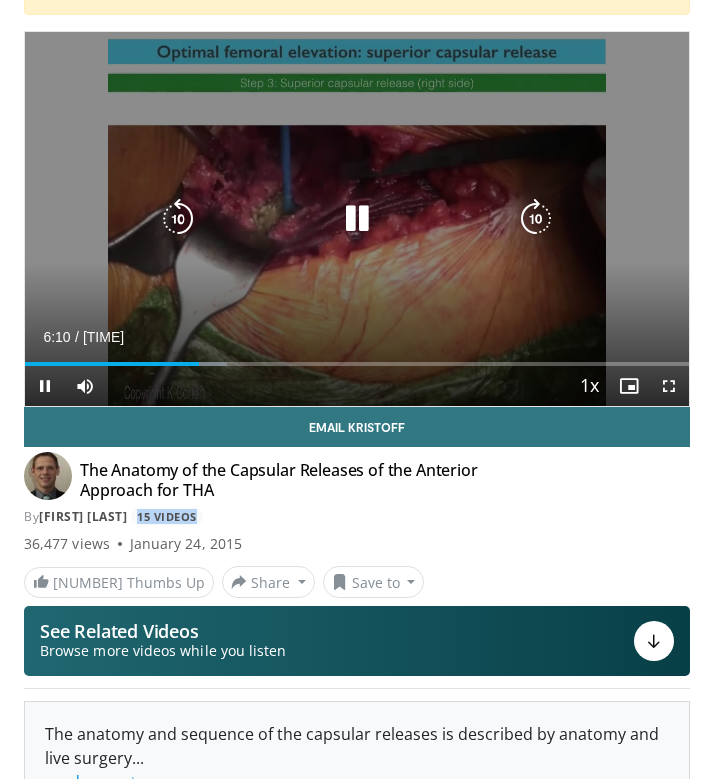 click at bounding box center [357, 219] 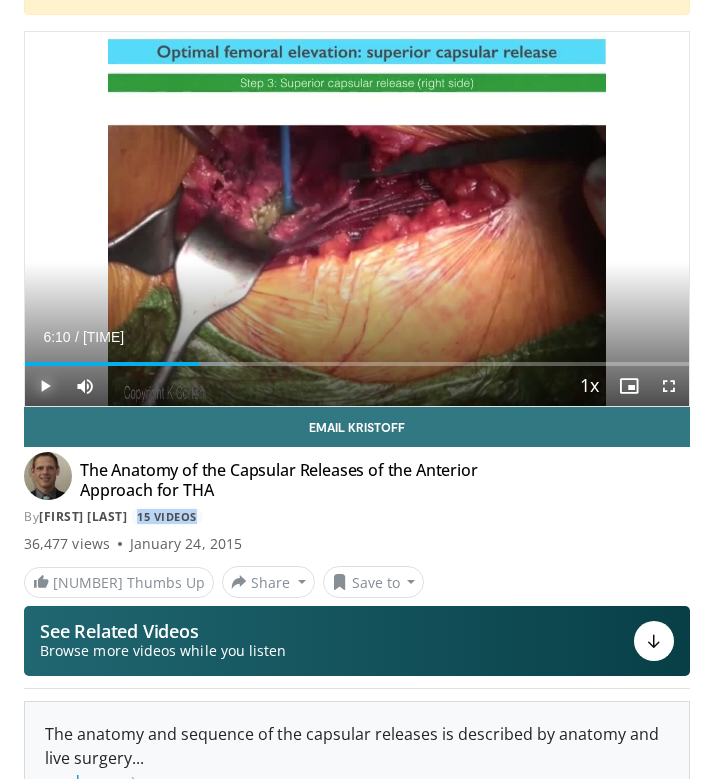 click at bounding box center (45, 386) 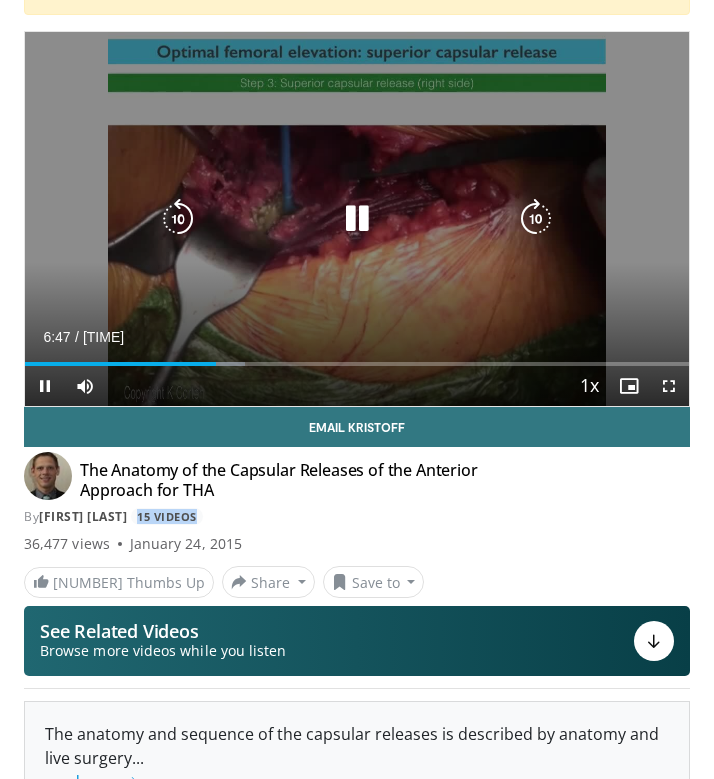click at bounding box center (357, 219) 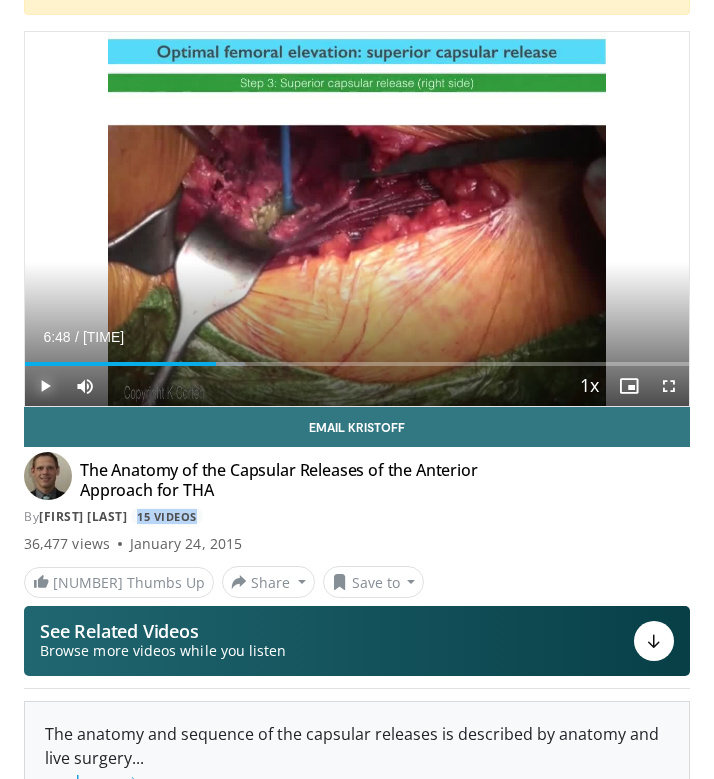 click at bounding box center [45, 386] 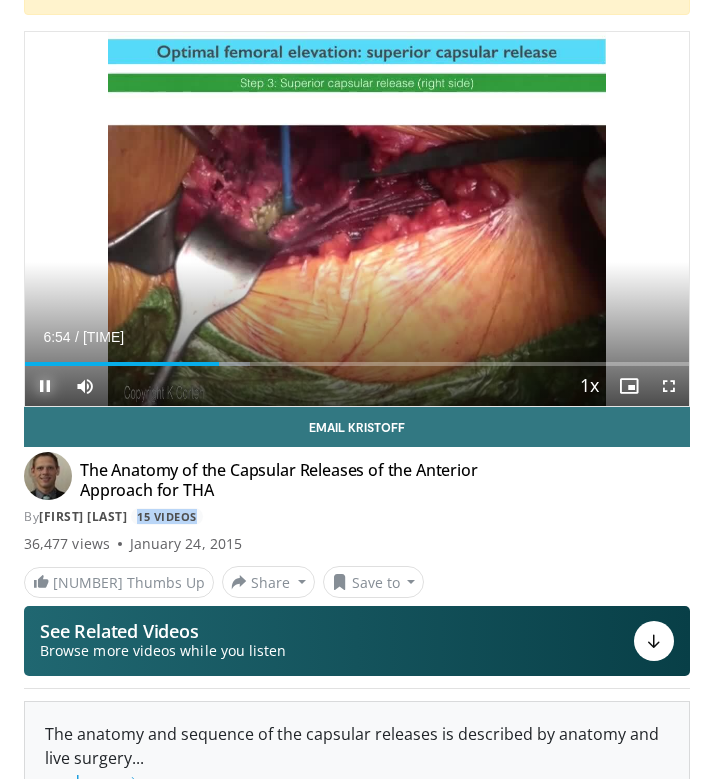 click at bounding box center (45, 386) 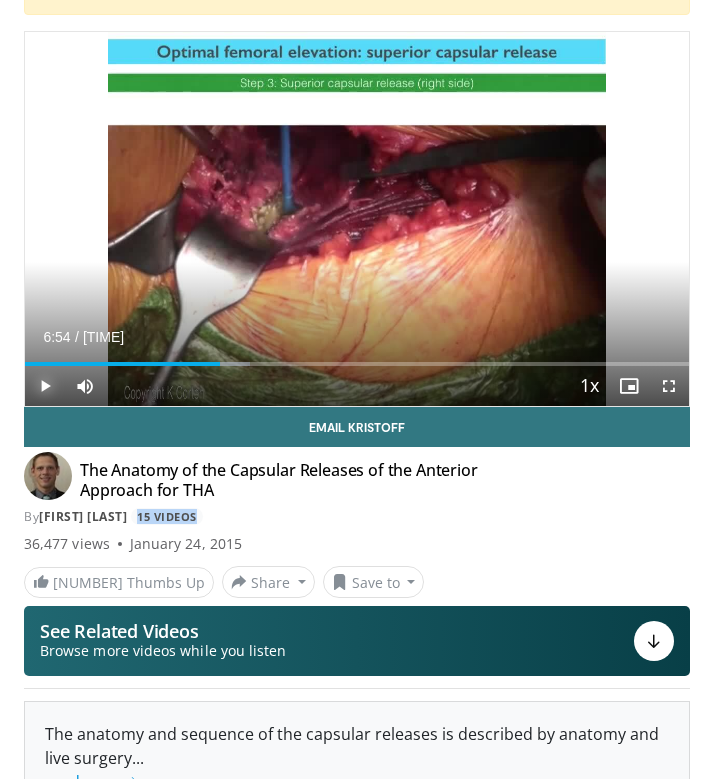 click at bounding box center [45, 386] 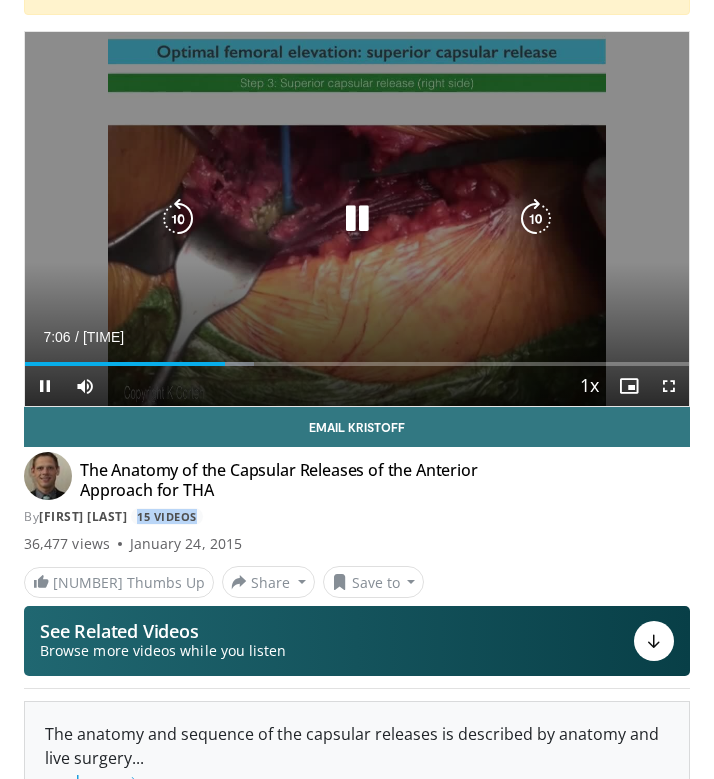 click at bounding box center (357, 219) 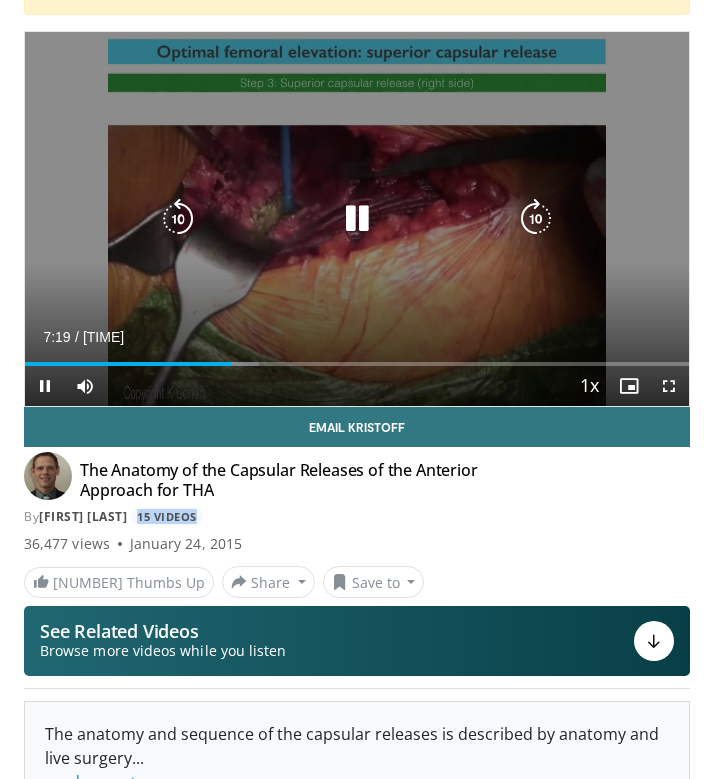 click at bounding box center (357, 219) 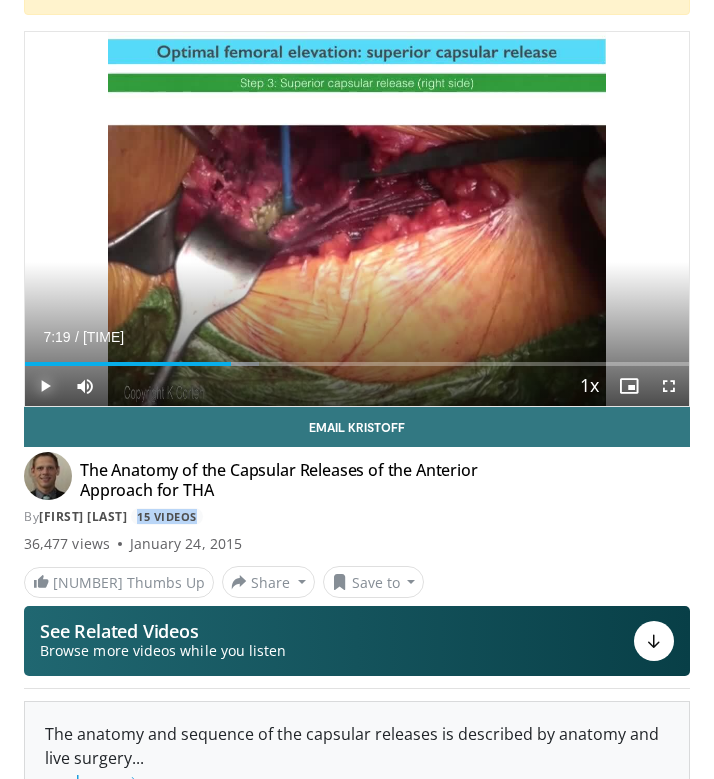 click at bounding box center (45, 386) 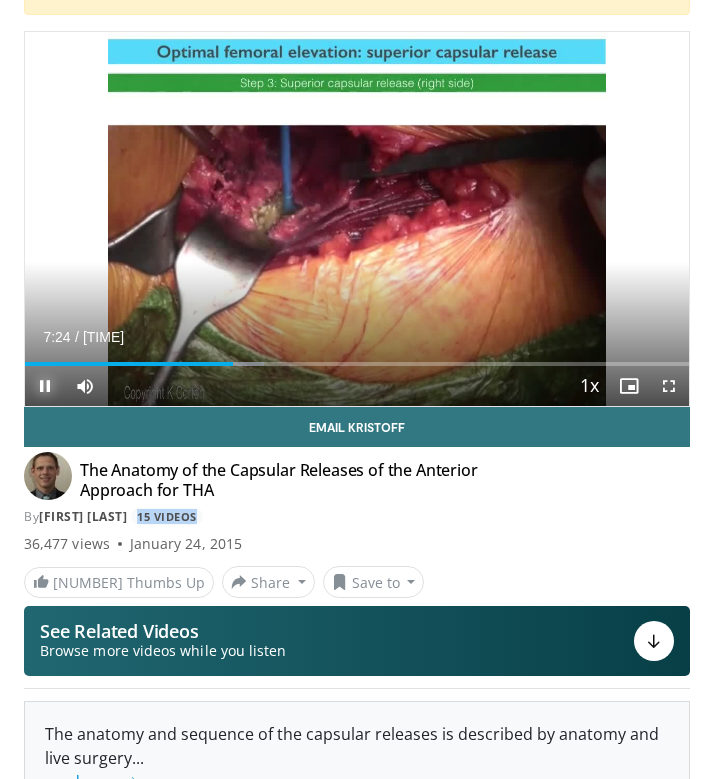 click at bounding box center (45, 386) 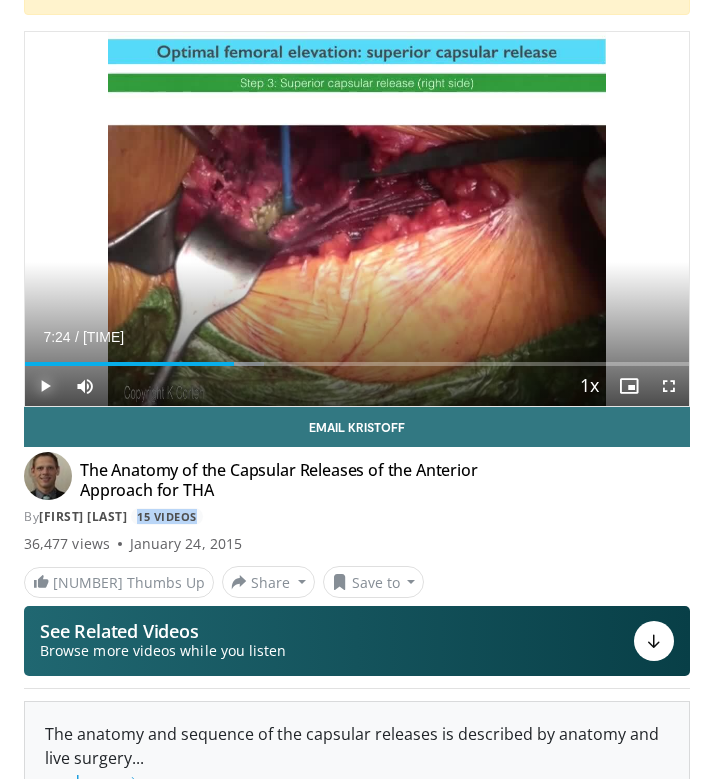 click at bounding box center [45, 386] 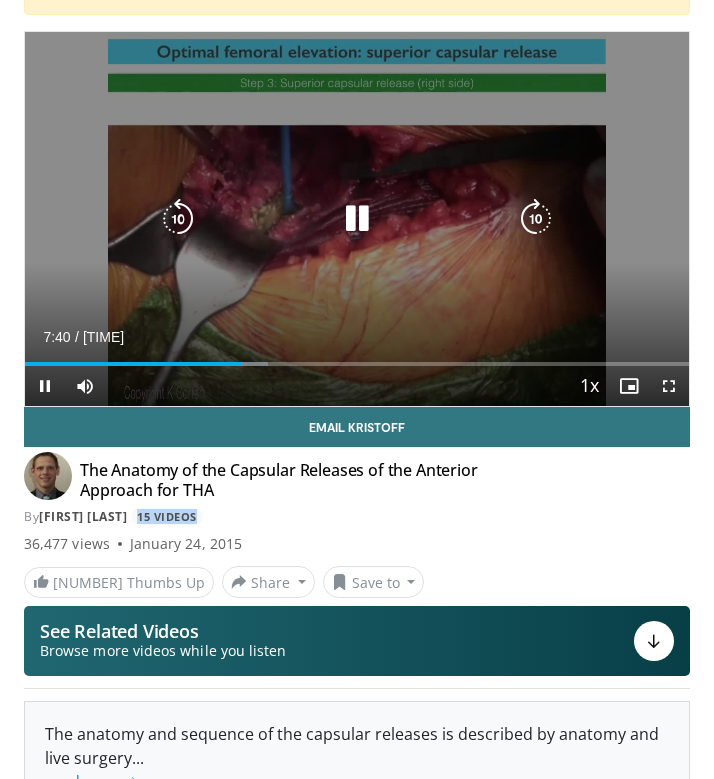click at bounding box center (357, 219) 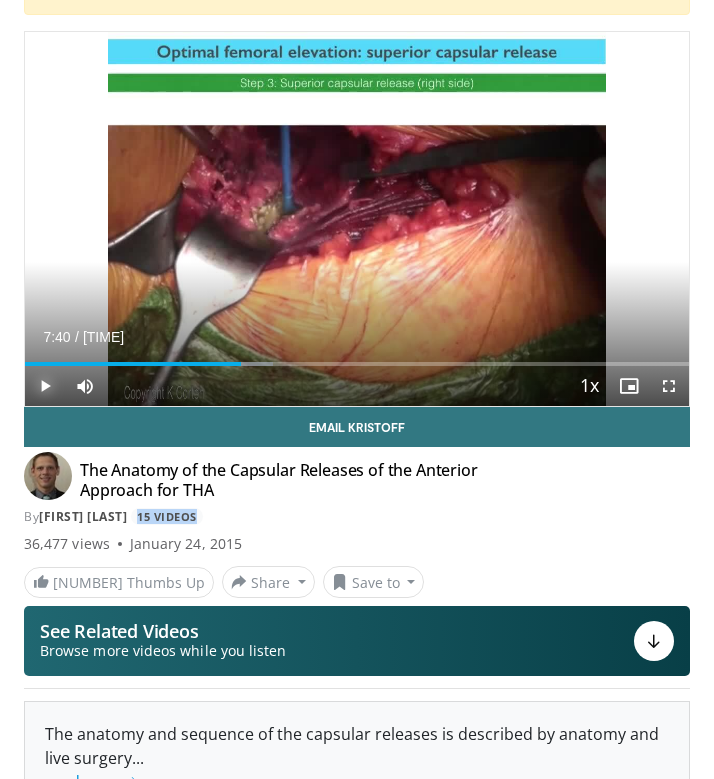 click at bounding box center [45, 386] 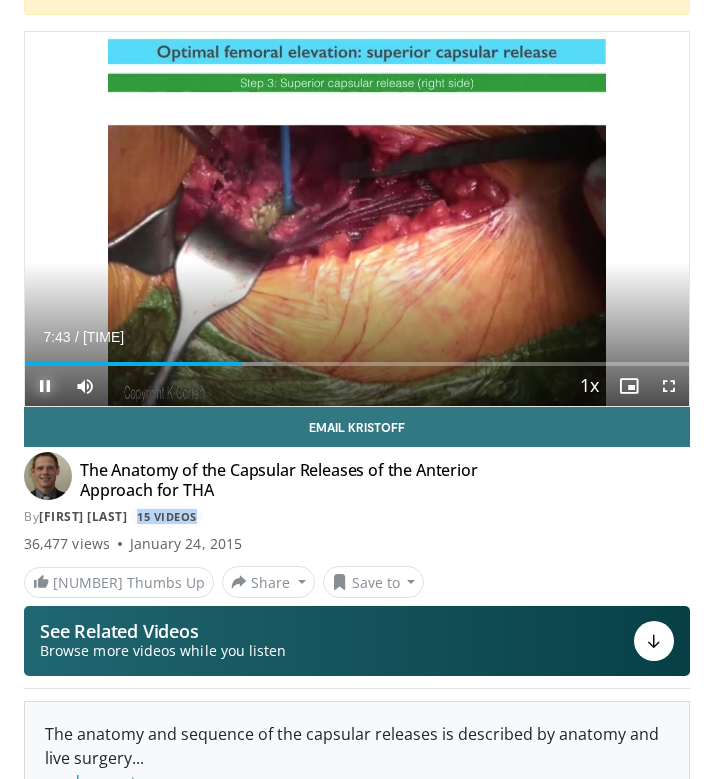 click at bounding box center [45, 386] 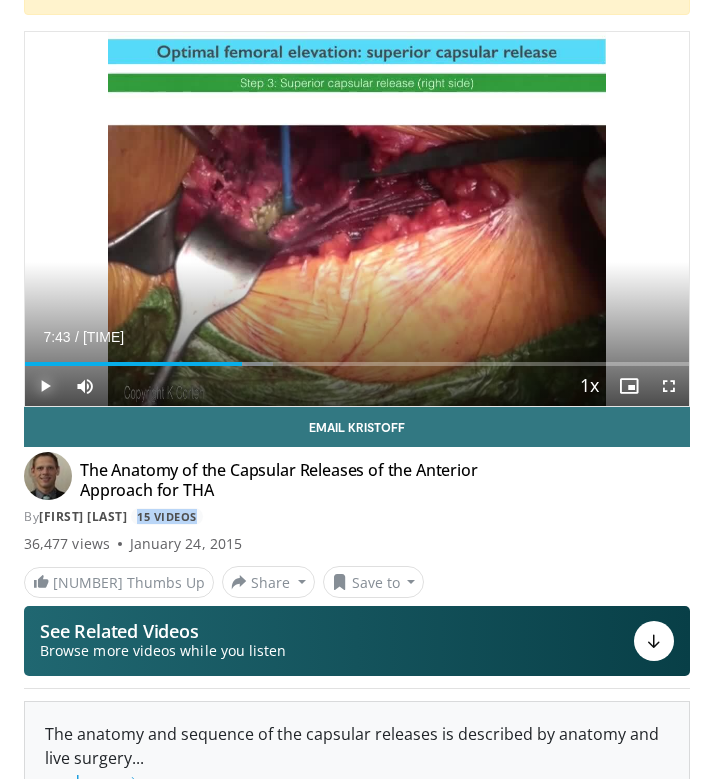 click at bounding box center (45, 386) 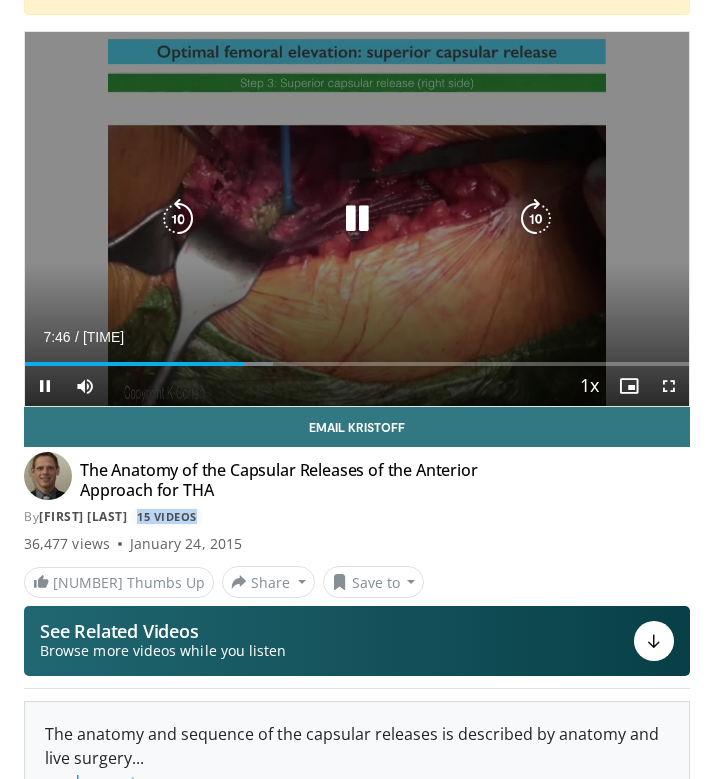 click at bounding box center (178, 219) 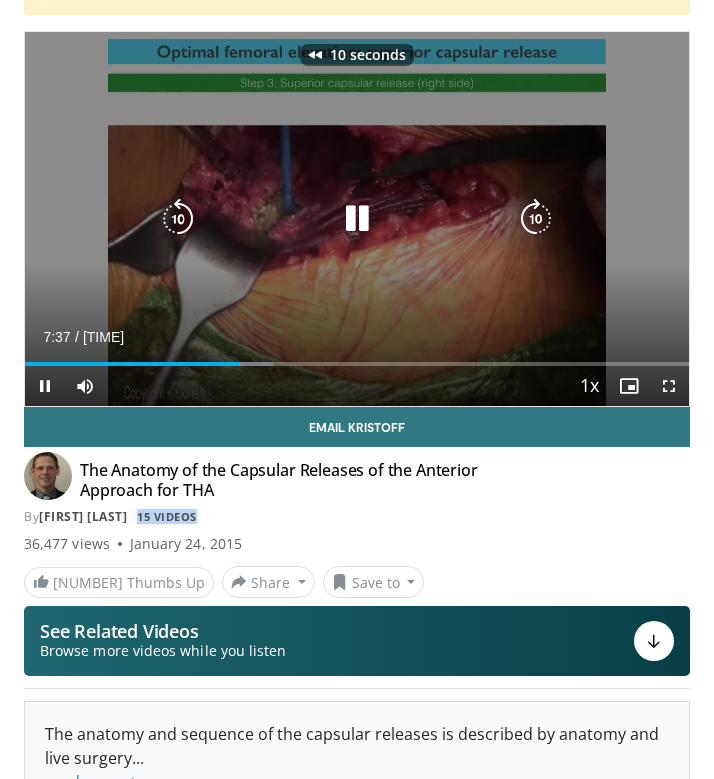 click at bounding box center (178, 219) 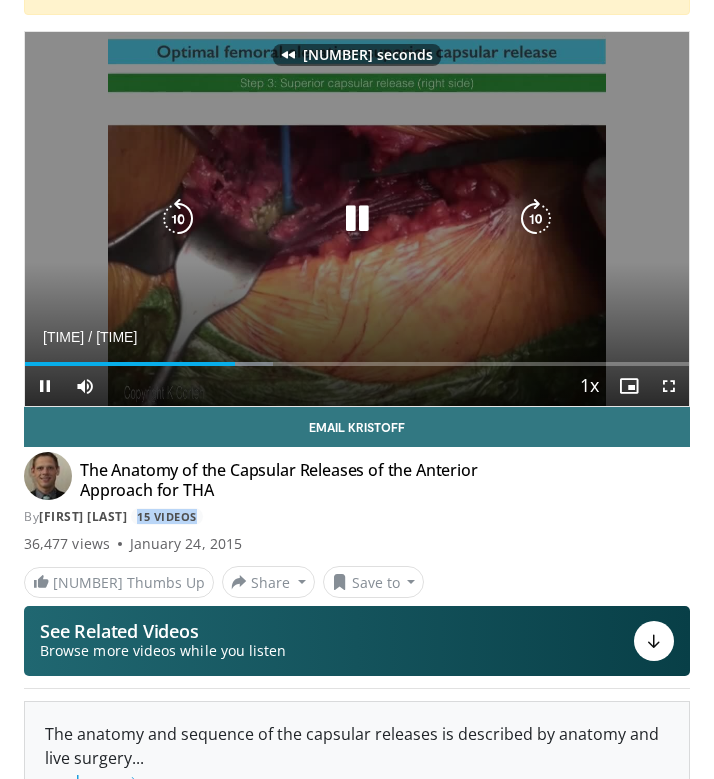 click at bounding box center [178, 219] 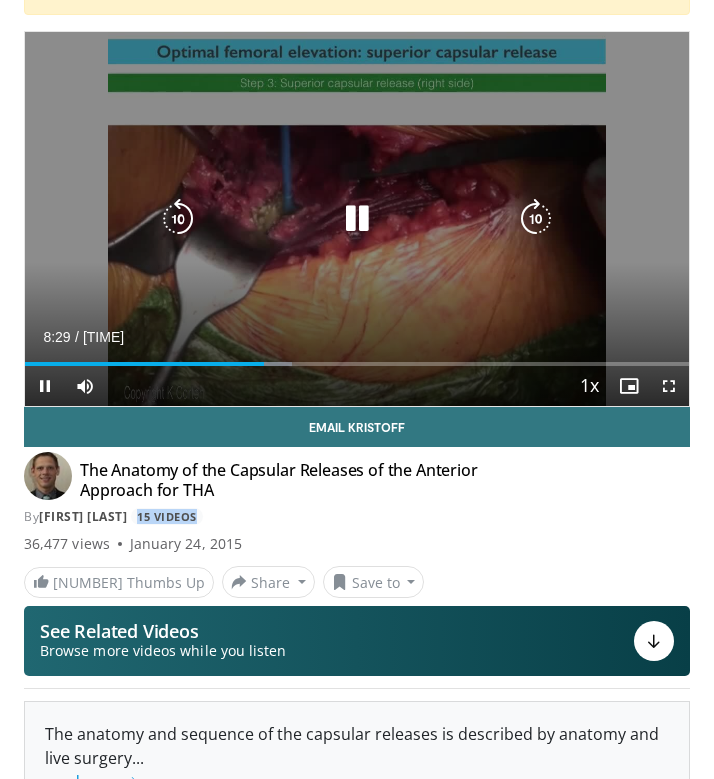 click at bounding box center (178, 219) 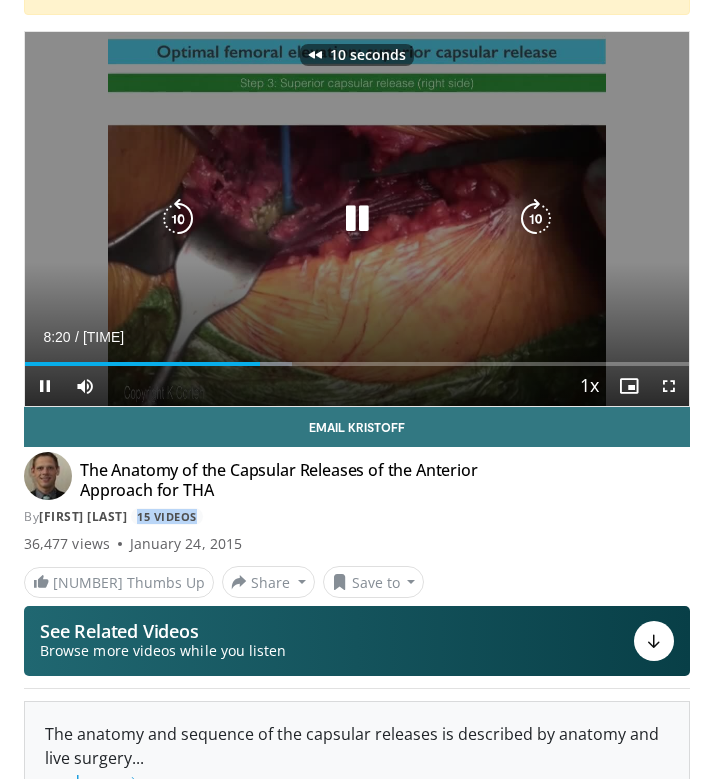click at bounding box center [178, 219] 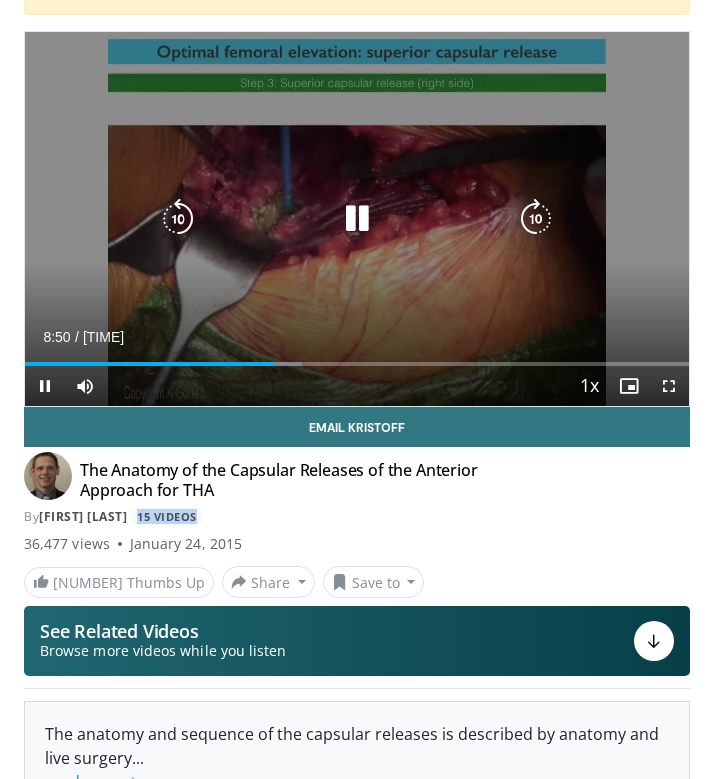 click at bounding box center (357, 219) 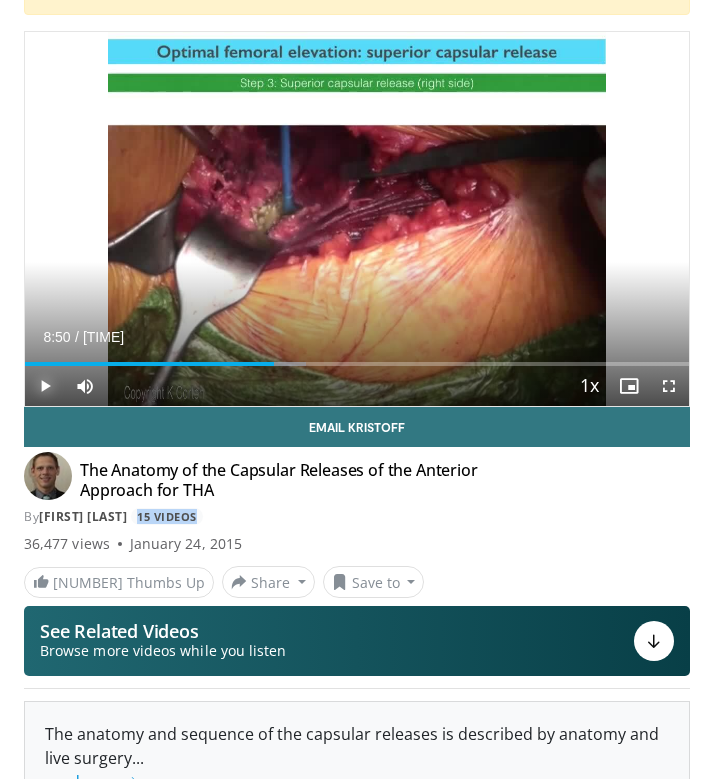 click at bounding box center (45, 386) 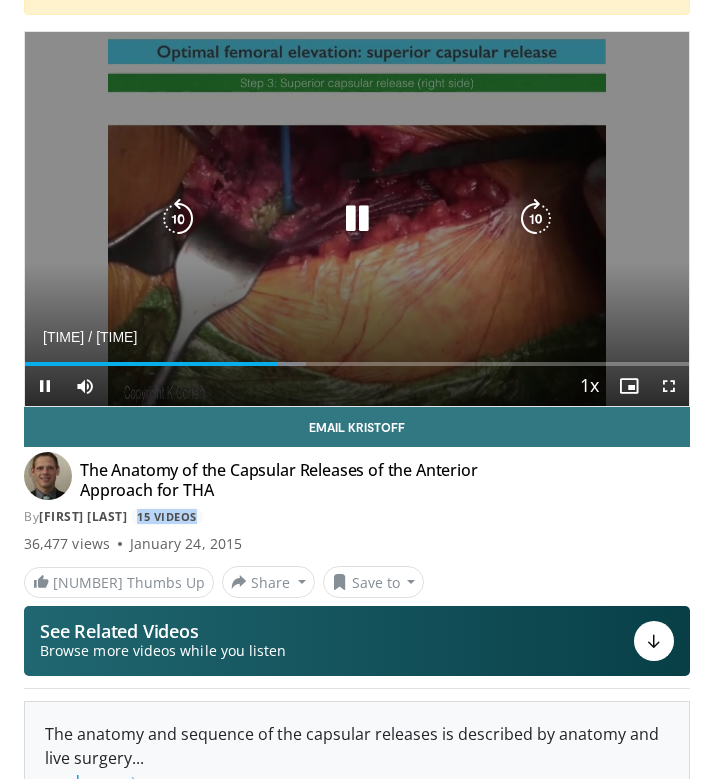 click at bounding box center [357, 219] 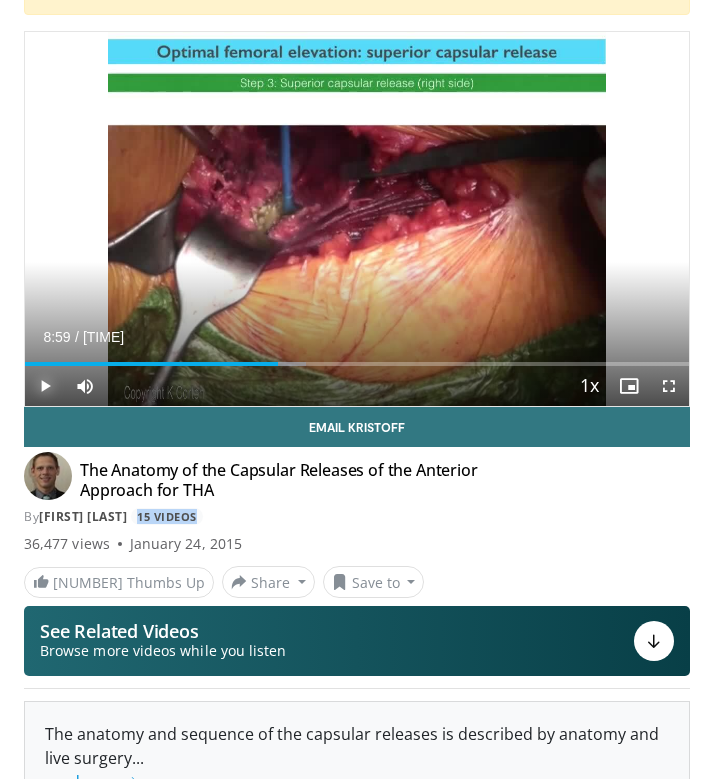 click at bounding box center [45, 386] 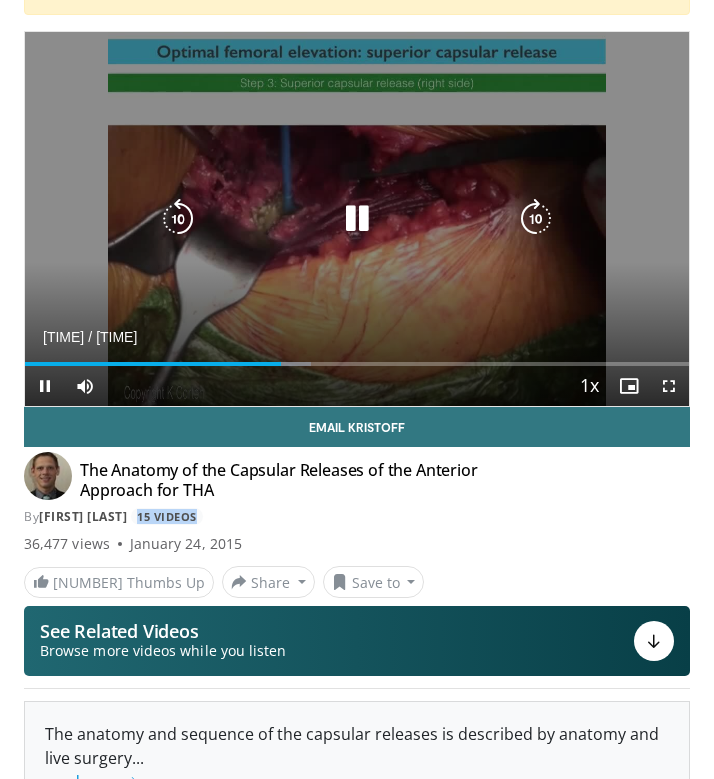 click at bounding box center (357, 219) 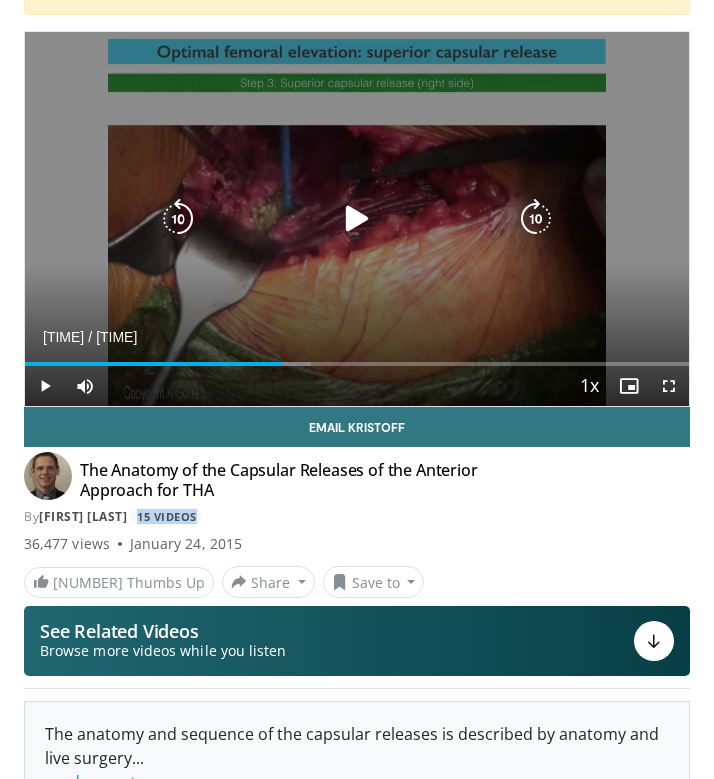 click at bounding box center [357, 219] 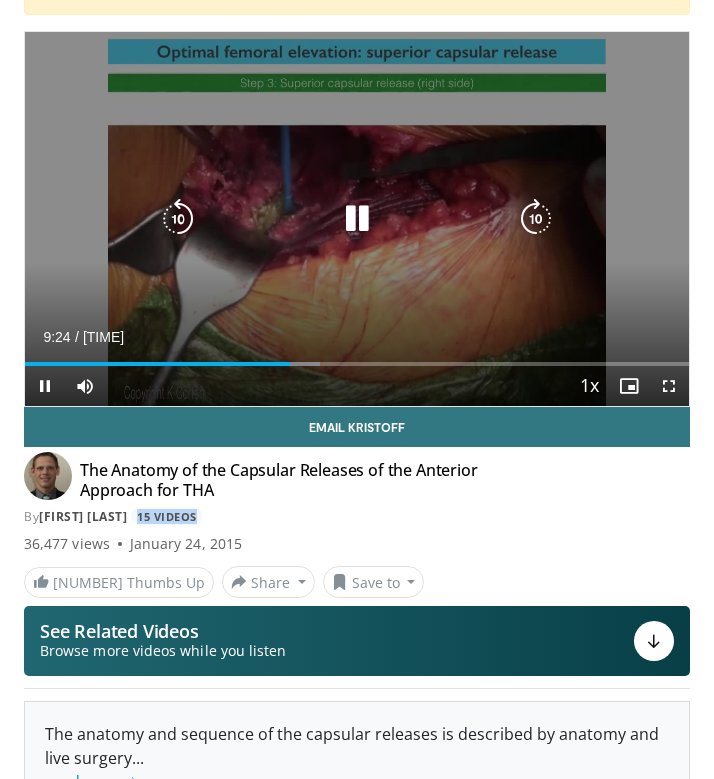 click at bounding box center (357, 219) 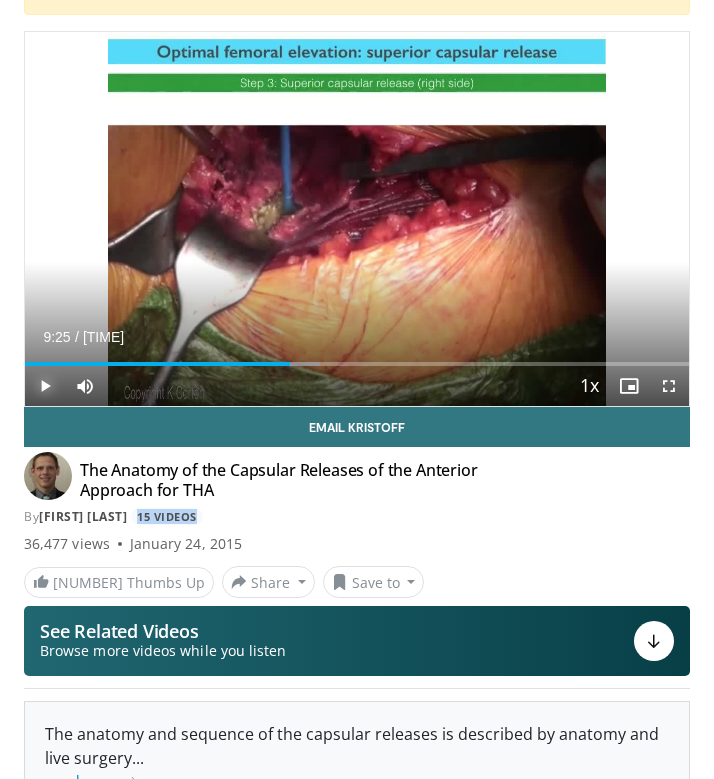 click at bounding box center [45, 386] 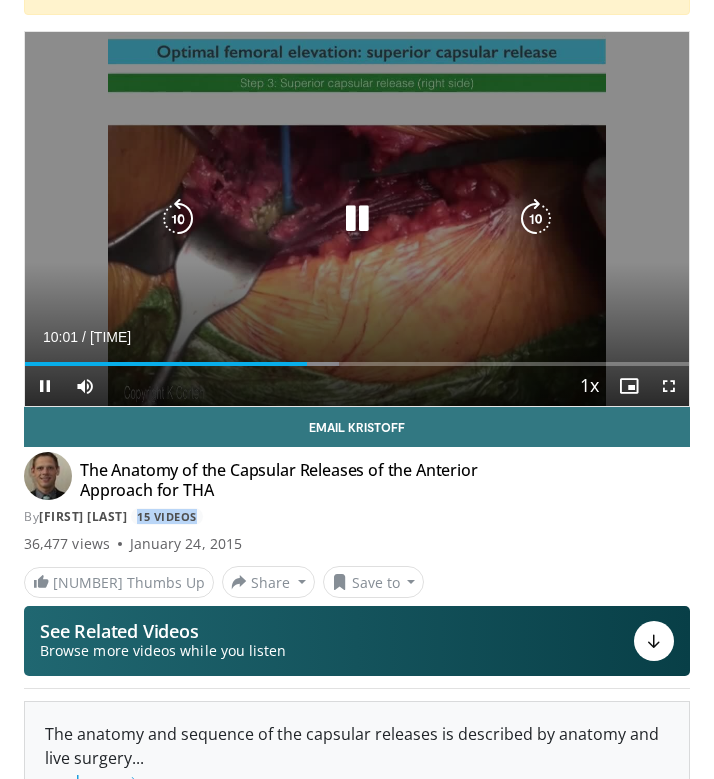 click at bounding box center (178, 219) 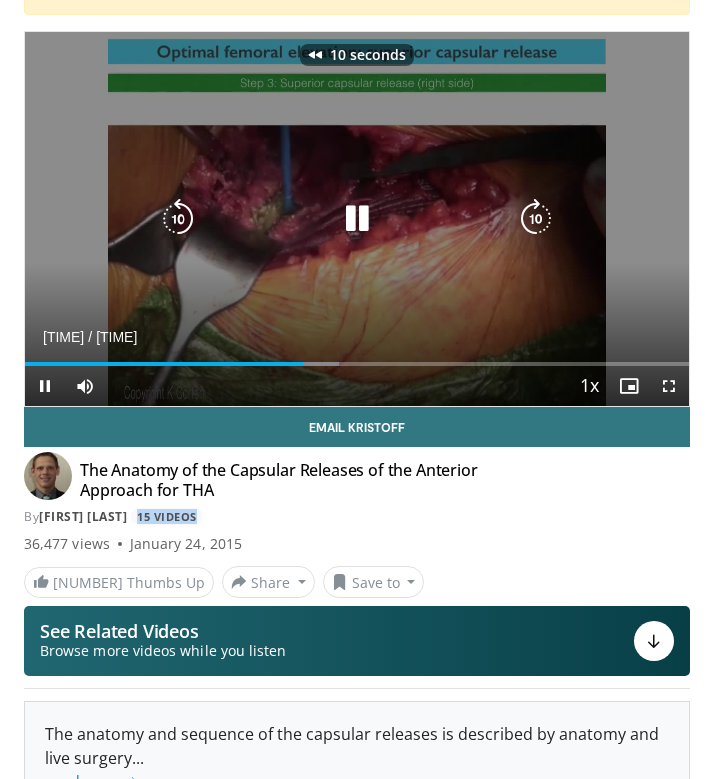 click at bounding box center (178, 219) 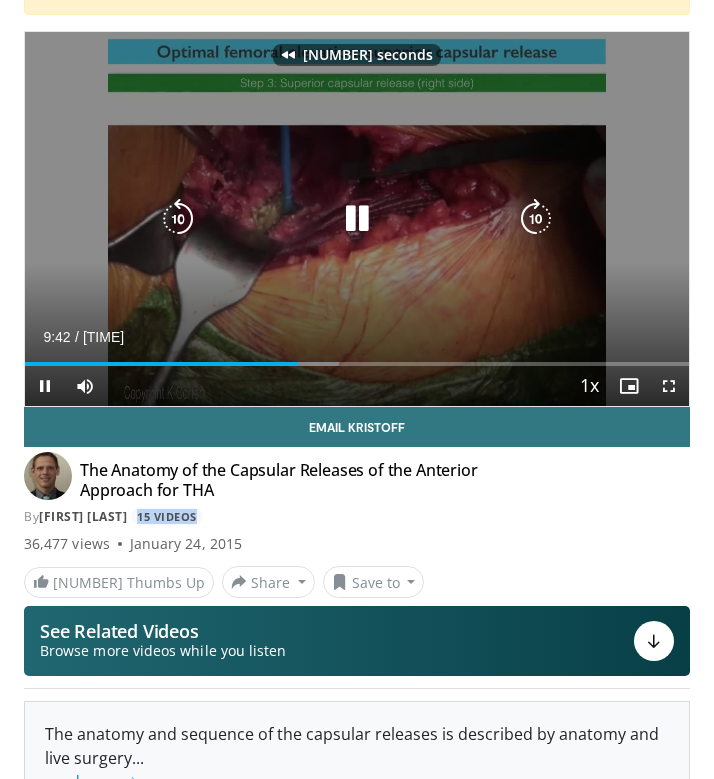 click at bounding box center [178, 219] 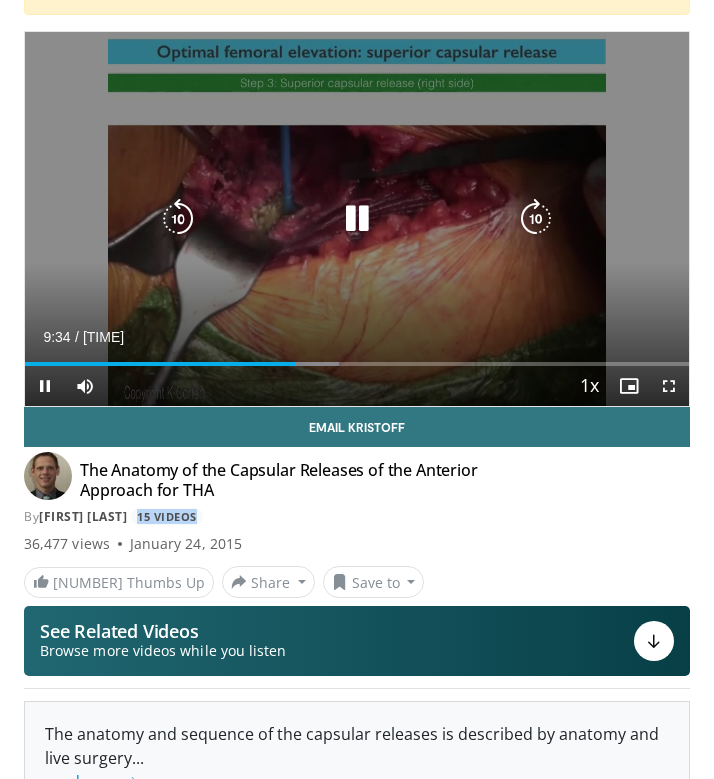 click at bounding box center (178, 219) 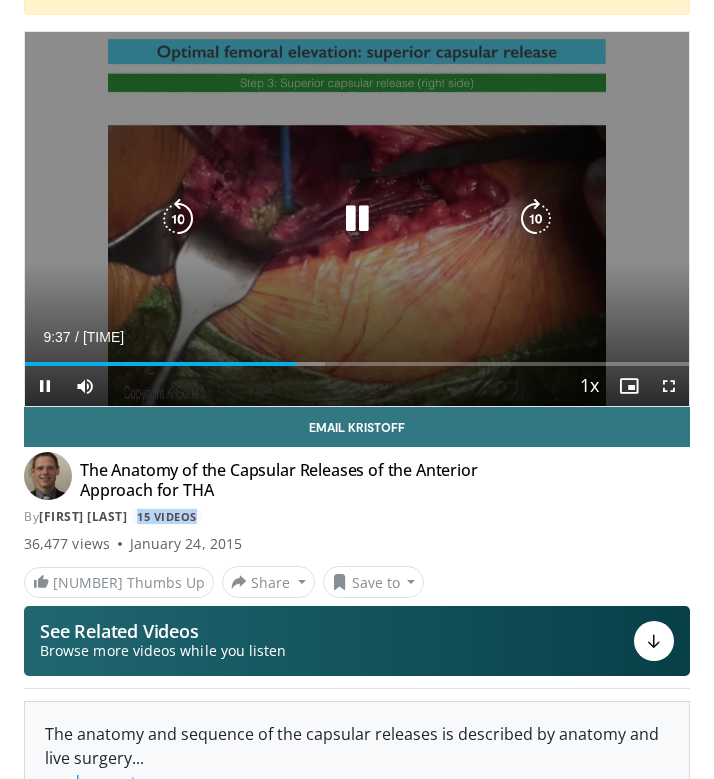 click at bounding box center [357, 219] 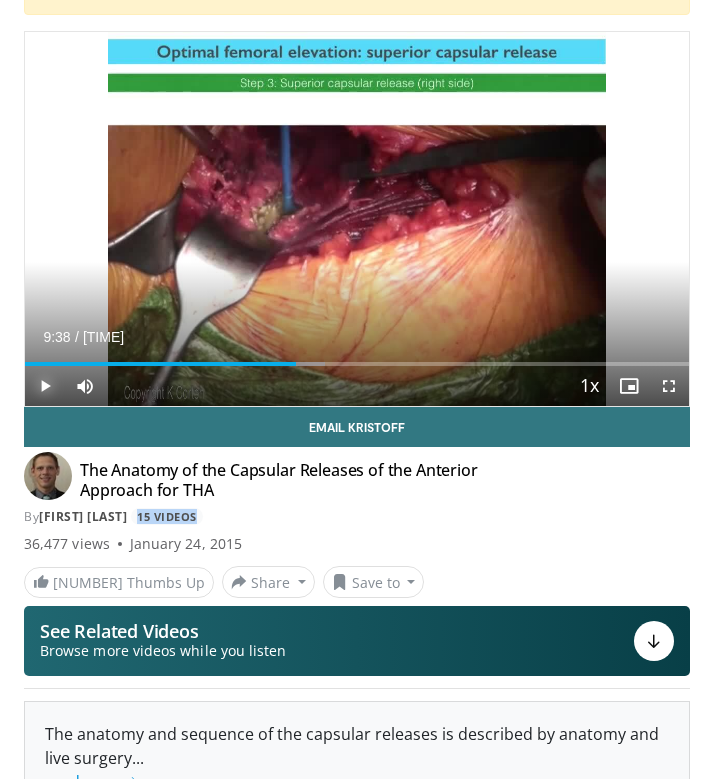 click at bounding box center (45, 386) 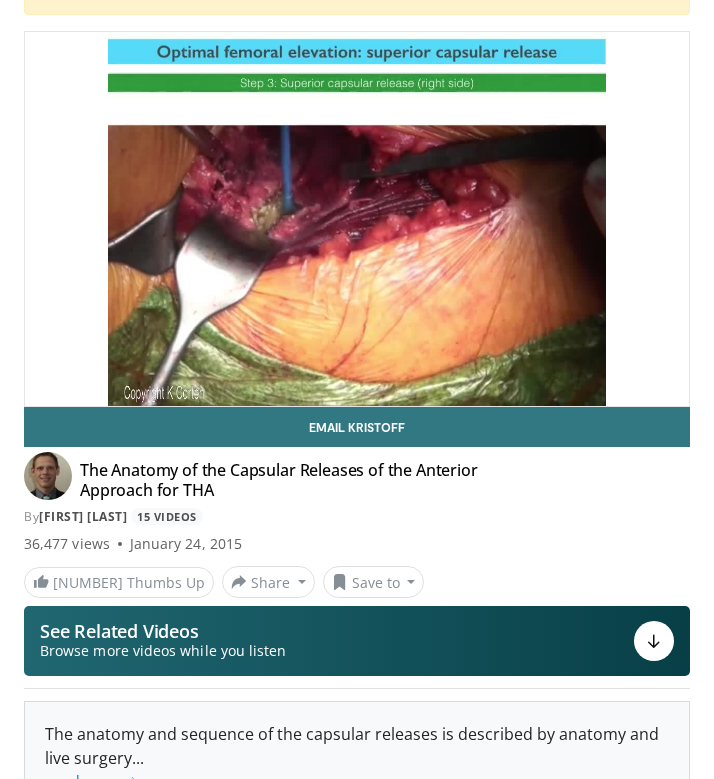click on "36,477 views
January [MONTH], [YEAR]" at bounding box center [357, 544] 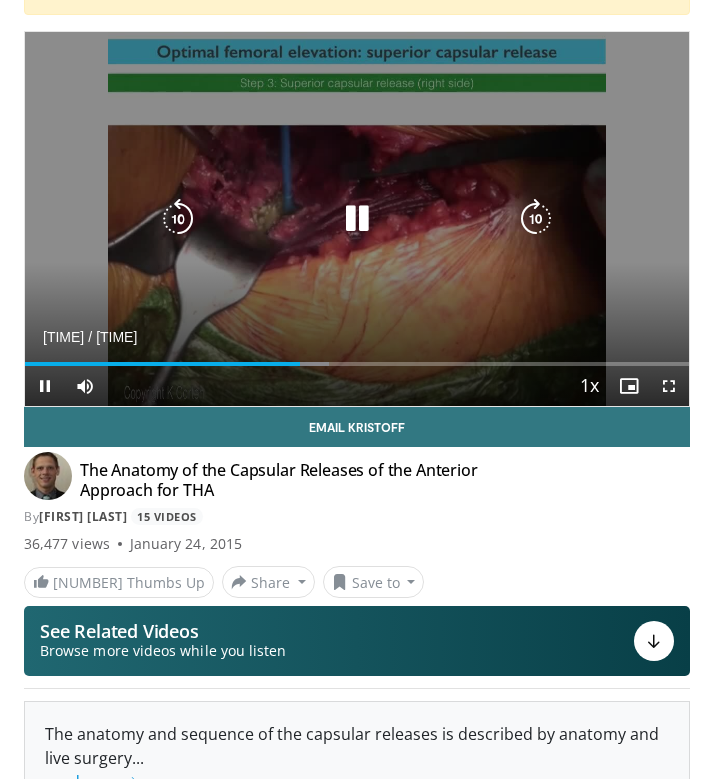 click at bounding box center (357, 219) 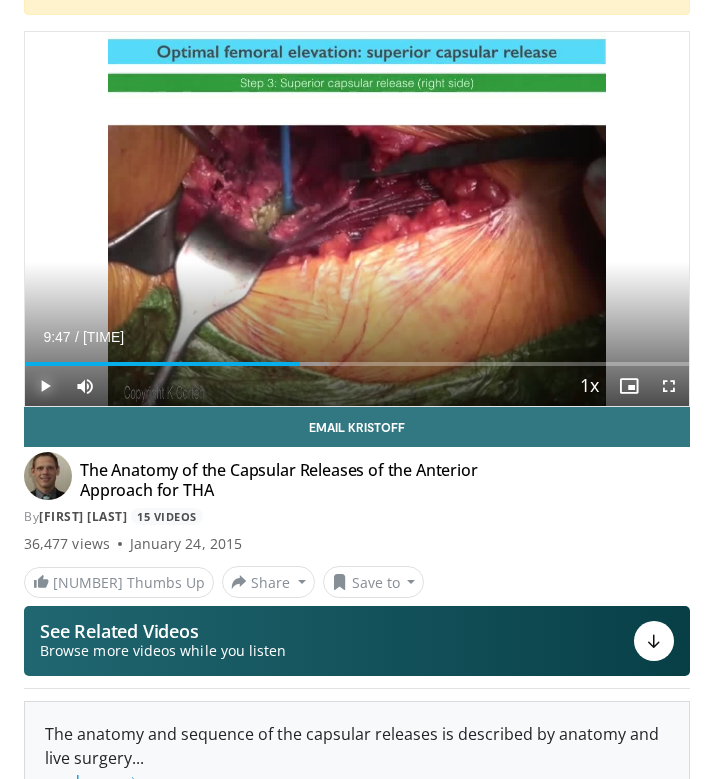 click at bounding box center [45, 386] 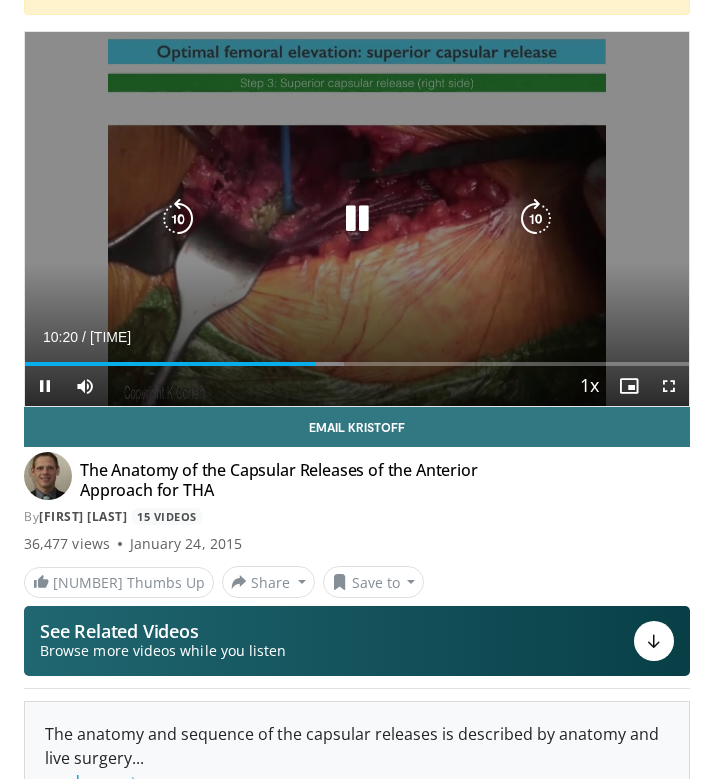 click at bounding box center [357, 219] 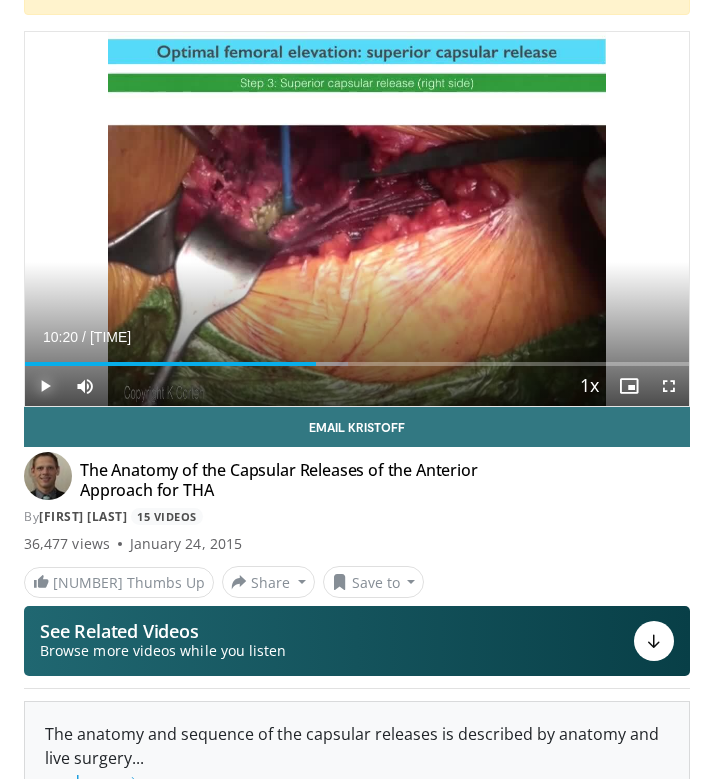 click at bounding box center [45, 386] 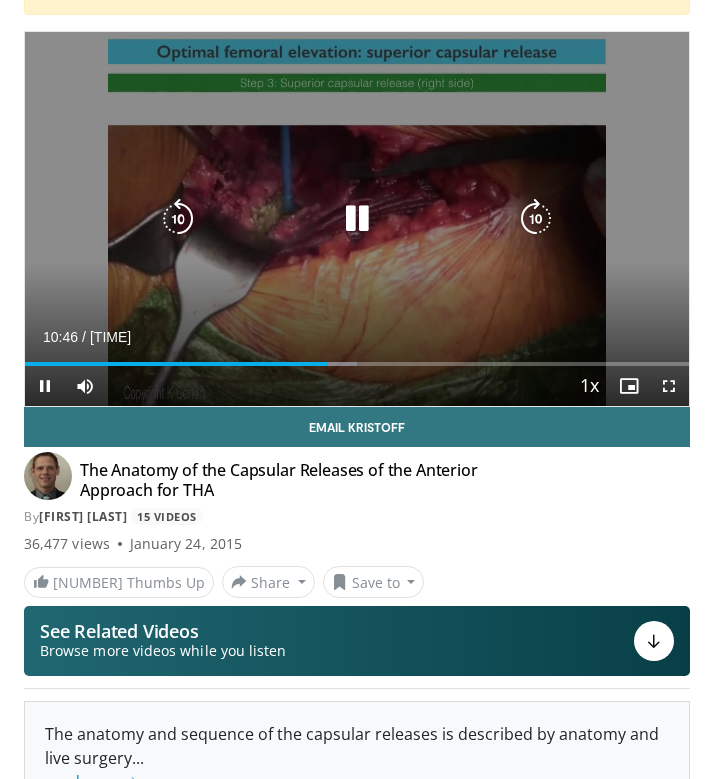 click at bounding box center (357, 219) 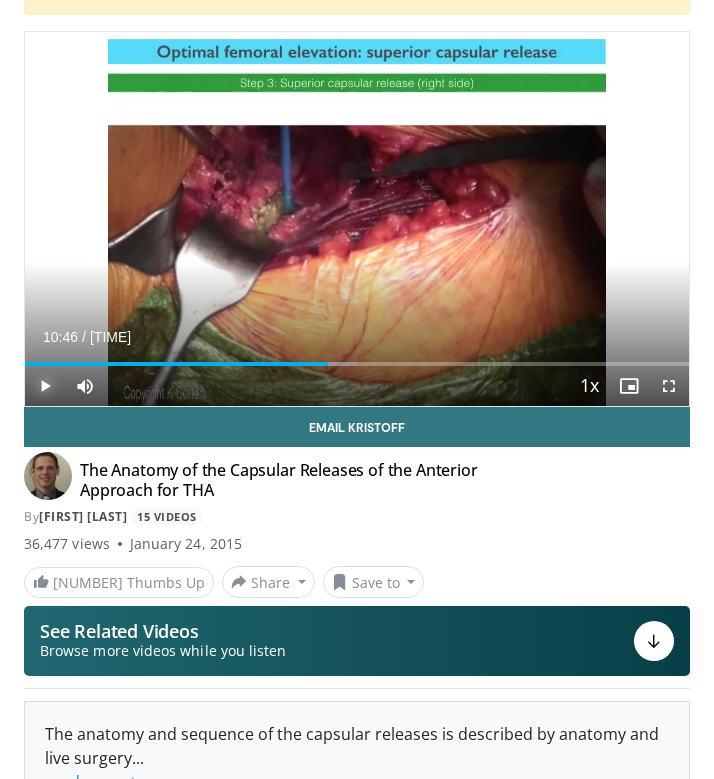 click at bounding box center [45, 386] 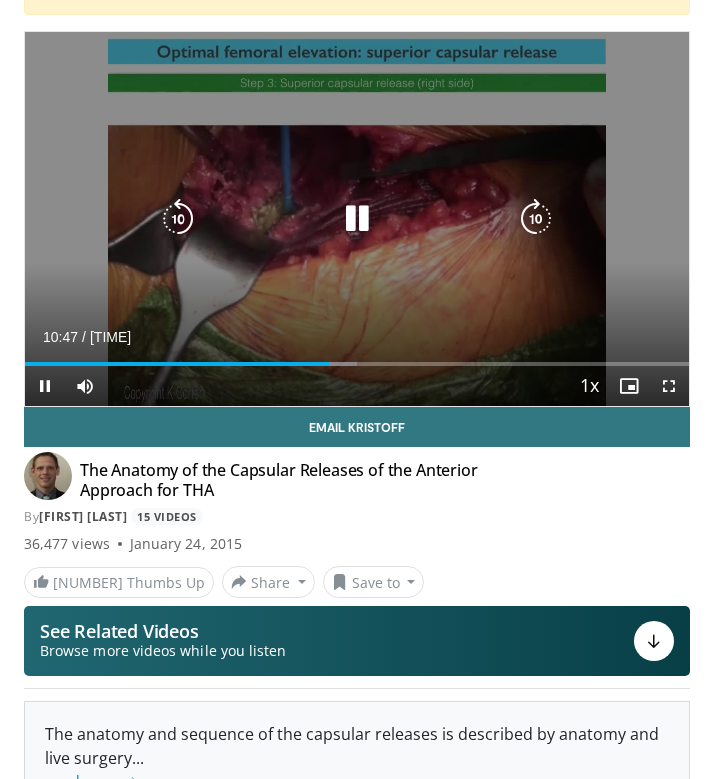 click at bounding box center (178, 219) 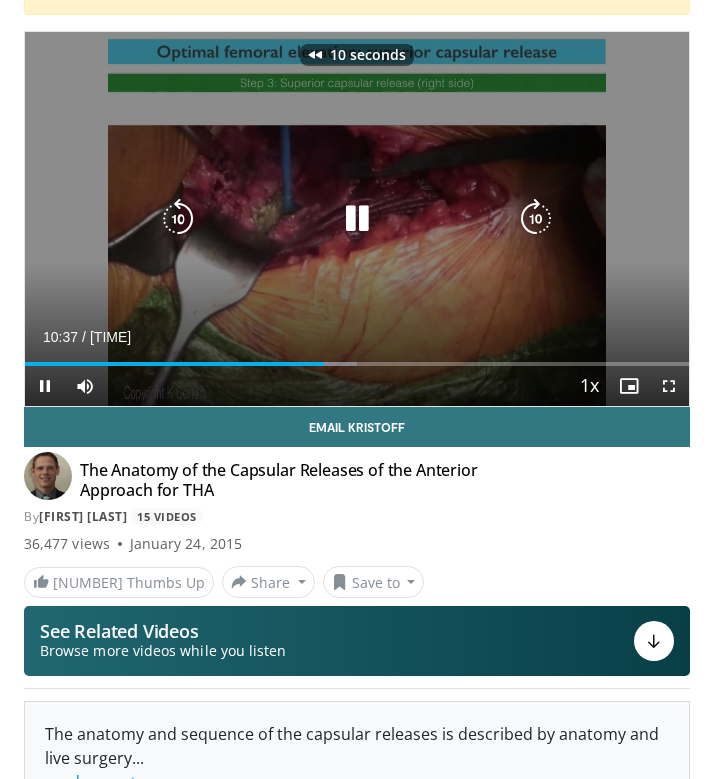 click at bounding box center [178, 219] 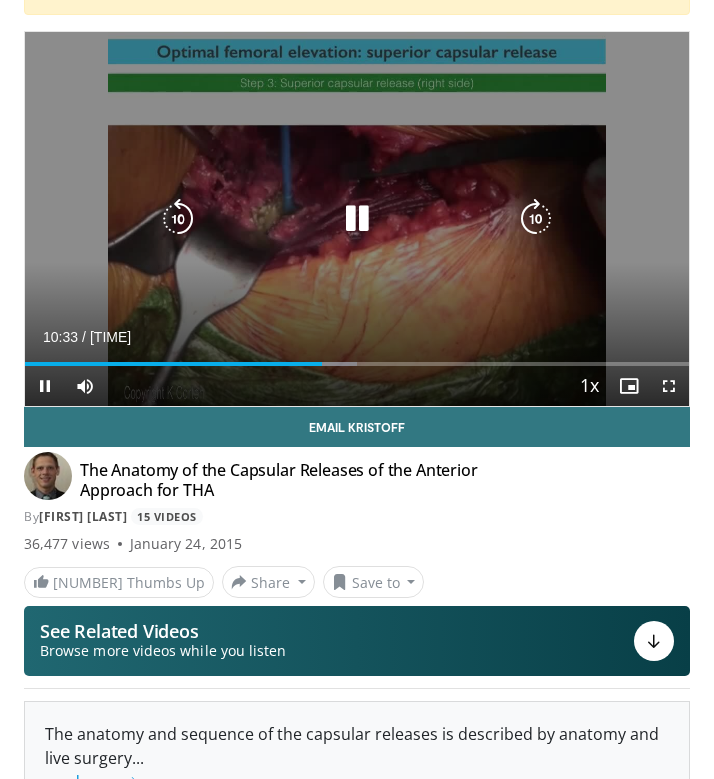 click at bounding box center (357, 219) 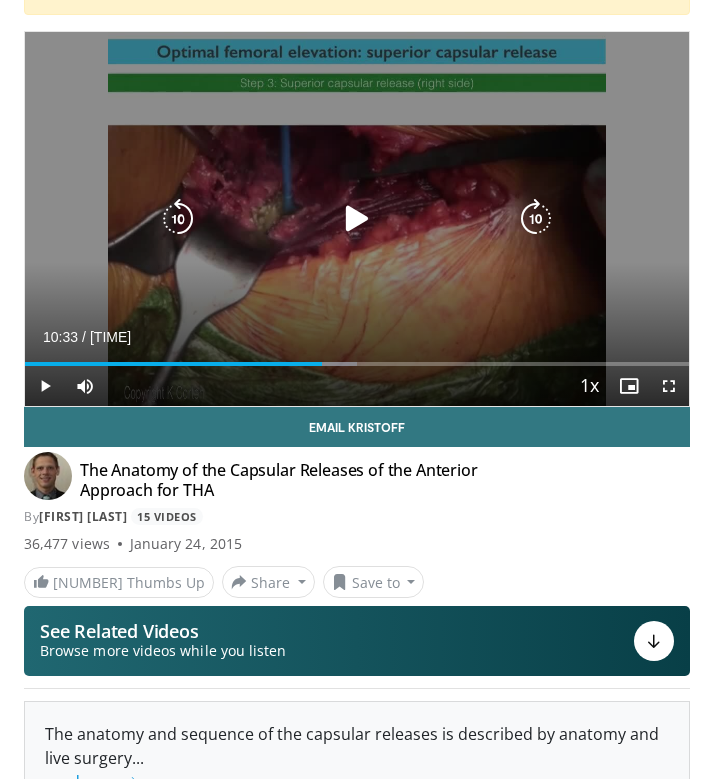 click at bounding box center (357, 219) 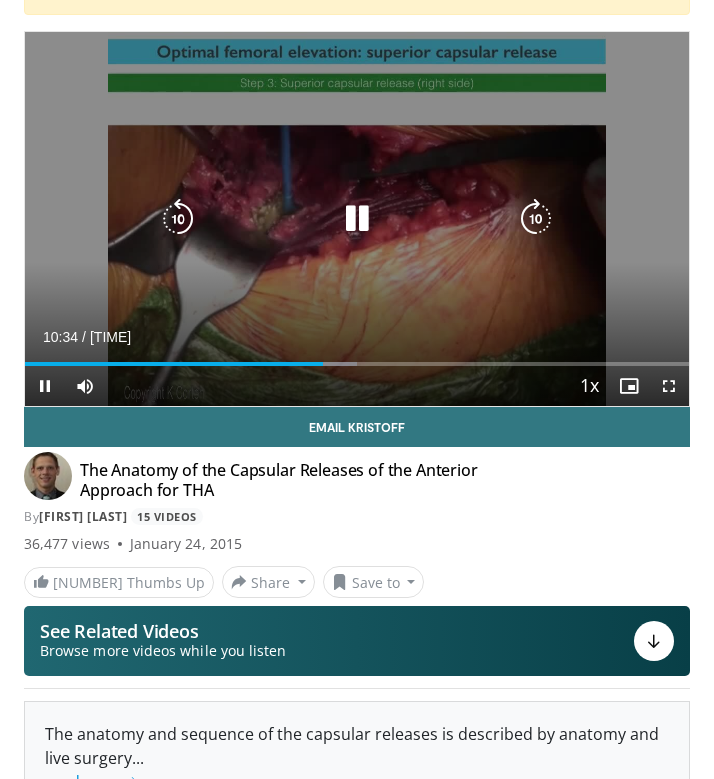 click at bounding box center [357, 219] 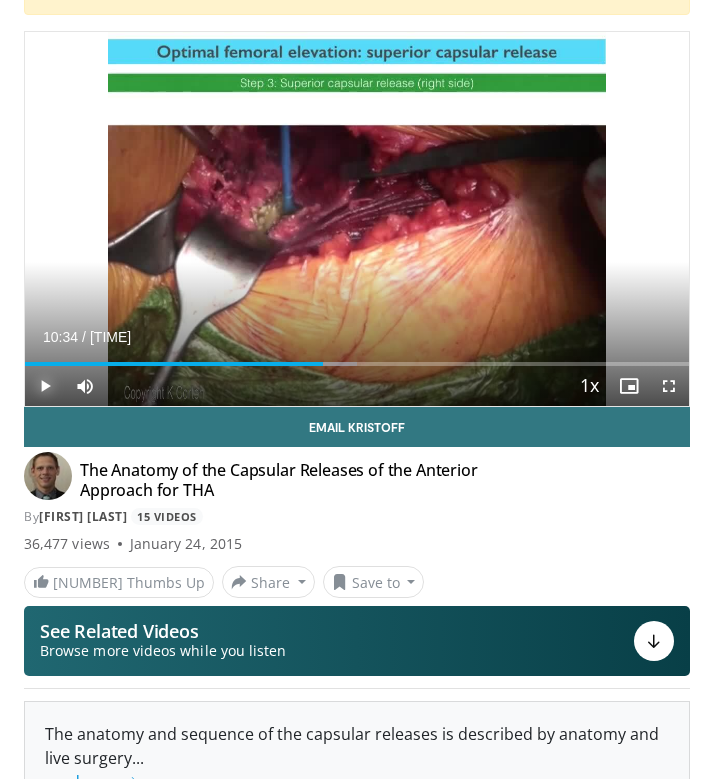 click at bounding box center [45, 386] 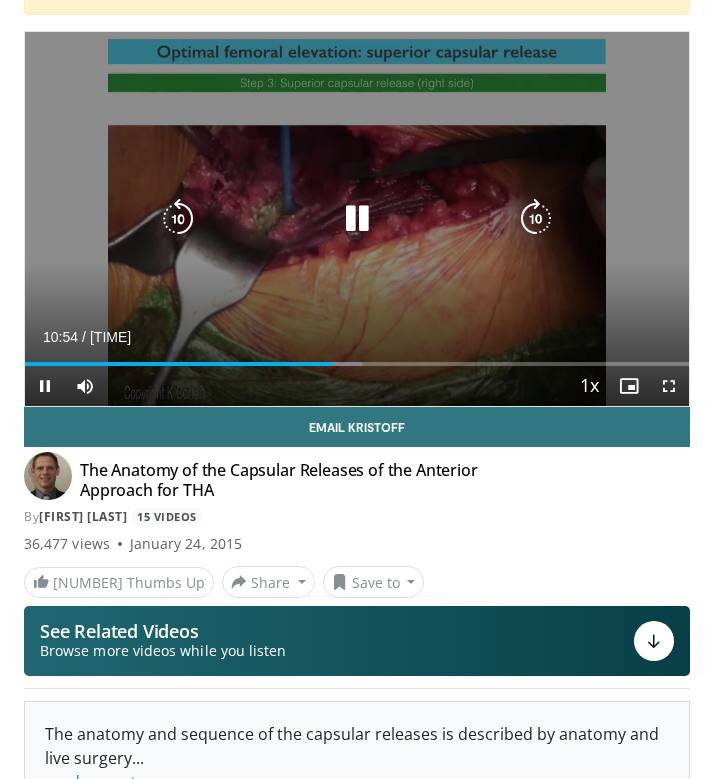 click at bounding box center (357, 219) 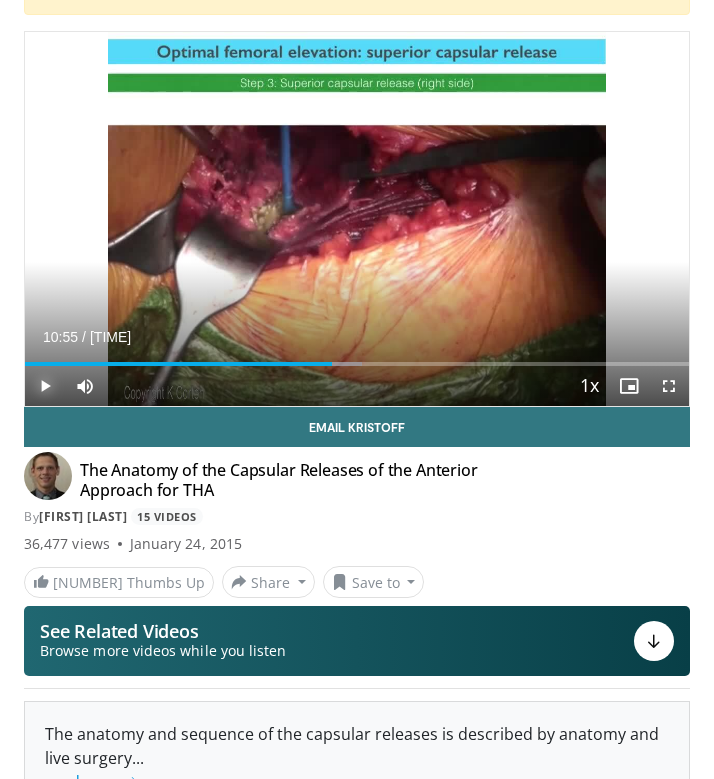 click at bounding box center (45, 386) 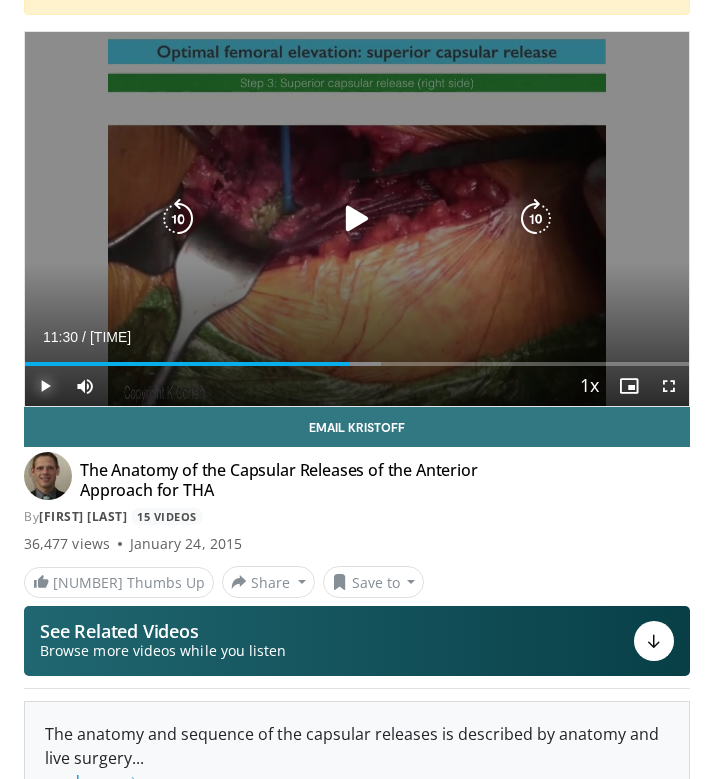 click on "Play" at bounding box center (45, 386) 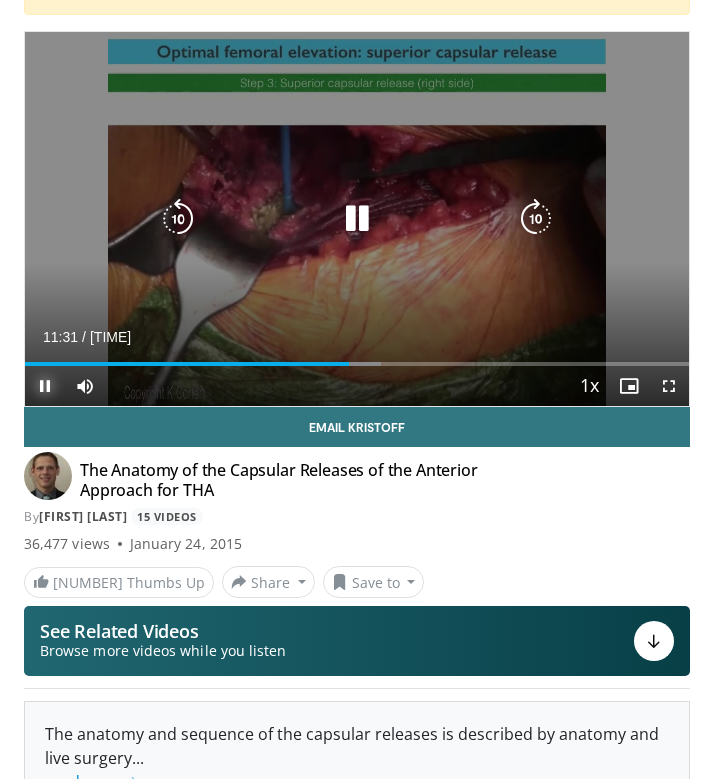 click on "Pause" at bounding box center (45, 386) 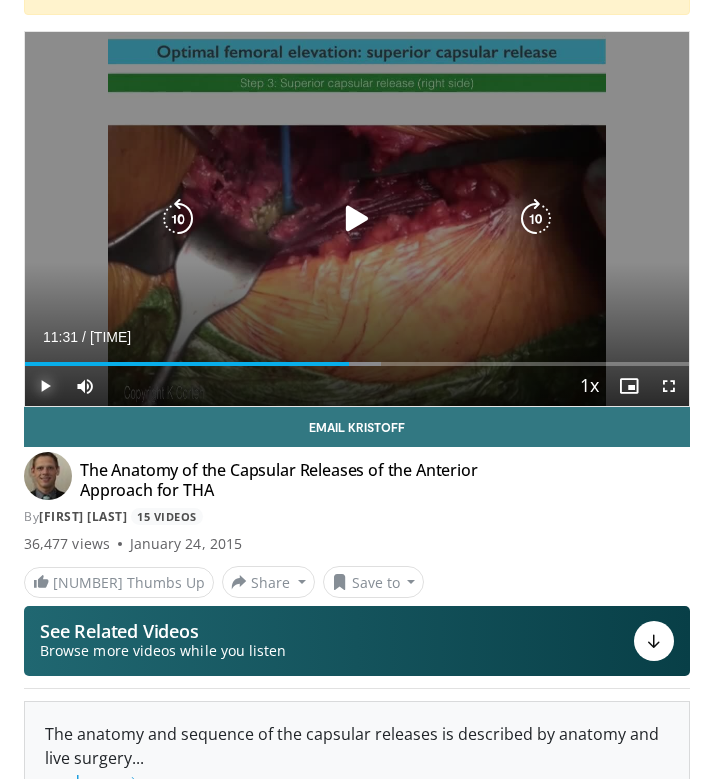click on "Play" at bounding box center [45, 386] 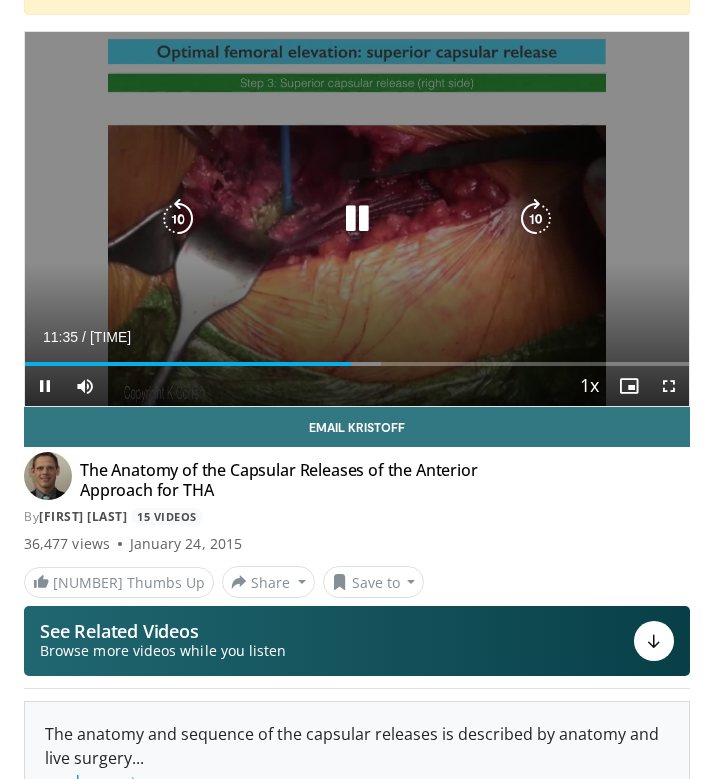 click at bounding box center (178, 219) 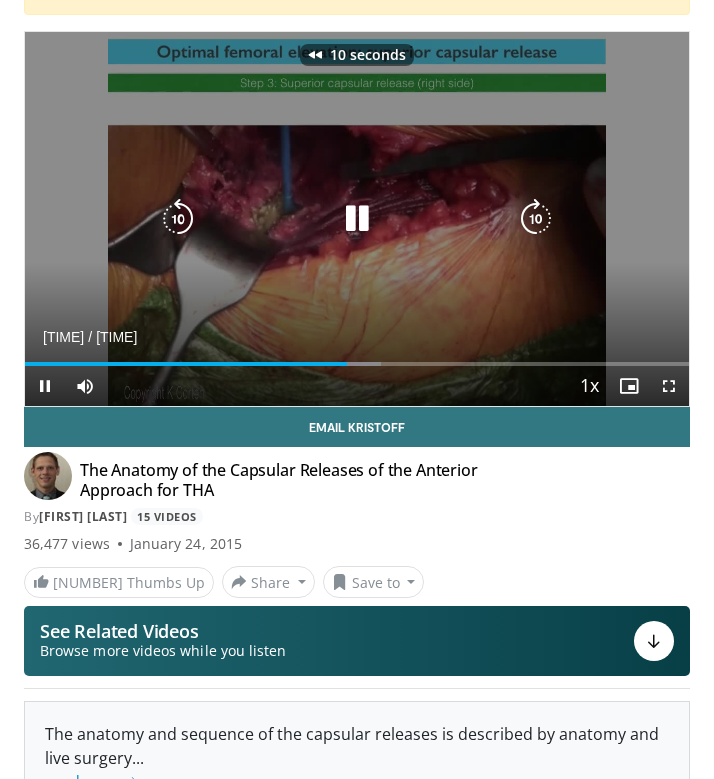 click at bounding box center (178, 219) 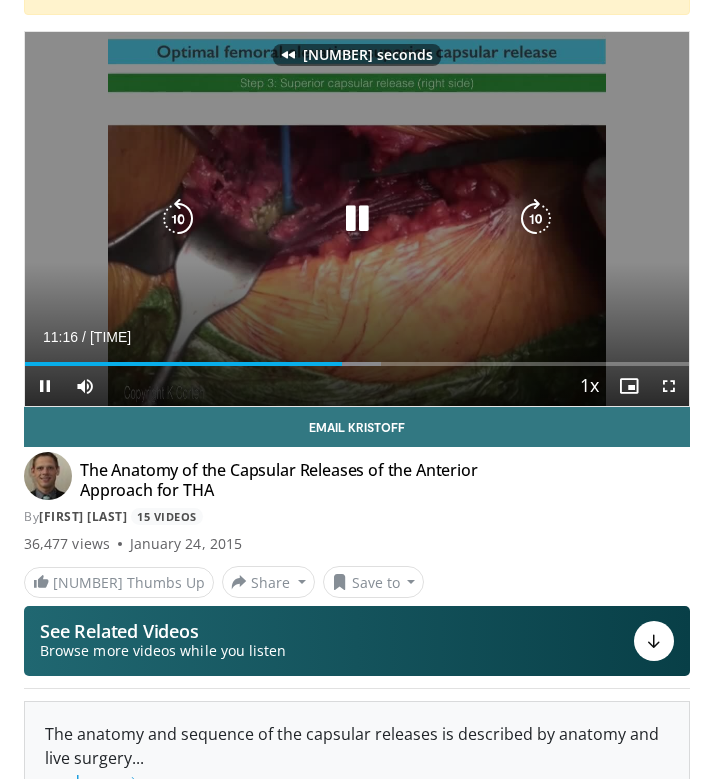 click at bounding box center (178, 219) 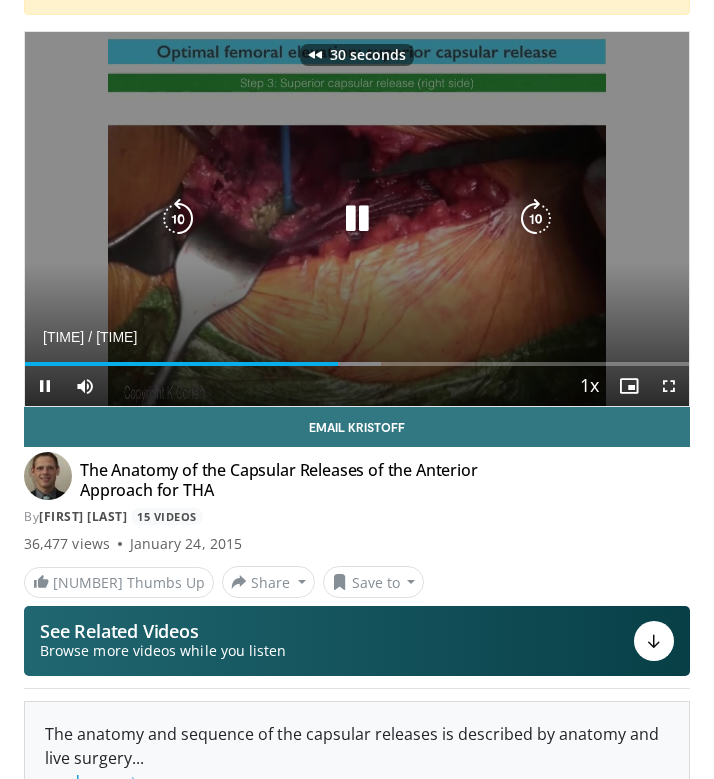 click at bounding box center (178, 219) 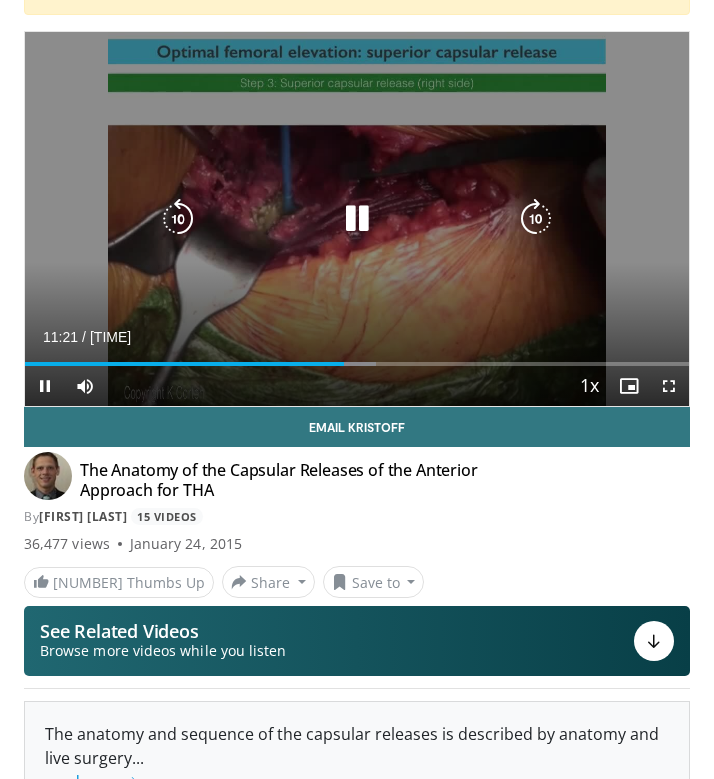 click at bounding box center [357, 219] 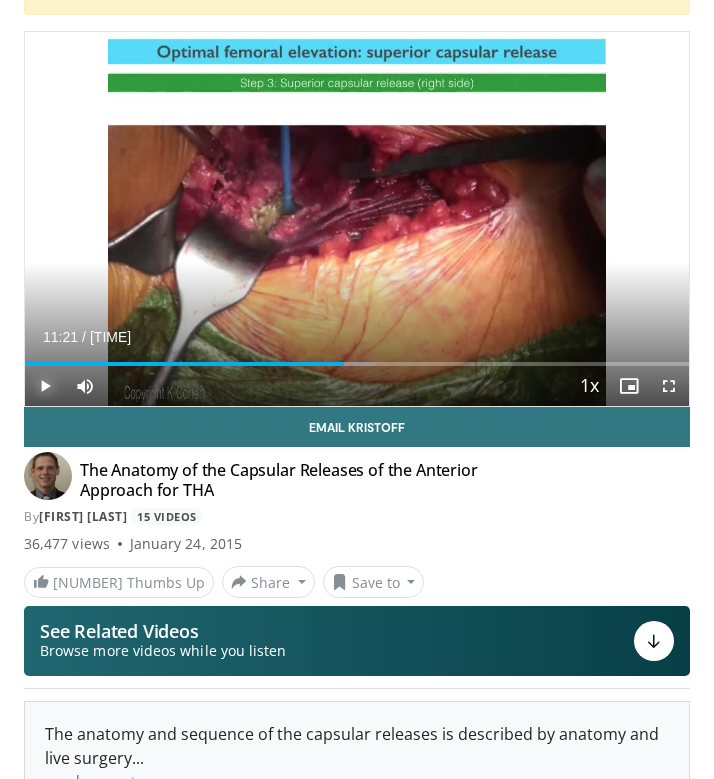click at bounding box center [45, 386] 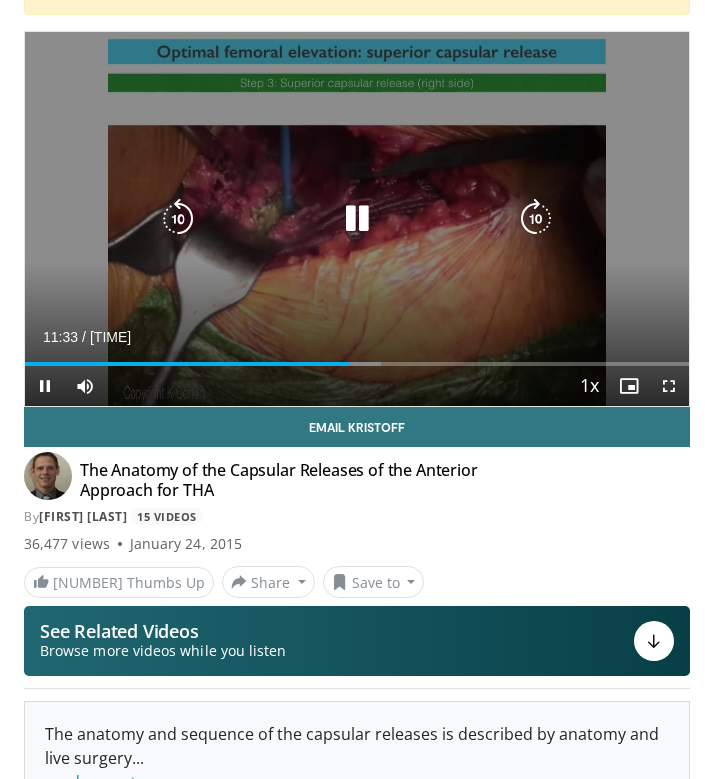 click at bounding box center [357, 219] 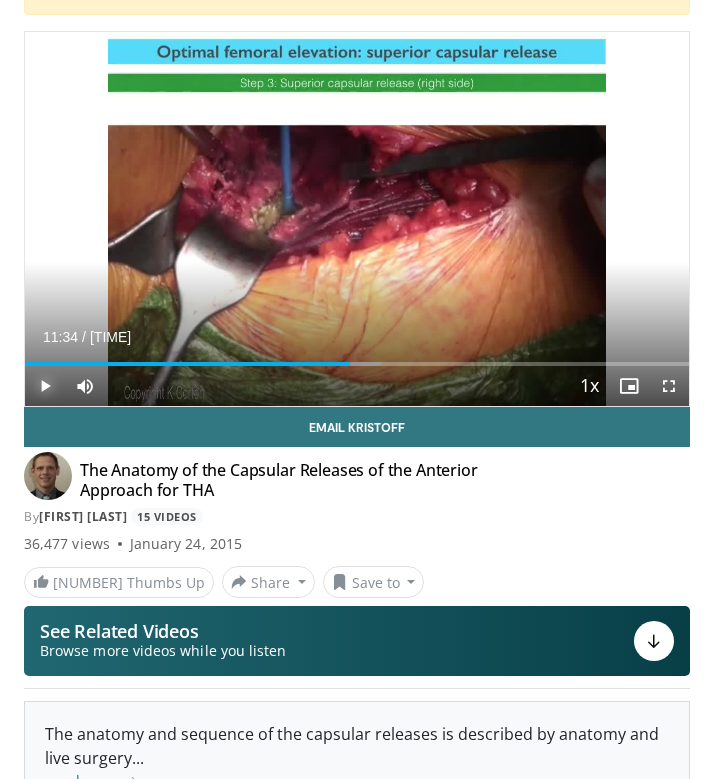 click at bounding box center [45, 386] 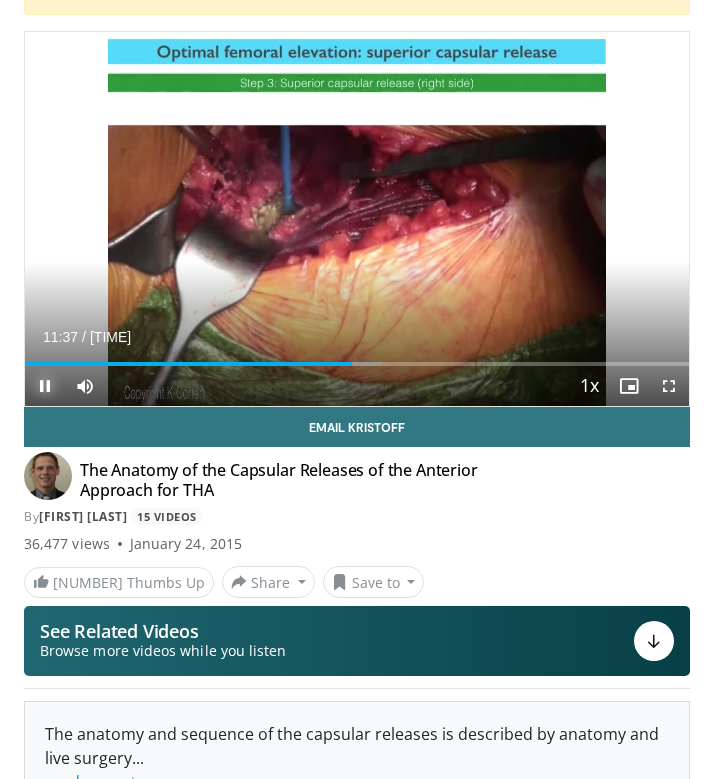 click at bounding box center [45, 386] 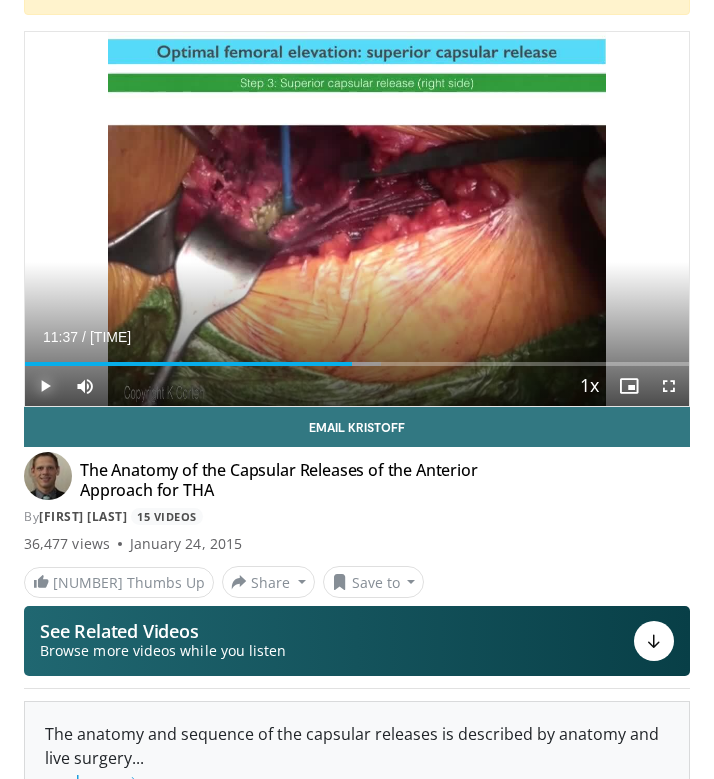 click at bounding box center (45, 386) 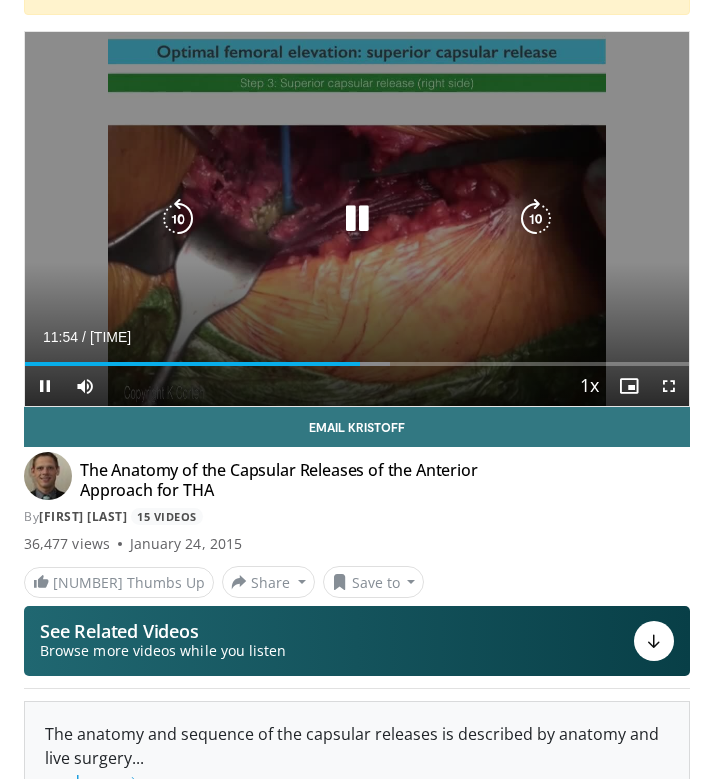 click at bounding box center [178, 219] 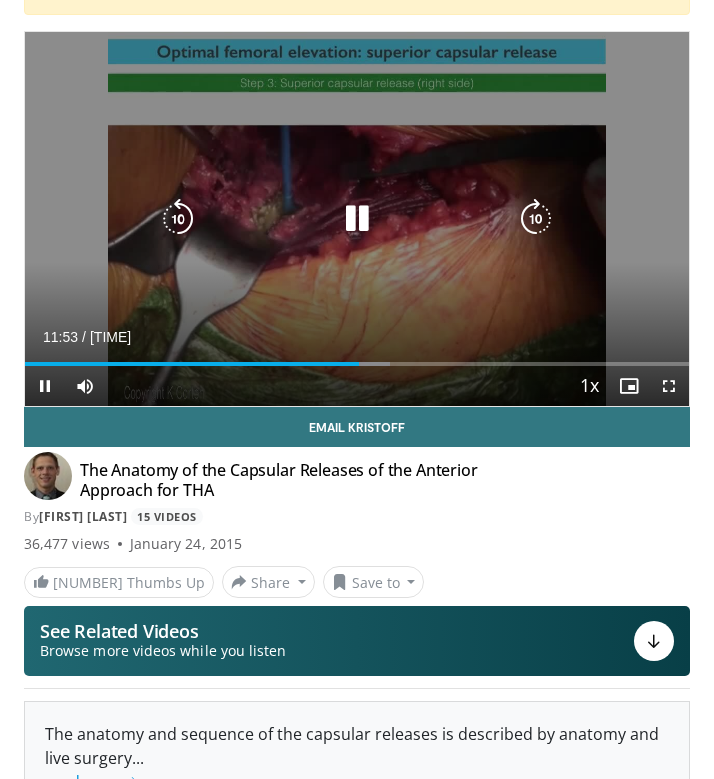 click at bounding box center [357, 219] 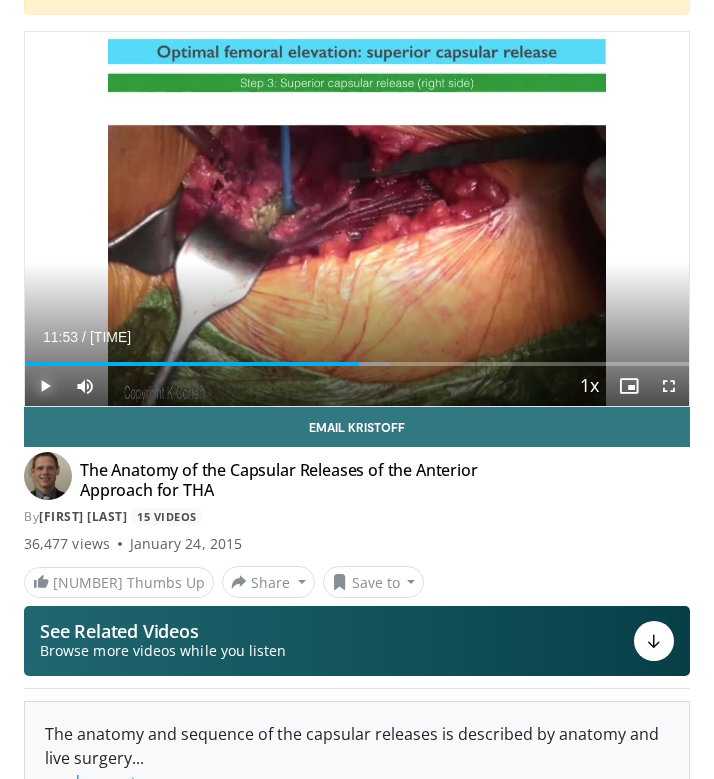 click at bounding box center [45, 386] 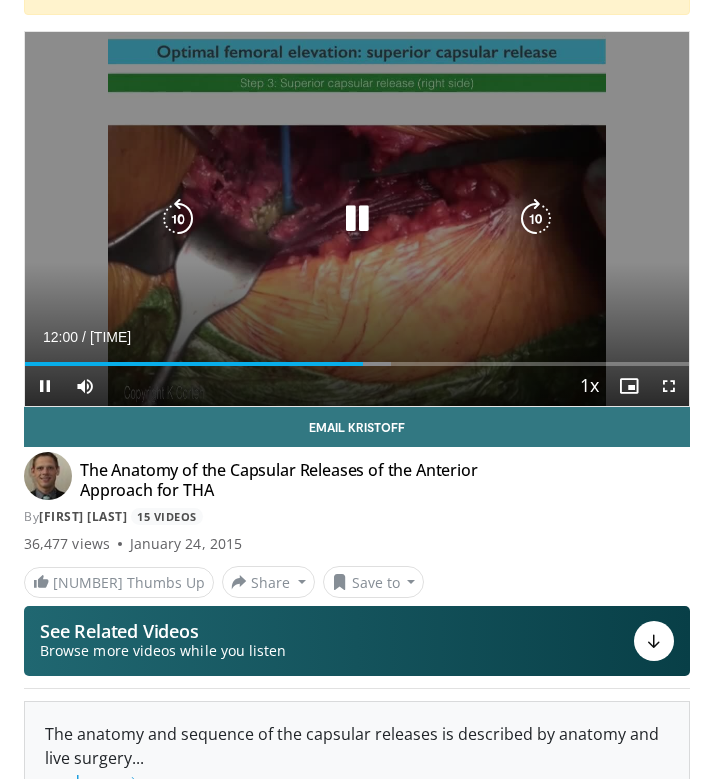 click at bounding box center (357, 219) 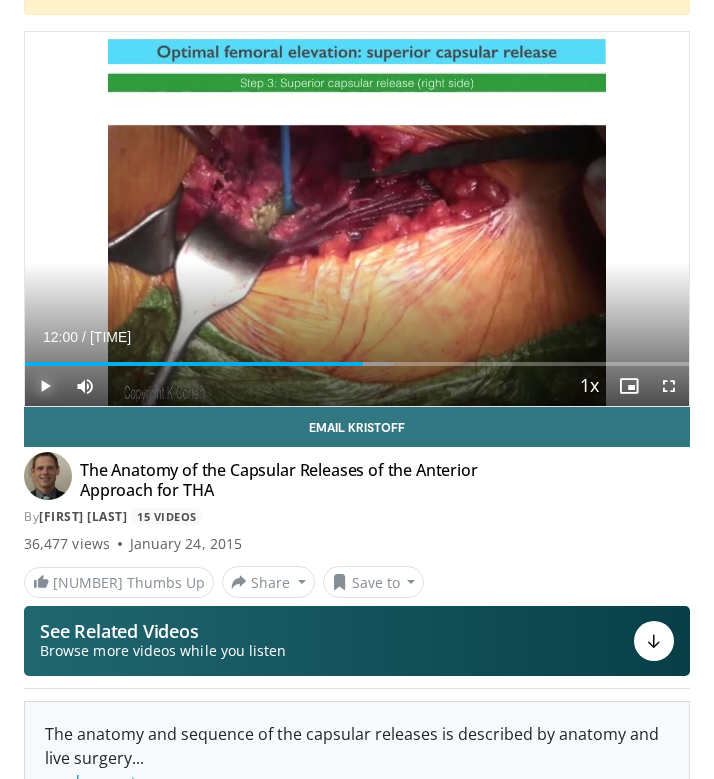 click at bounding box center [45, 386] 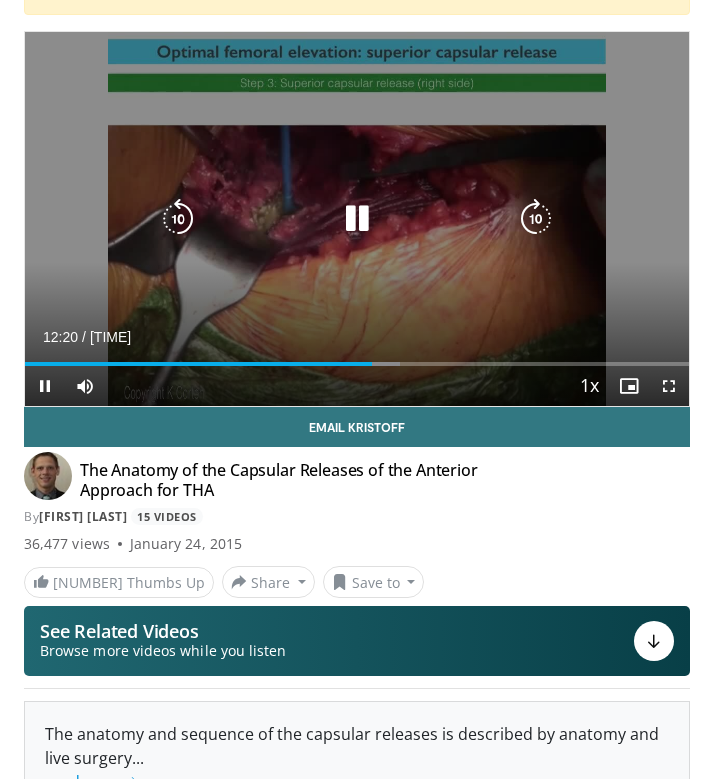 click at bounding box center [357, 219] 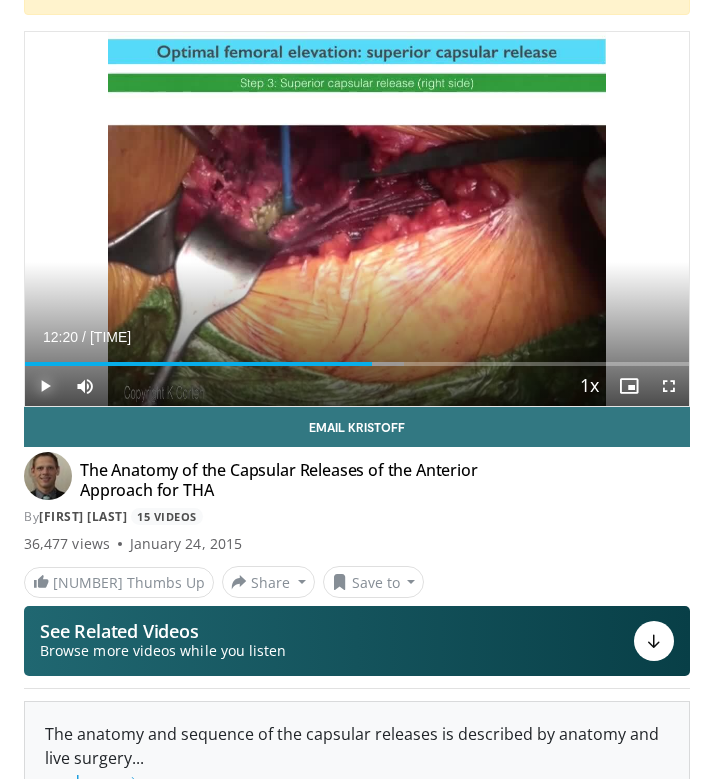 click at bounding box center [45, 386] 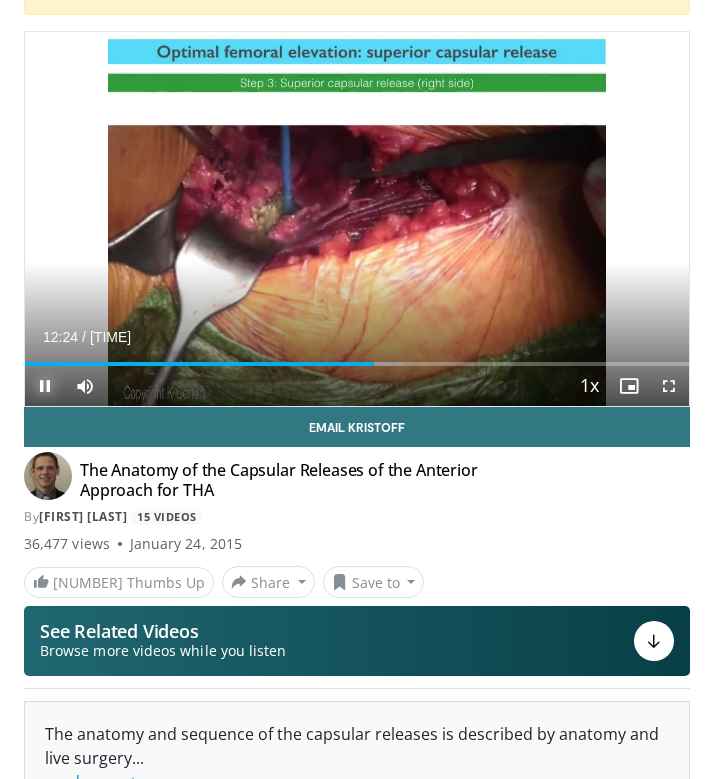 click at bounding box center (45, 386) 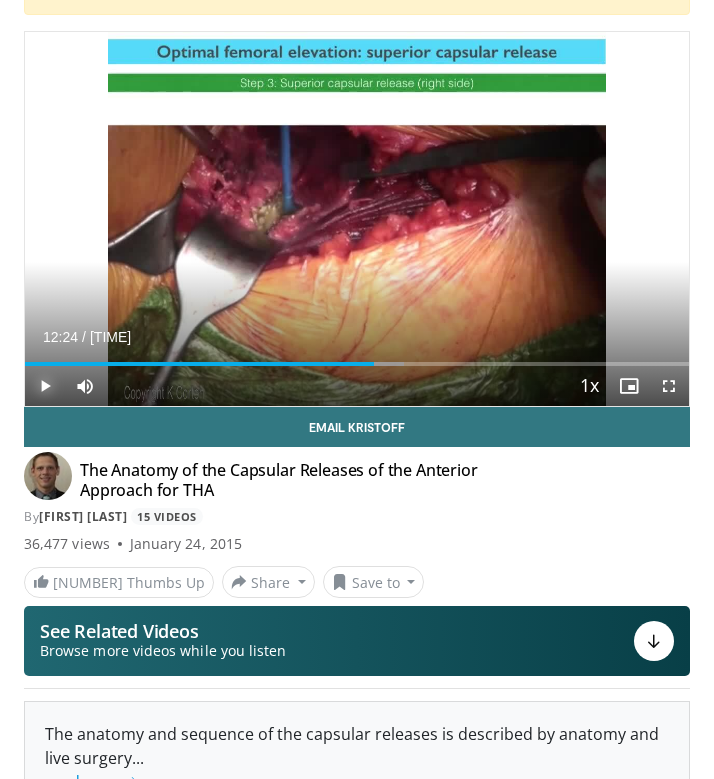 click at bounding box center [45, 386] 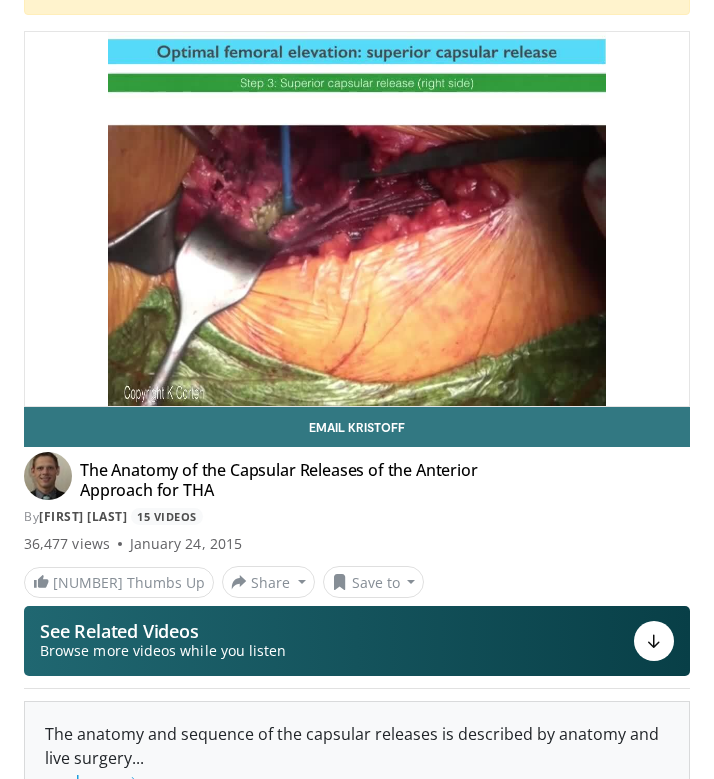 click on "10 seconds Tap to unmute" at bounding box center [357, 219] 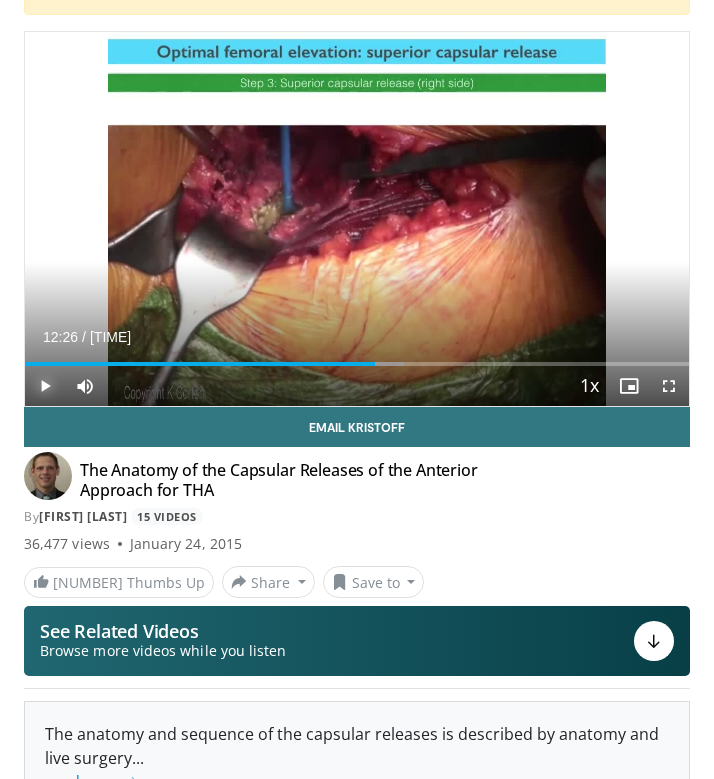click at bounding box center (45, 386) 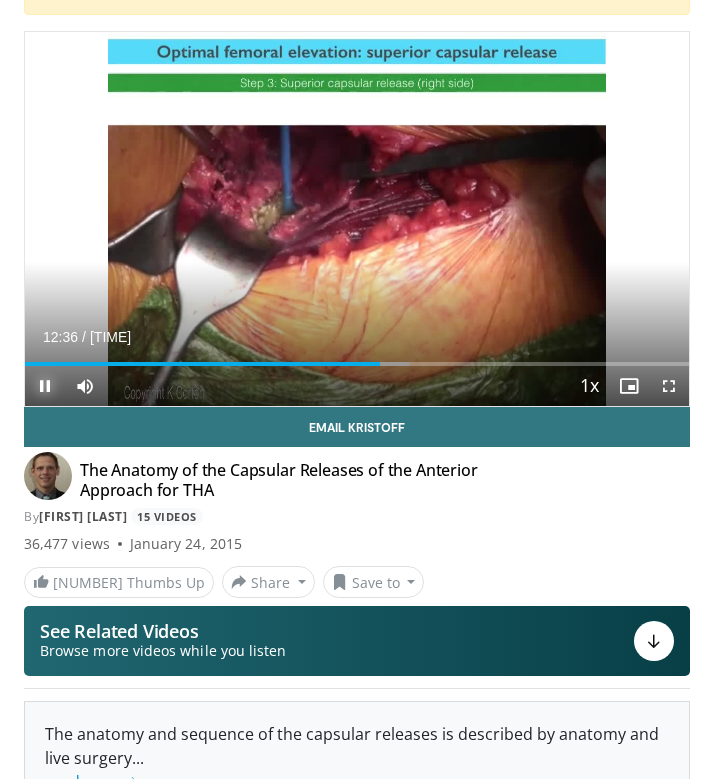 click at bounding box center [45, 386] 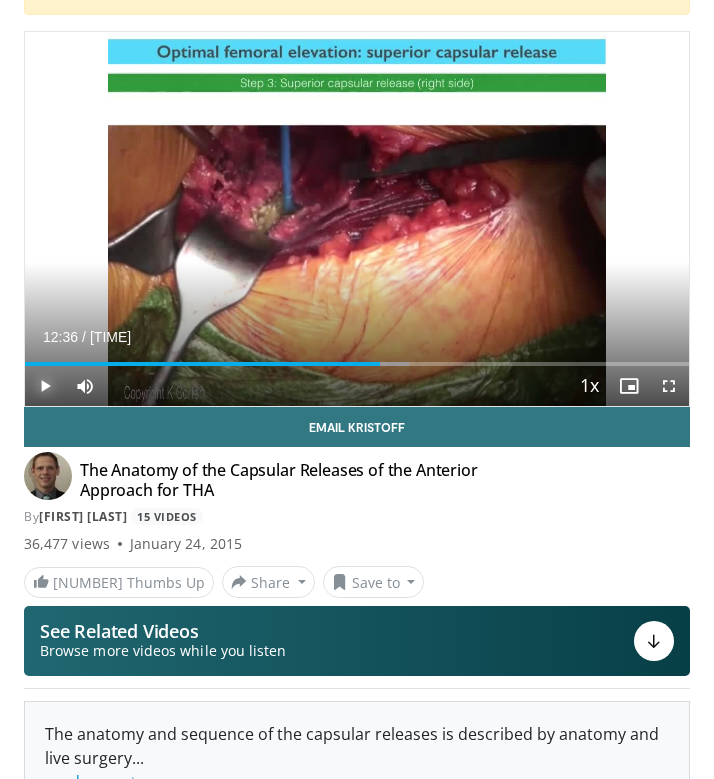 click at bounding box center (45, 386) 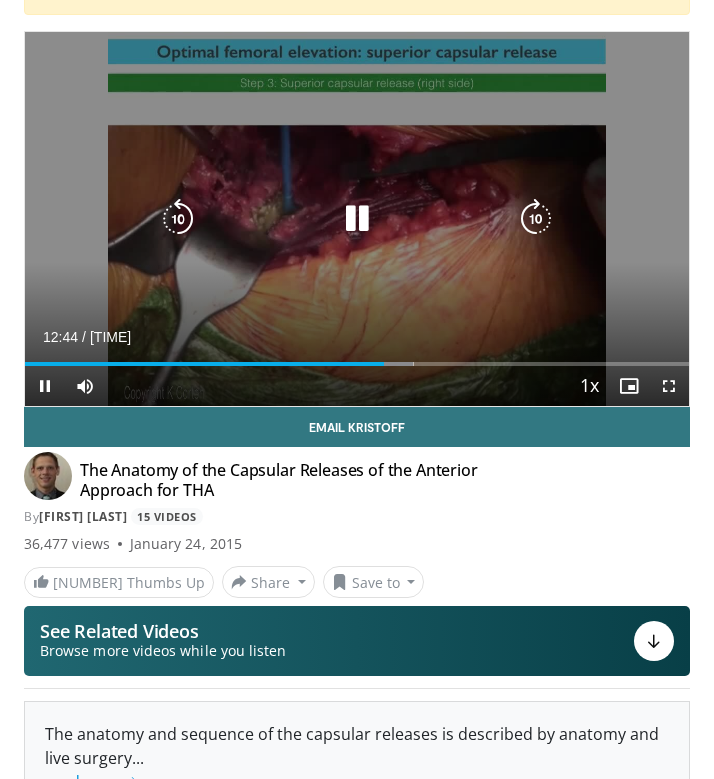 click at bounding box center (357, 219) 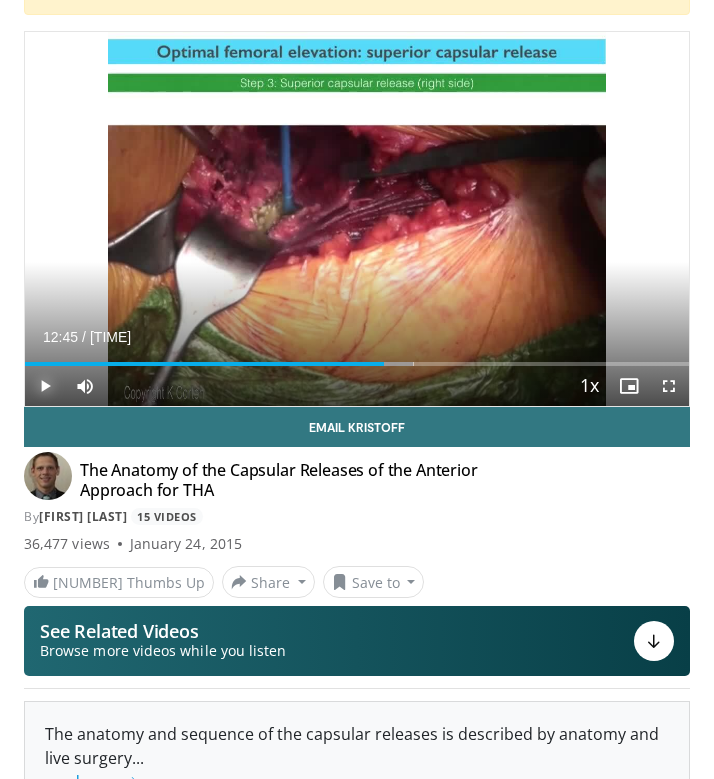 click at bounding box center [45, 386] 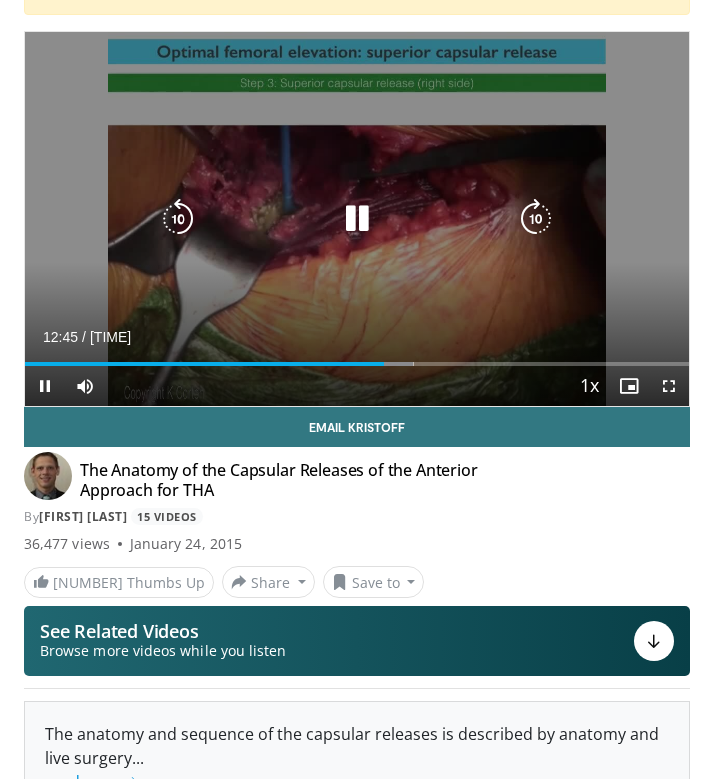 click at bounding box center (178, 219) 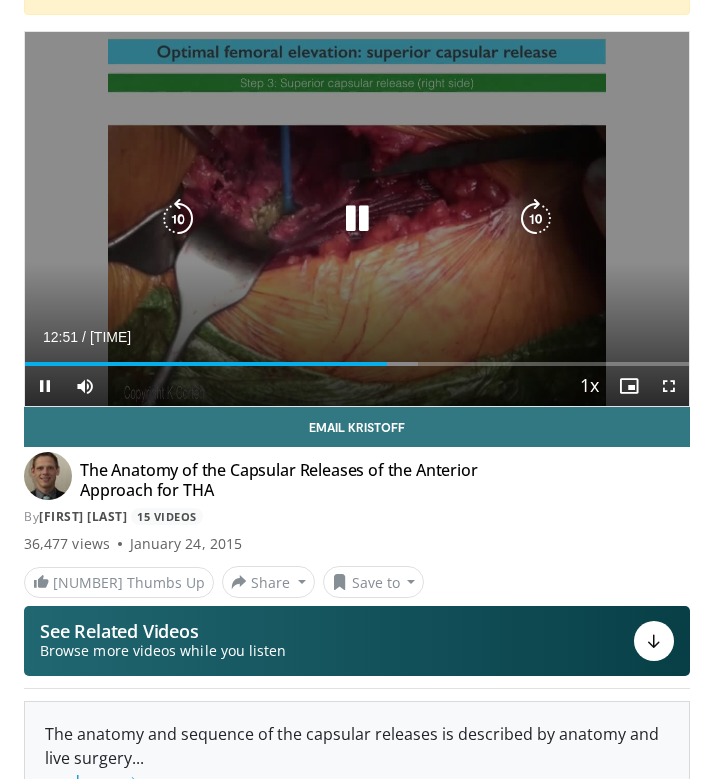 click at bounding box center [357, 219] 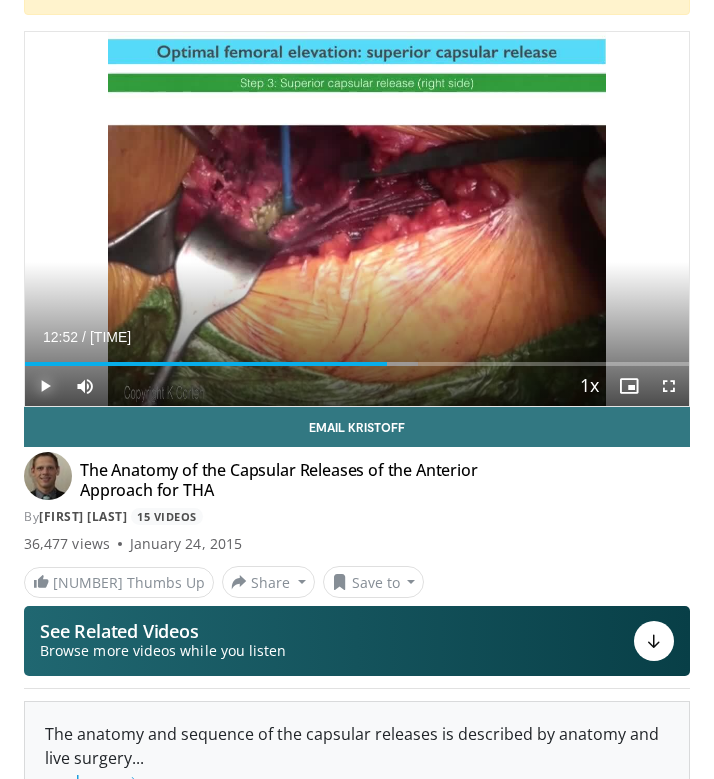 click at bounding box center [45, 386] 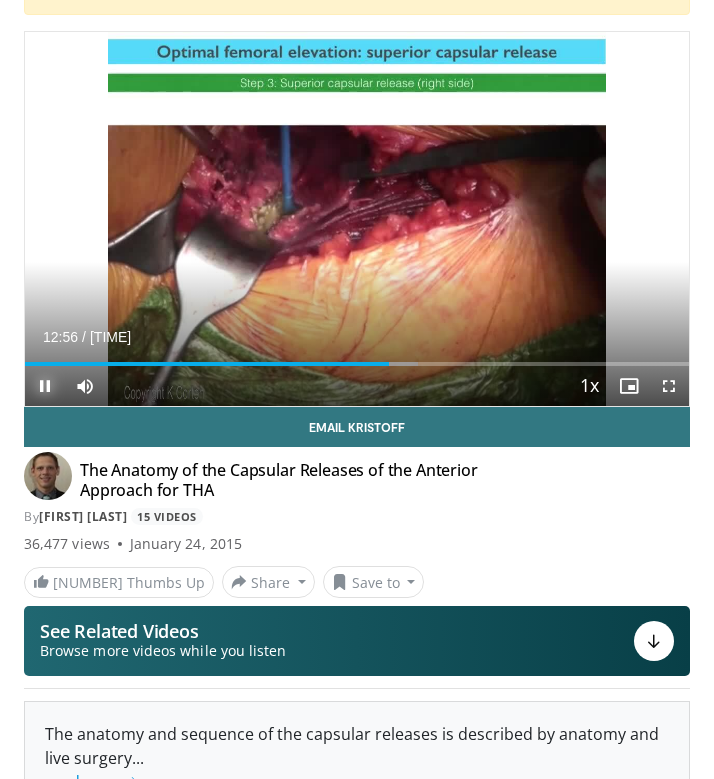click at bounding box center (45, 386) 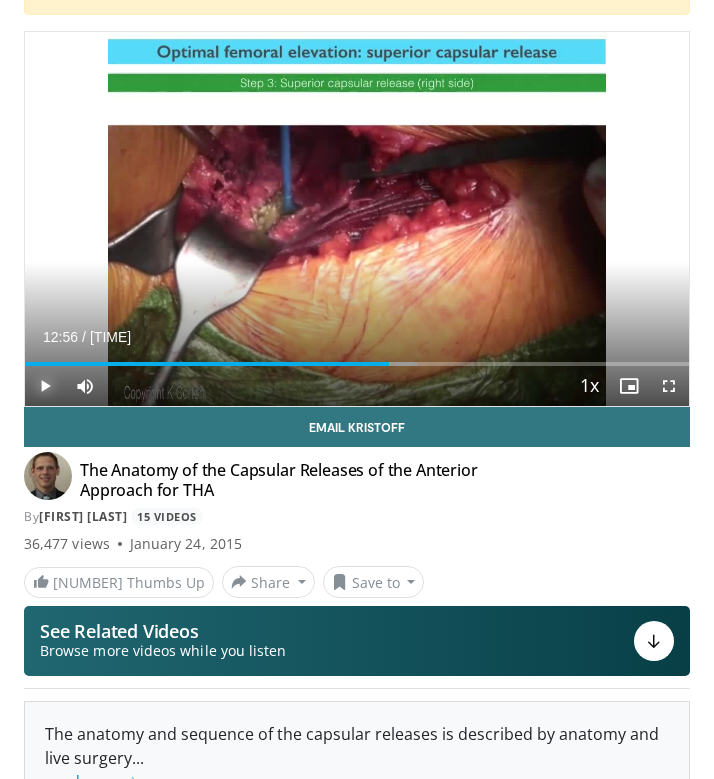 click at bounding box center [45, 386] 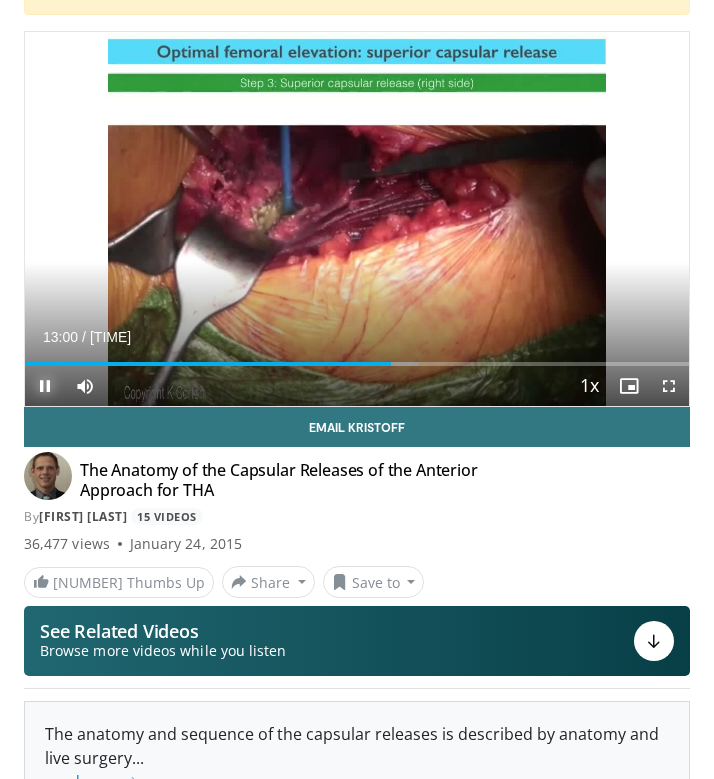 click at bounding box center [45, 386] 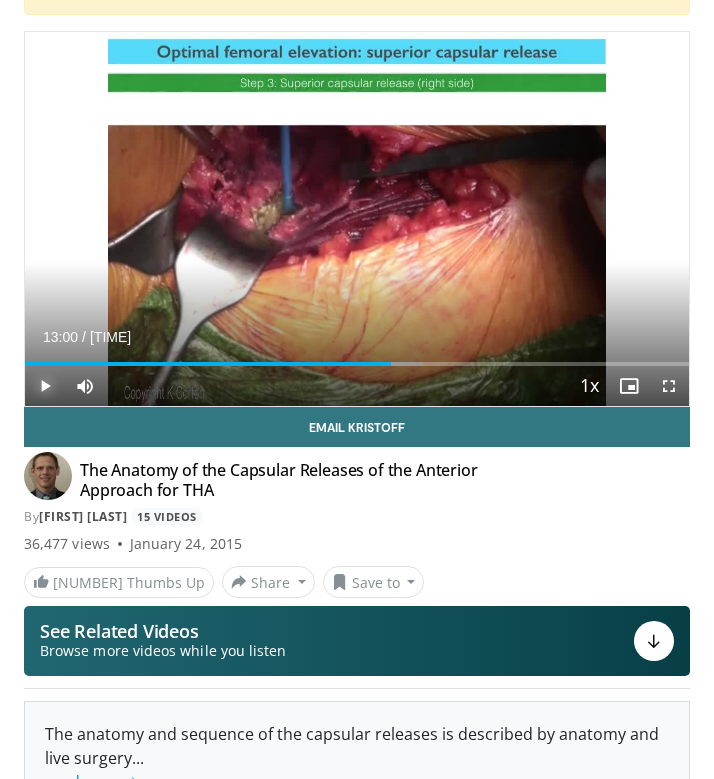 click at bounding box center [45, 386] 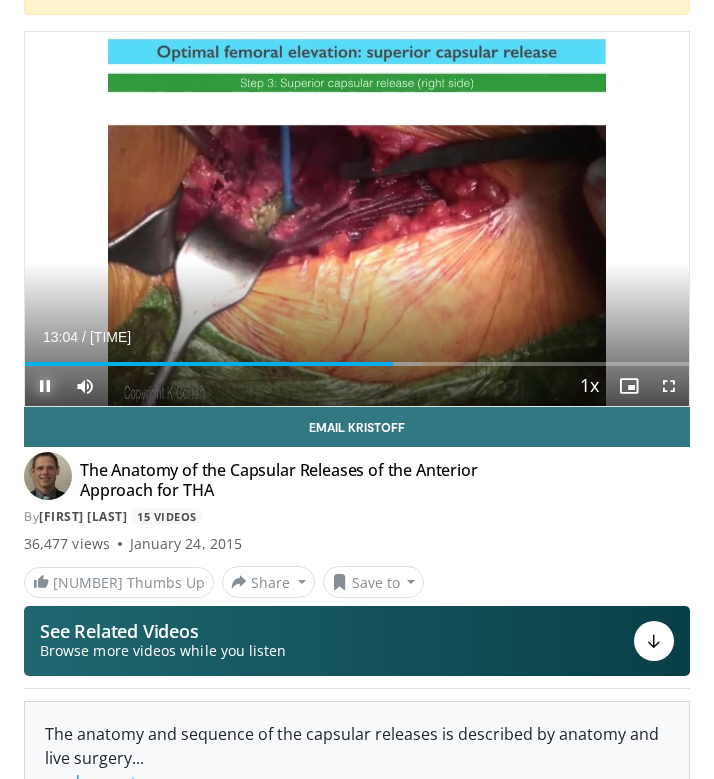 click at bounding box center (45, 386) 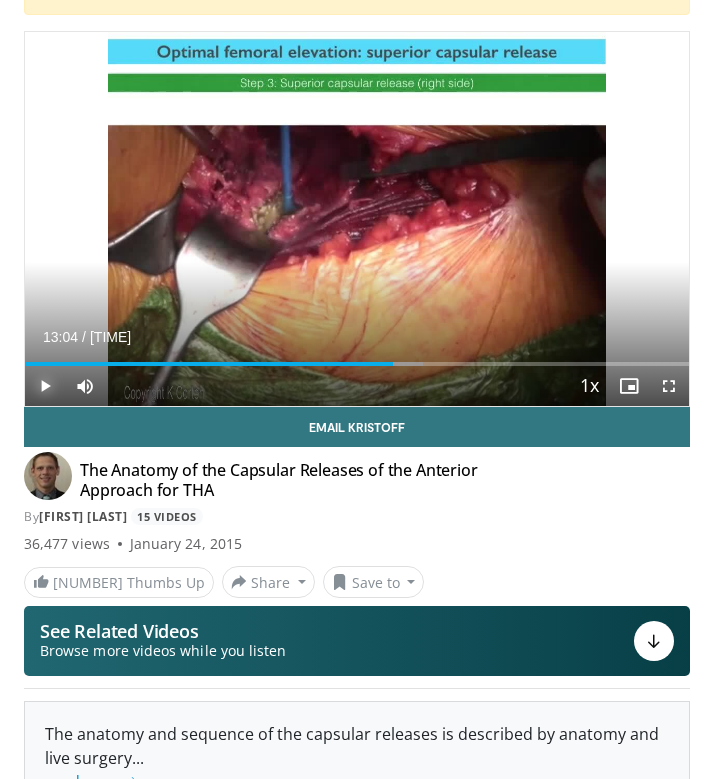 click at bounding box center (45, 386) 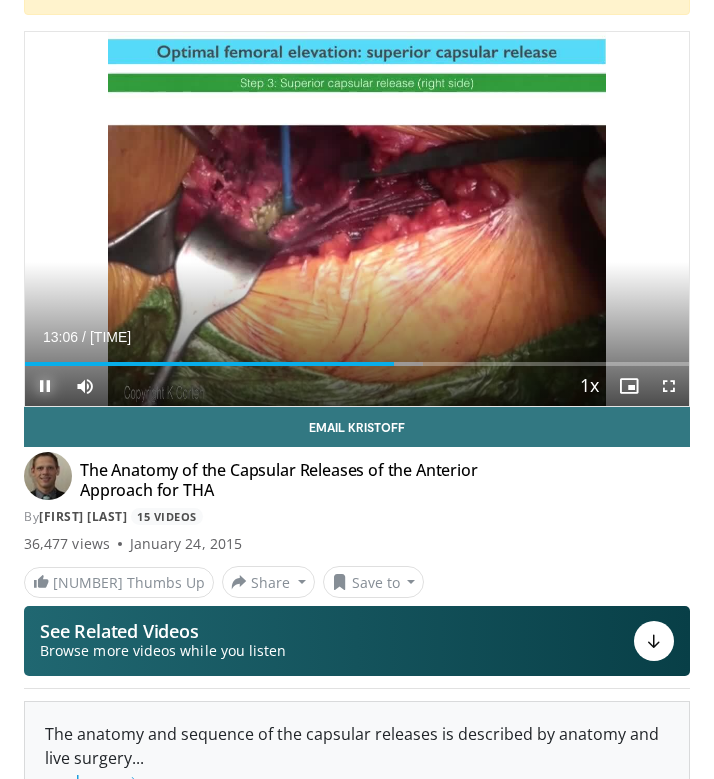 click at bounding box center [45, 386] 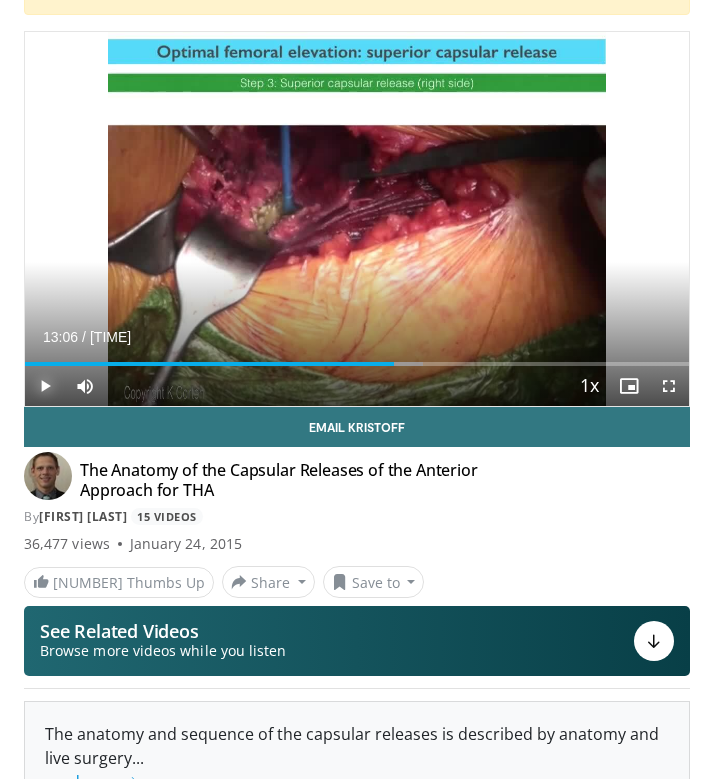 click at bounding box center [45, 386] 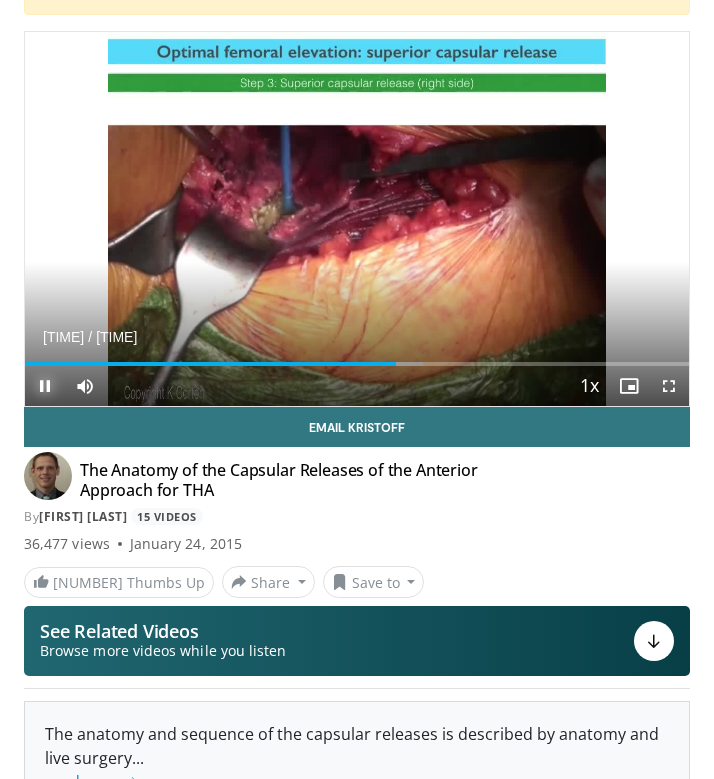 click at bounding box center [45, 386] 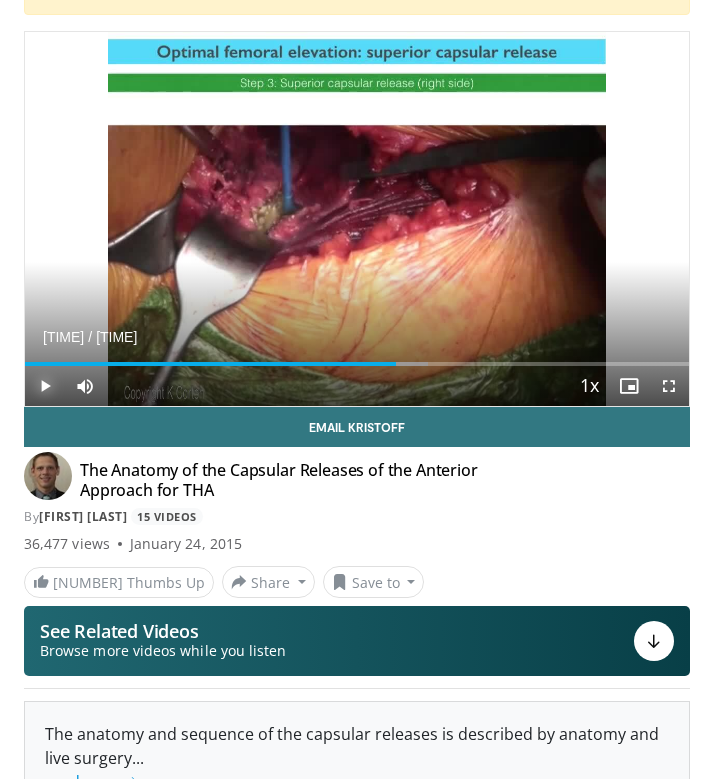 click at bounding box center [45, 386] 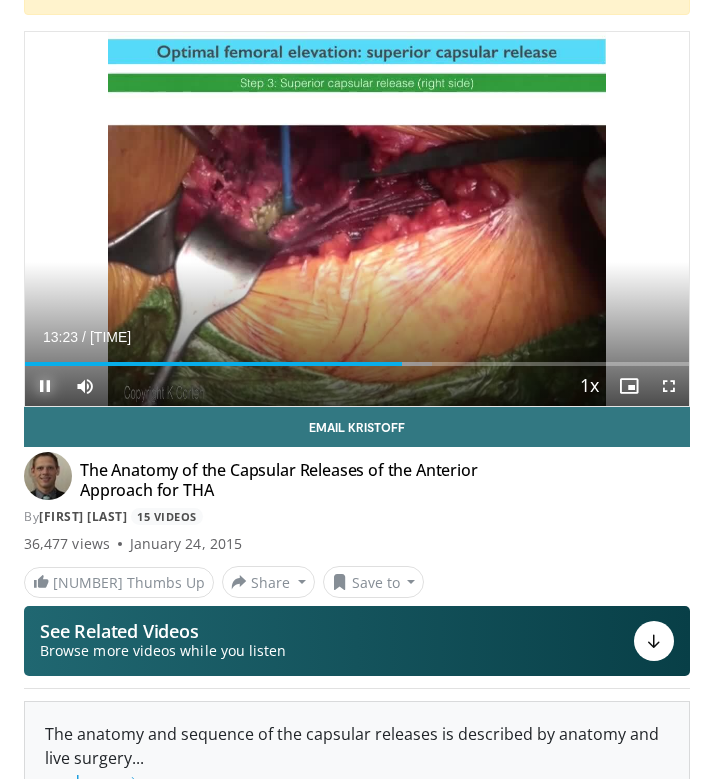 click at bounding box center [45, 386] 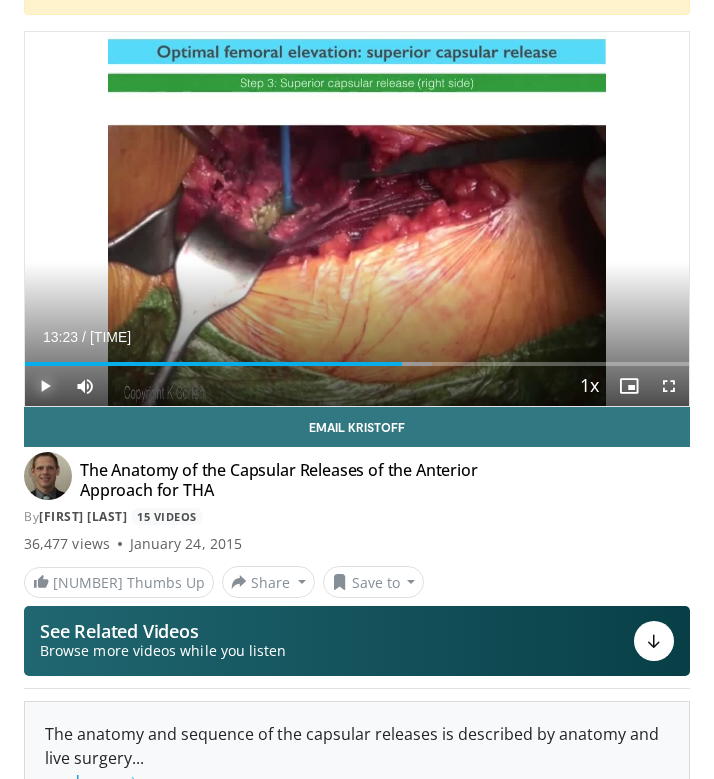 click at bounding box center (45, 386) 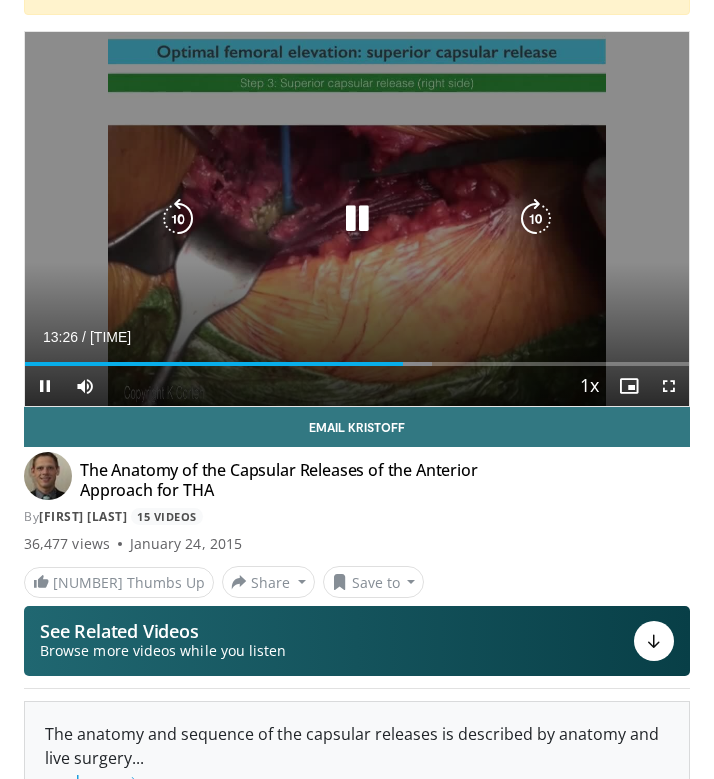 click at bounding box center (178, 219) 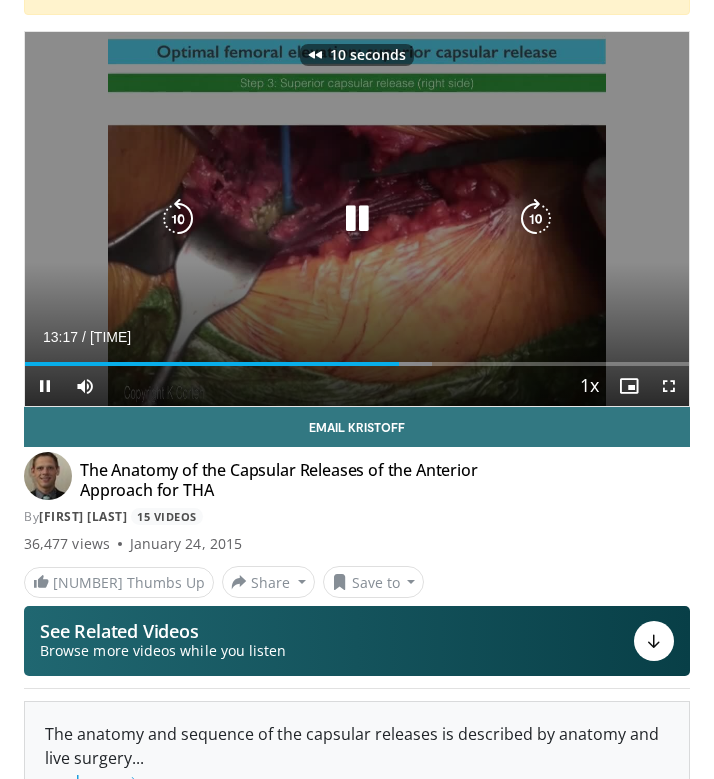 click at bounding box center (178, 219) 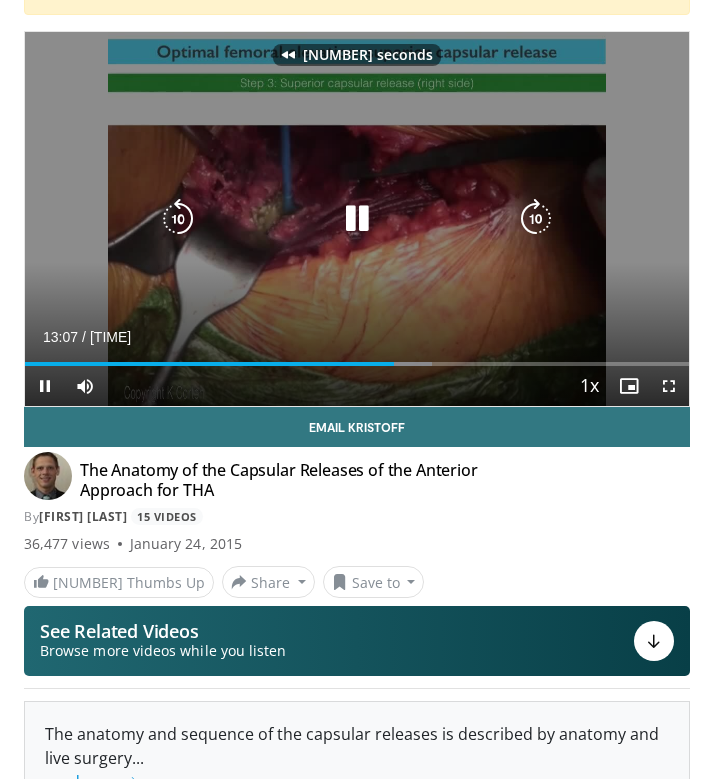 click at bounding box center (178, 219) 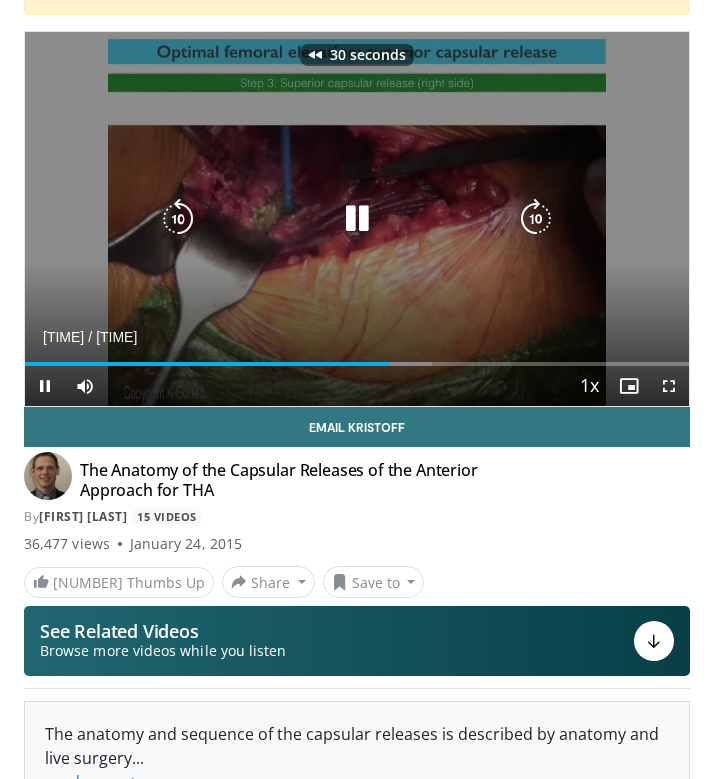 click at bounding box center [178, 219] 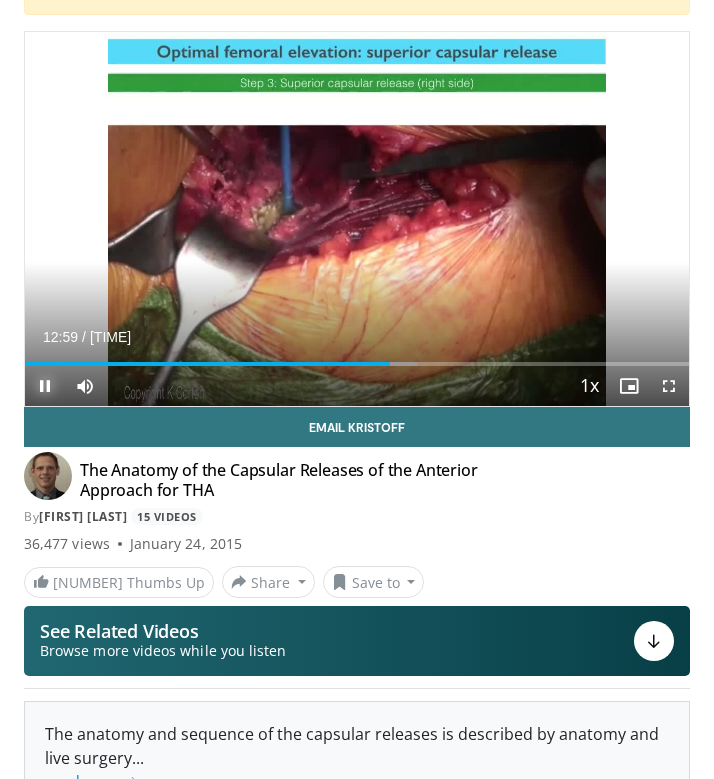 click at bounding box center [45, 386] 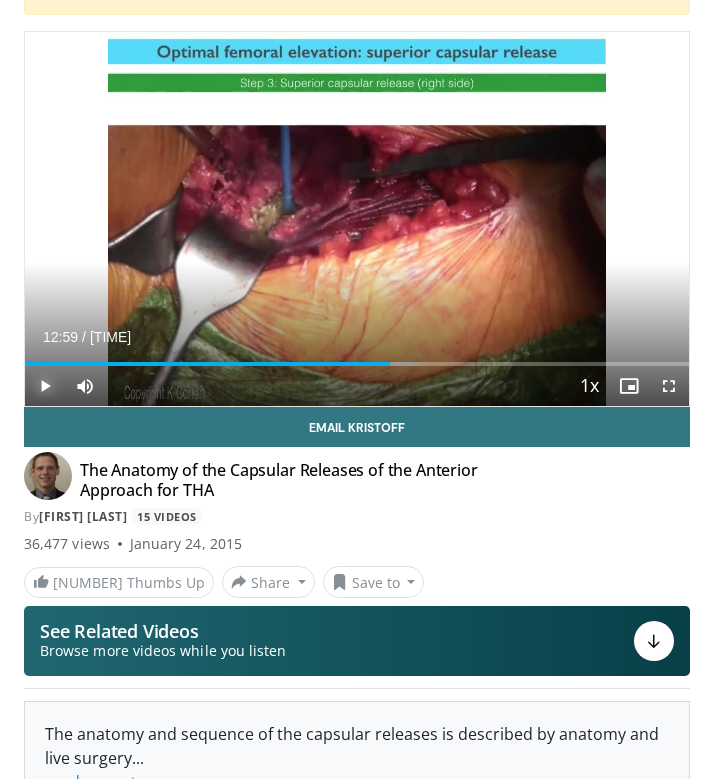 click at bounding box center (45, 386) 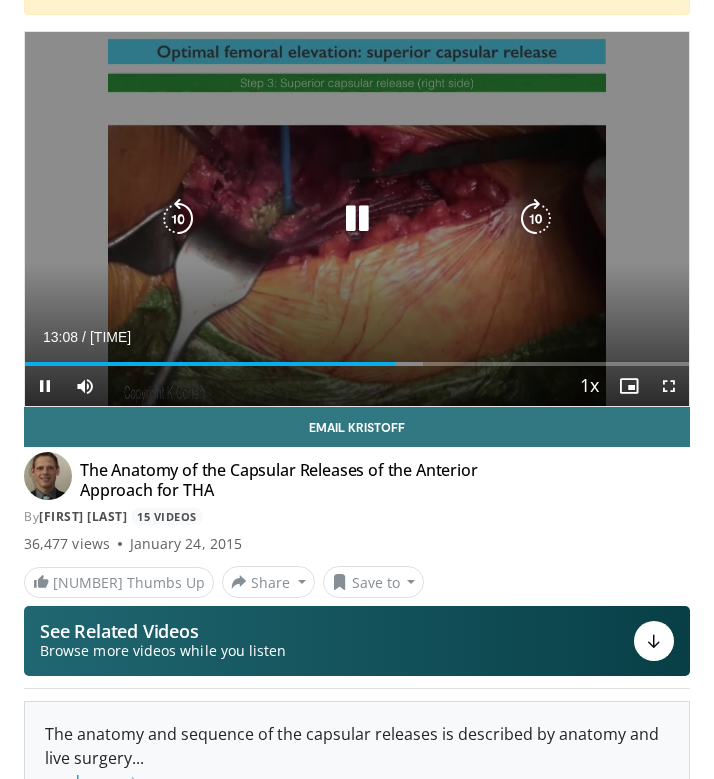 click at bounding box center [357, 219] 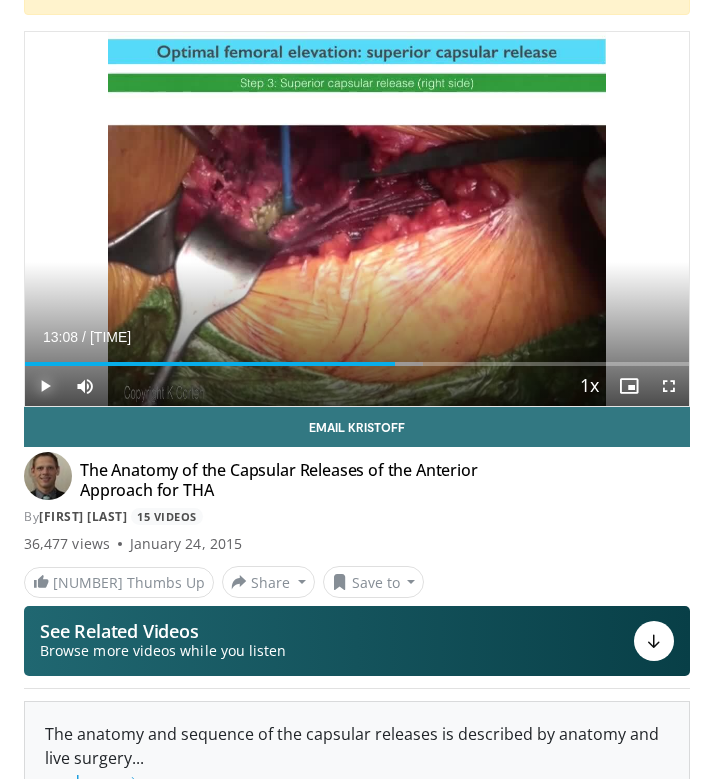 click at bounding box center [45, 386] 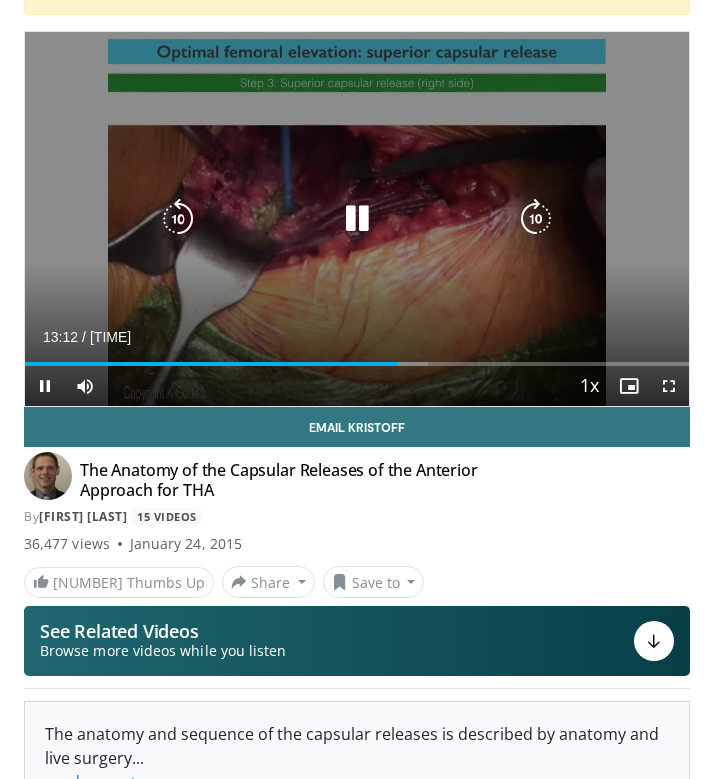 click at bounding box center (357, 219) 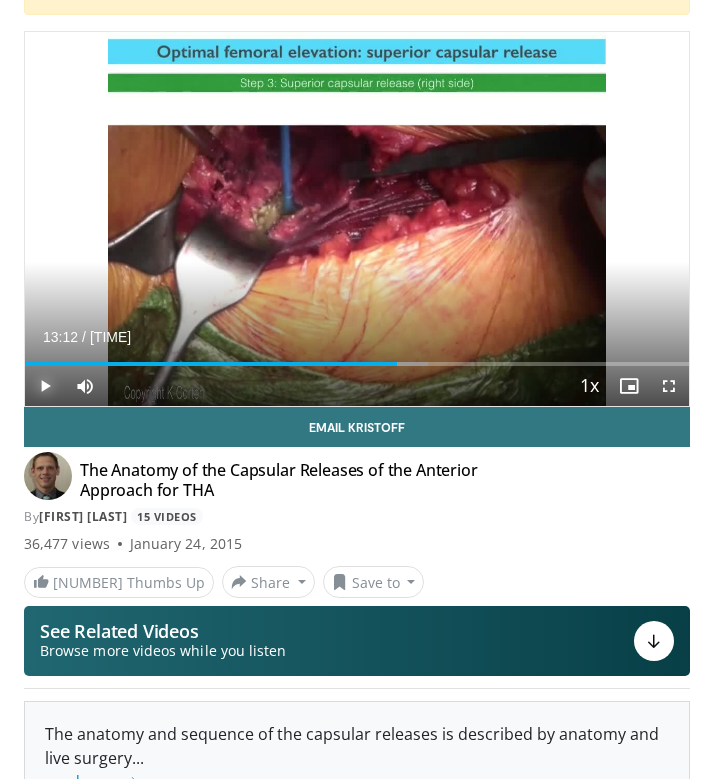 click at bounding box center [45, 386] 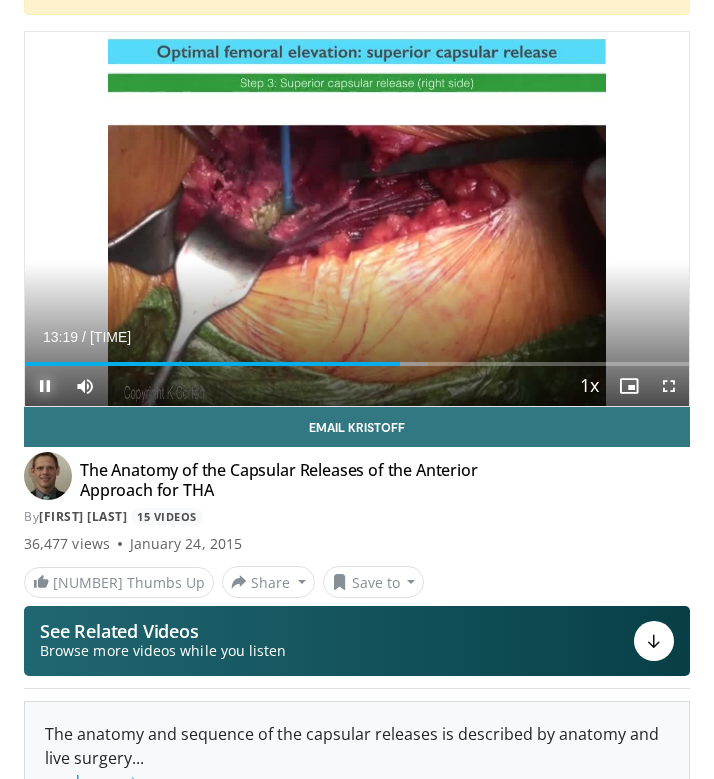 click at bounding box center (45, 386) 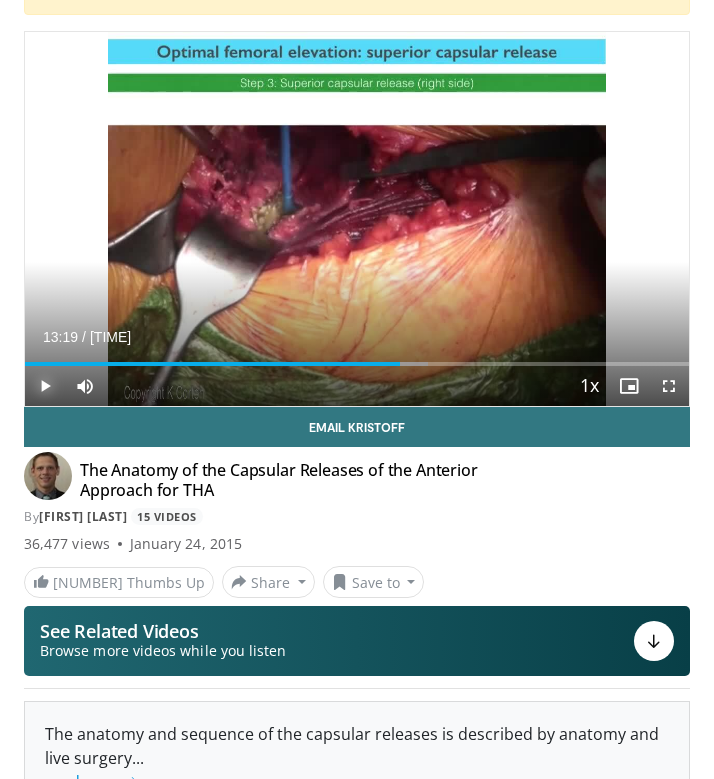 click at bounding box center [45, 386] 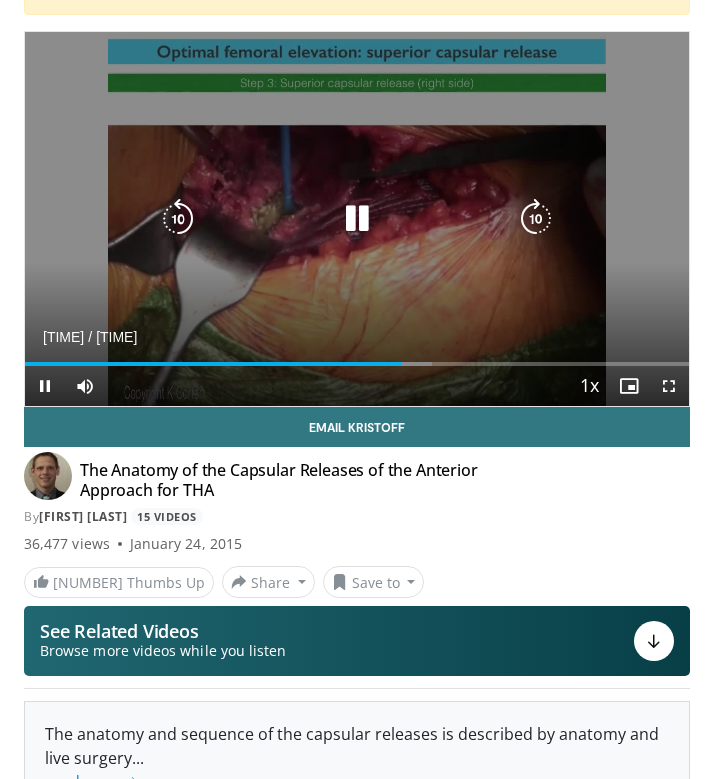 click at bounding box center [178, 219] 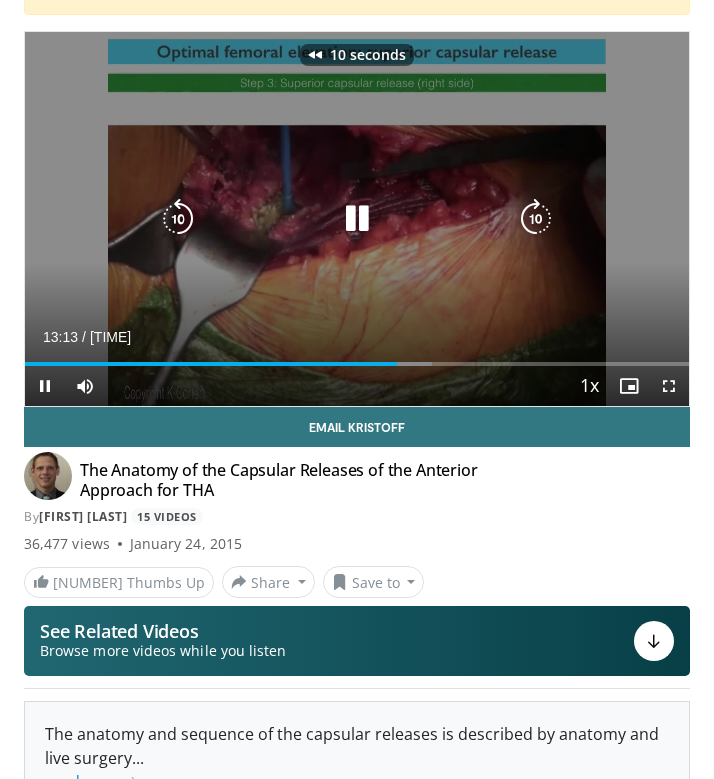 click at bounding box center (178, 219) 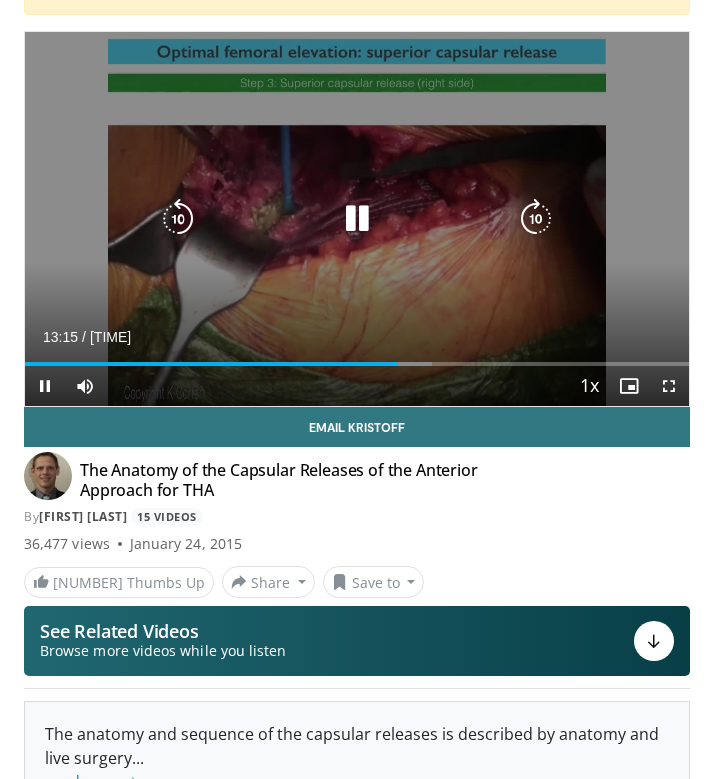 click at bounding box center (357, 219) 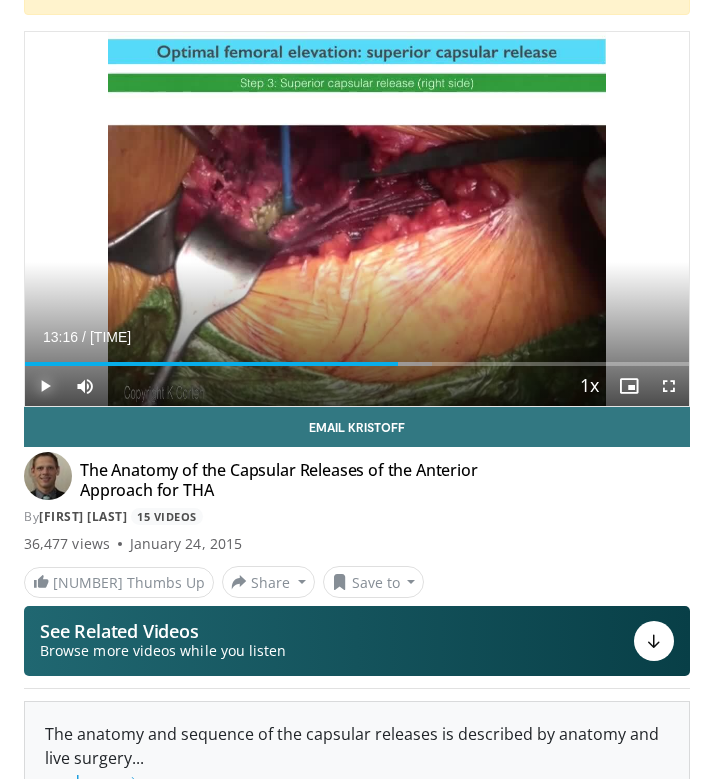 click at bounding box center [45, 386] 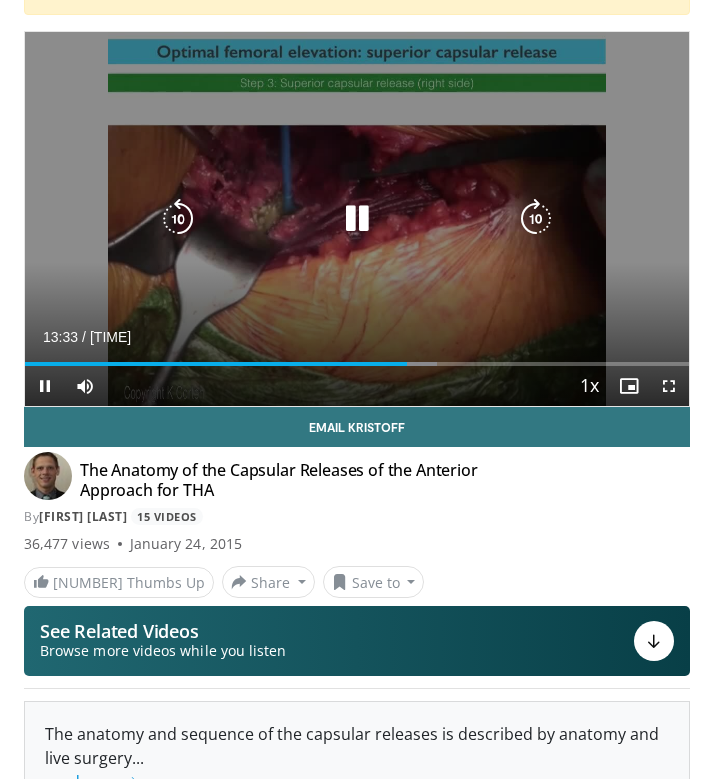 click at bounding box center (357, 219) 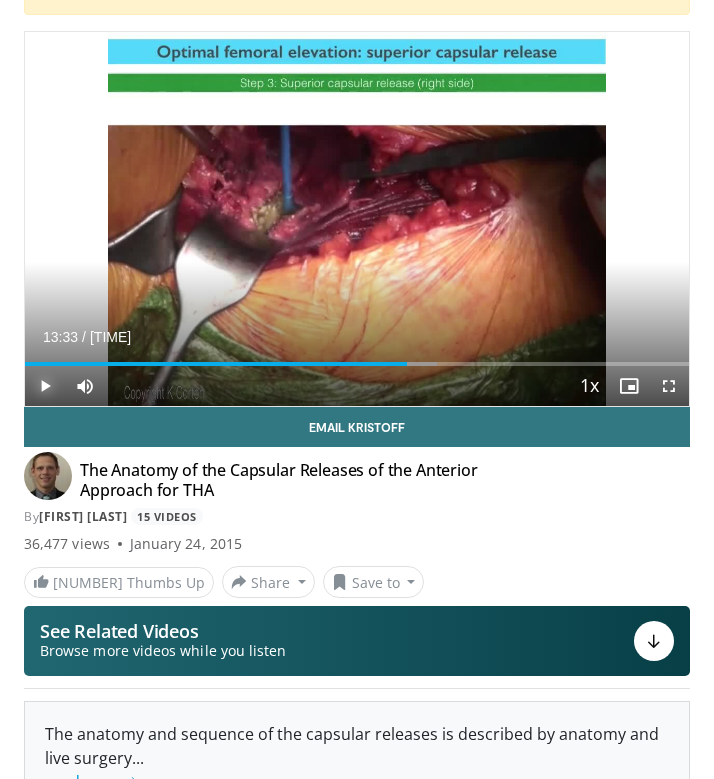click at bounding box center [45, 386] 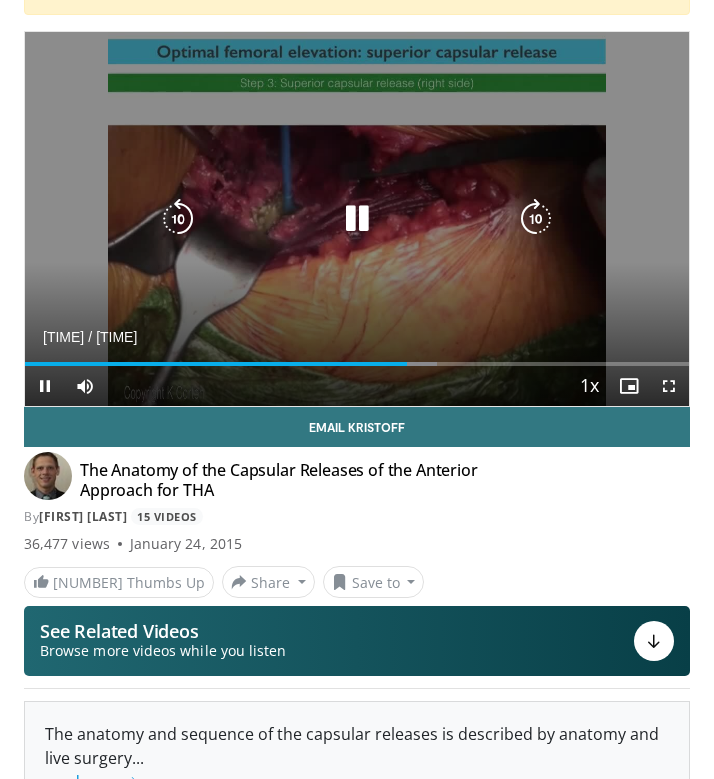 click at bounding box center (178, 219) 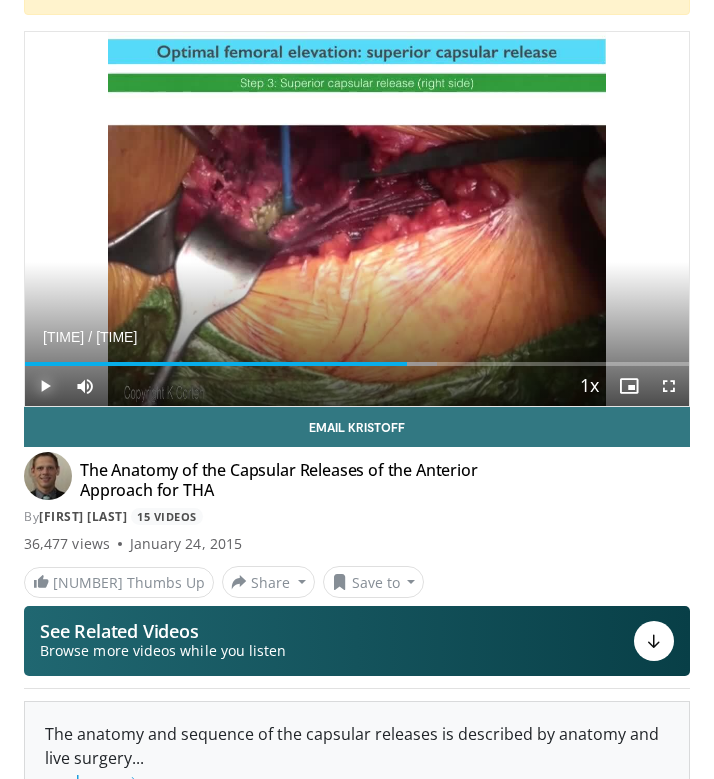 click at bounding box center (45, 386) 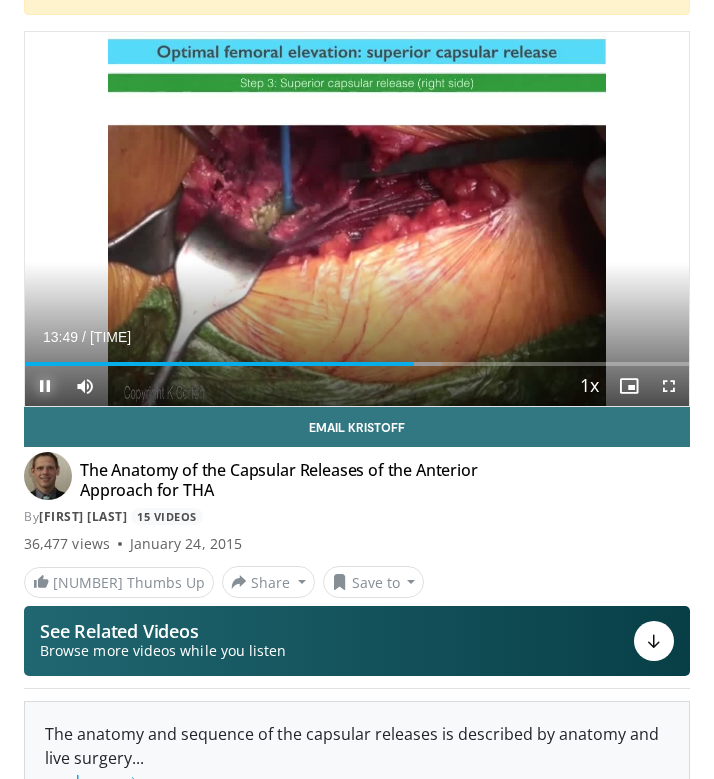 click at bounding box center (45, 386) 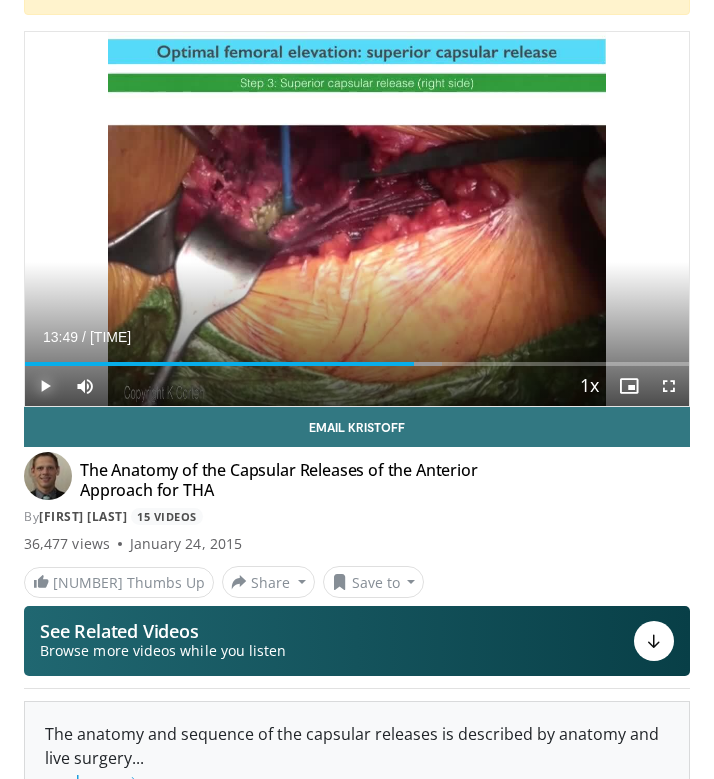 click at bounding box center (45, 386) 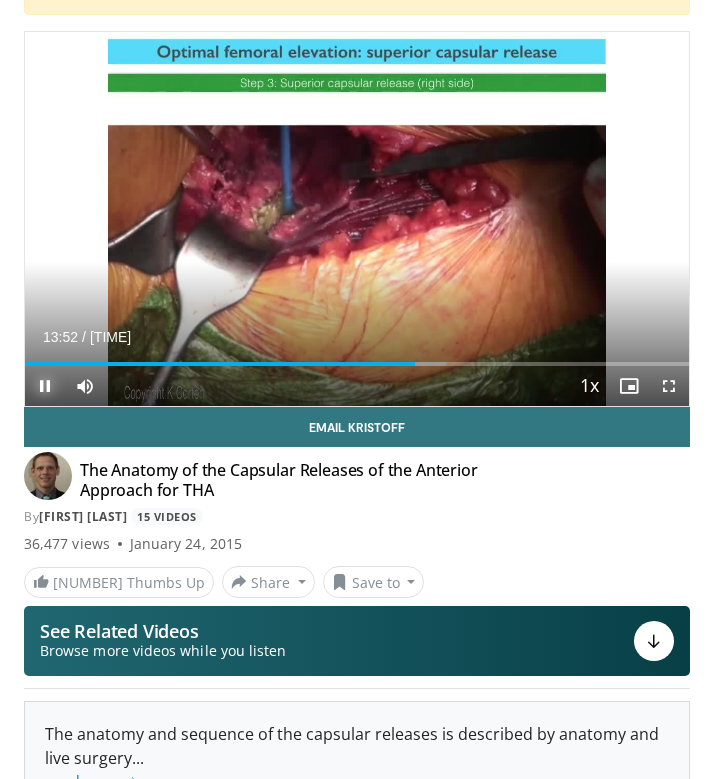 click at bounding box center [45, 386] 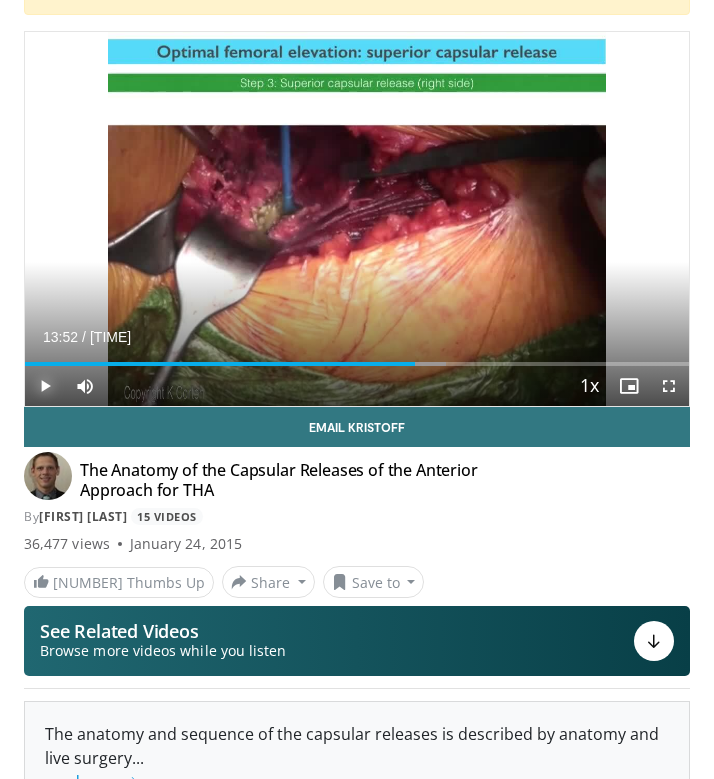 click at bounding box center [45, 386] 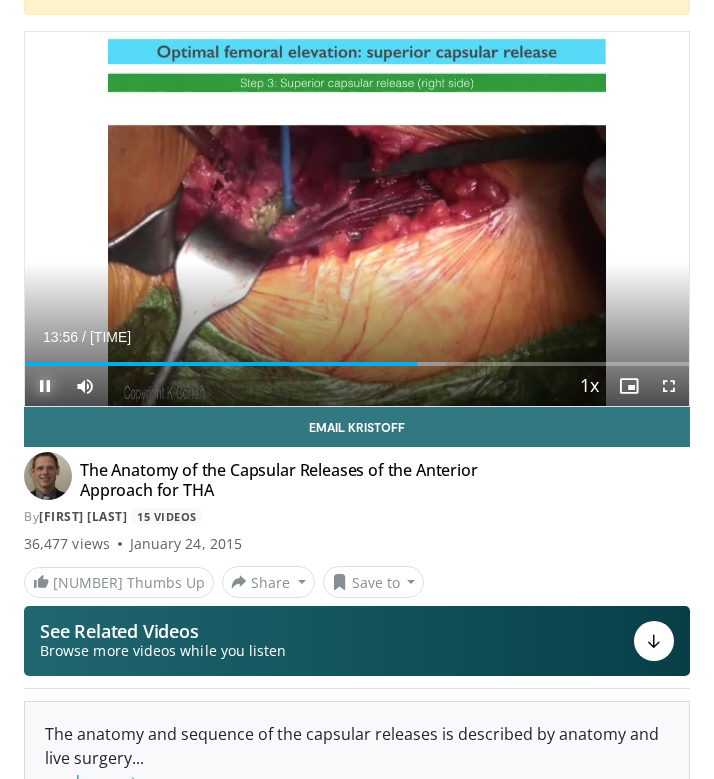 click at bounding box center [45, 386] 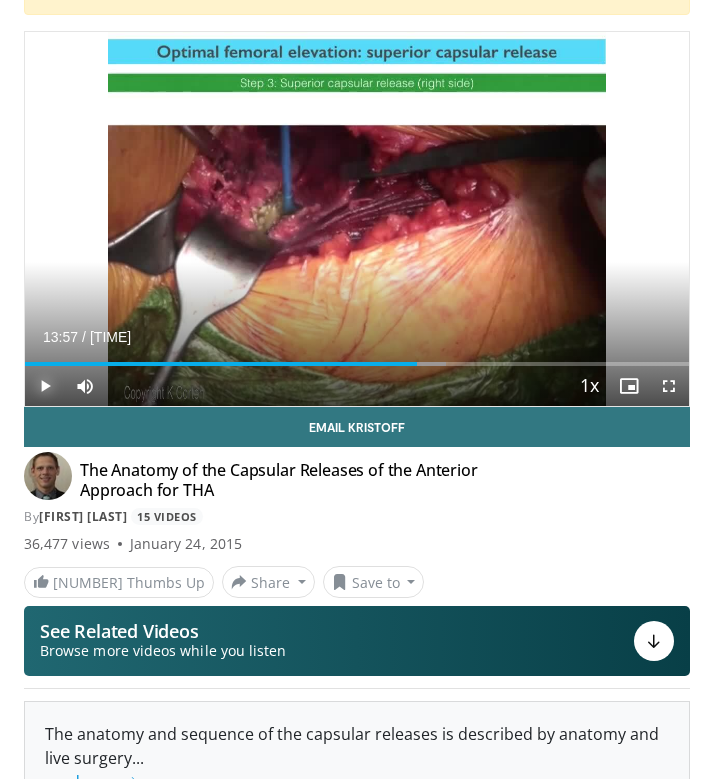 click at bounding box center [45, 386] 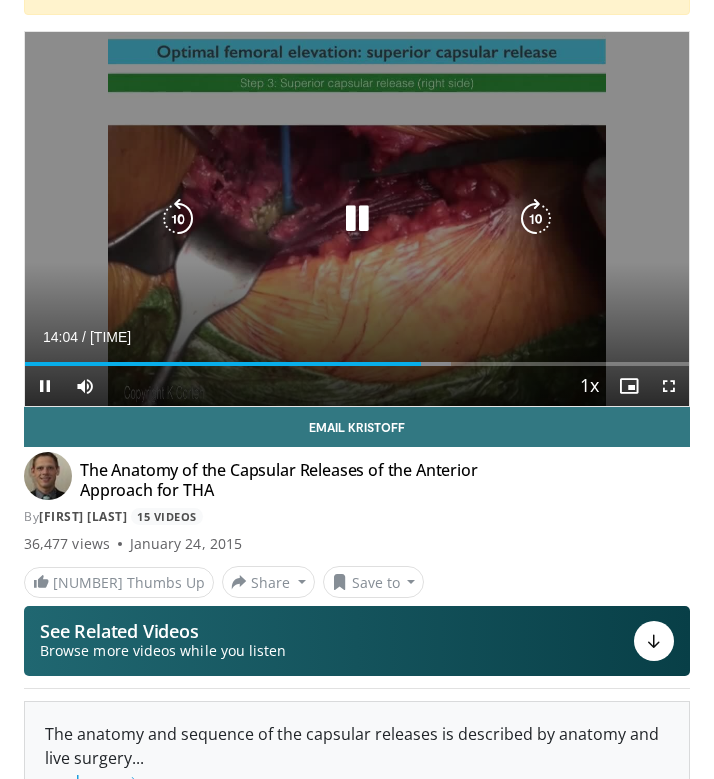 click at bounding box center [357, 219] 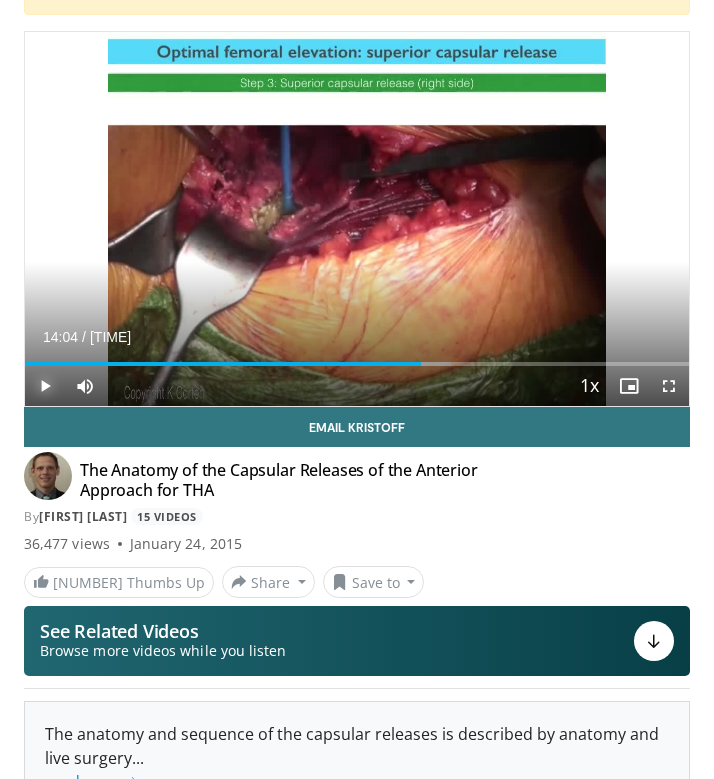 click at bounding box center [45, 386] 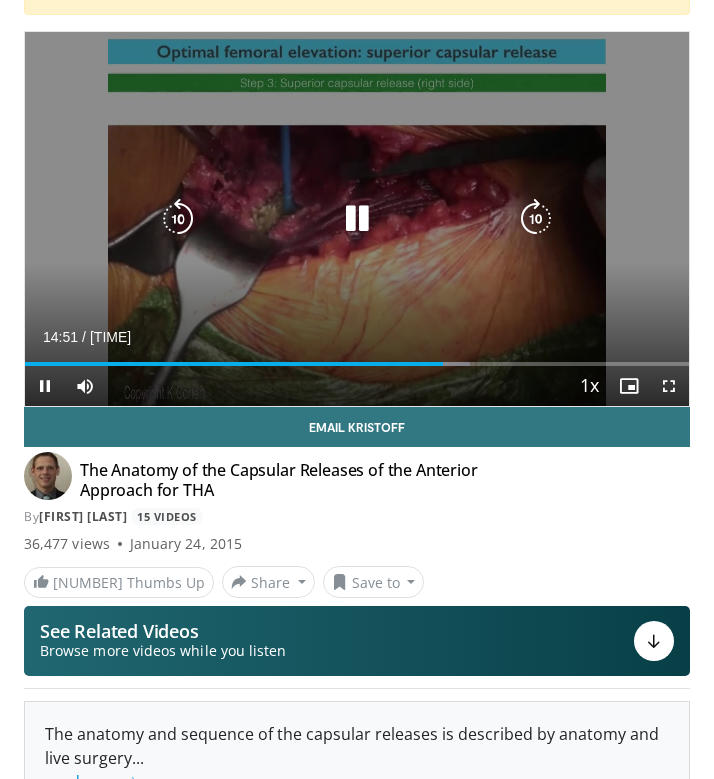 click at bounding box center [178, 219] 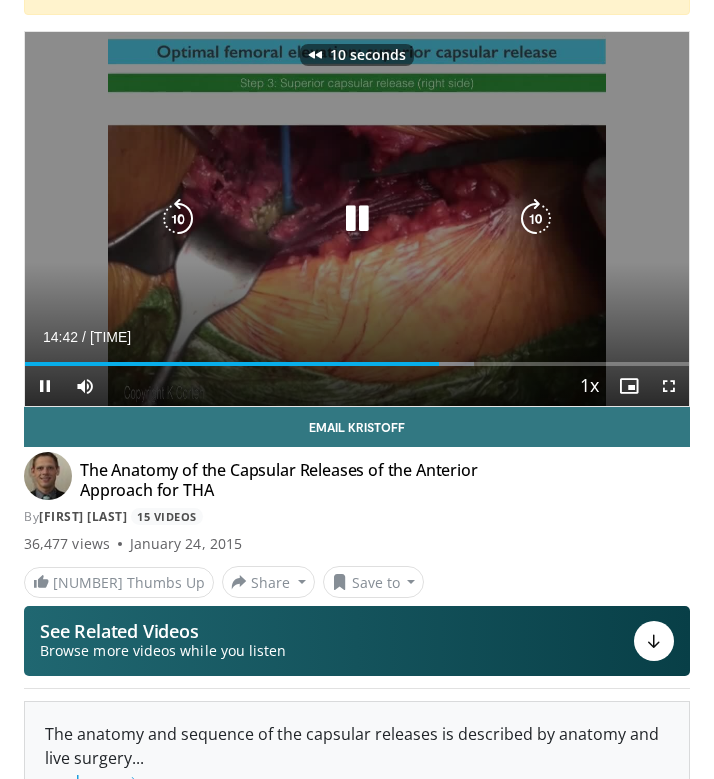 click at bounding box center (178, 219) 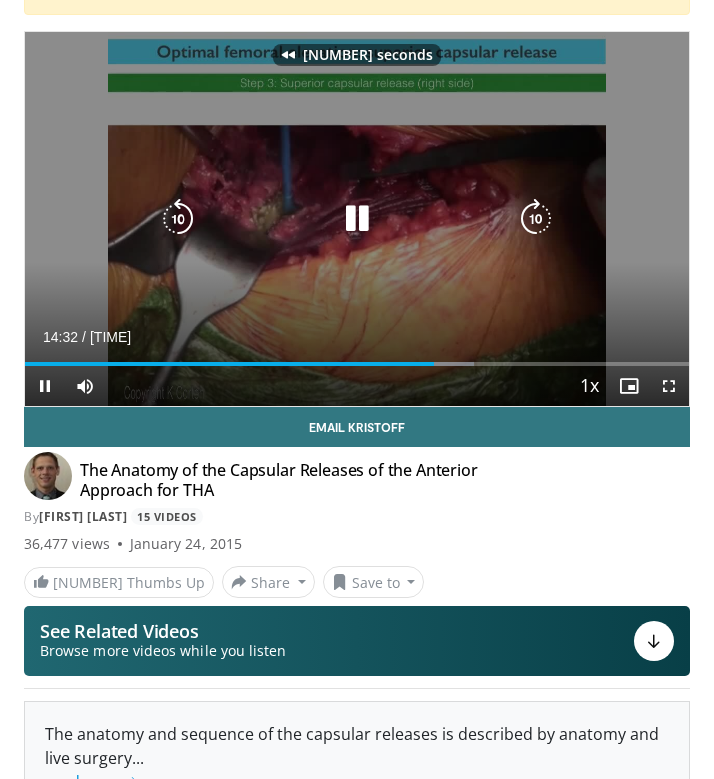 click at bounding box center (178, 219) 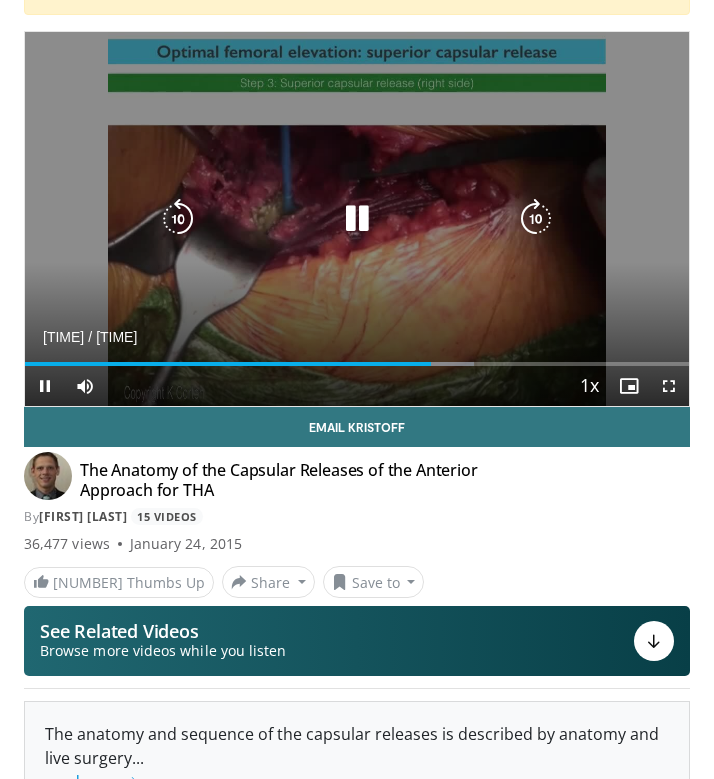 click at bounding box center (178, 219) 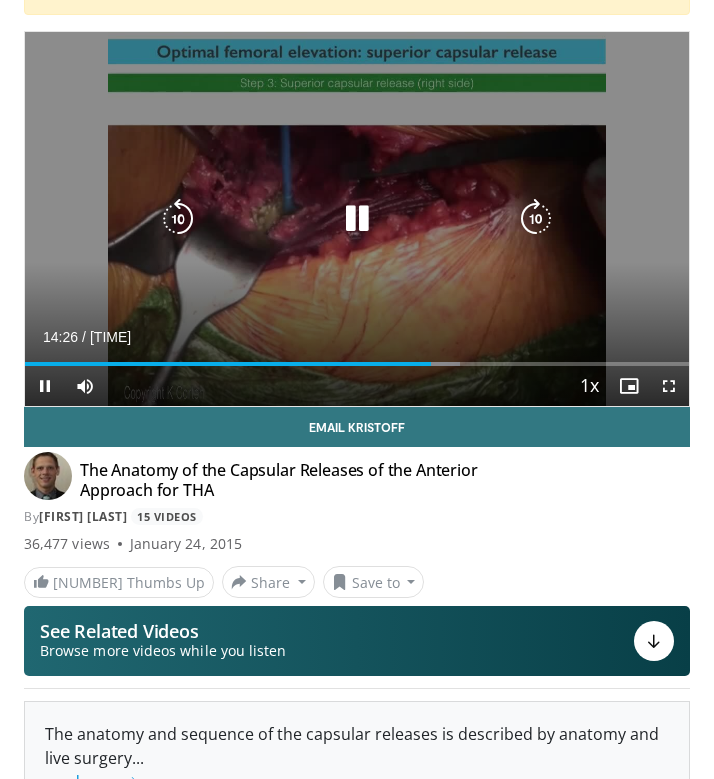 click at bounding box center (357, 219) 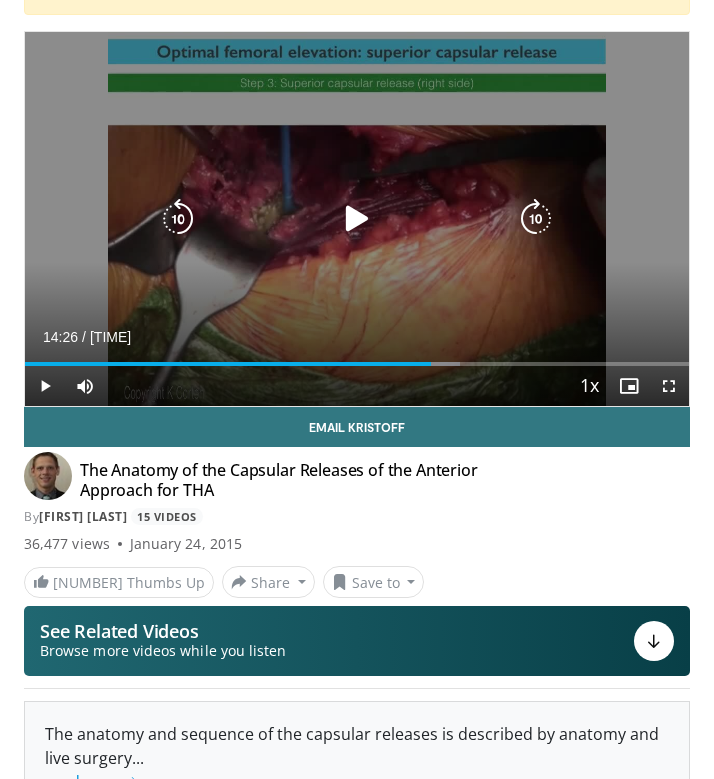 click at bounding box center (357, 219) 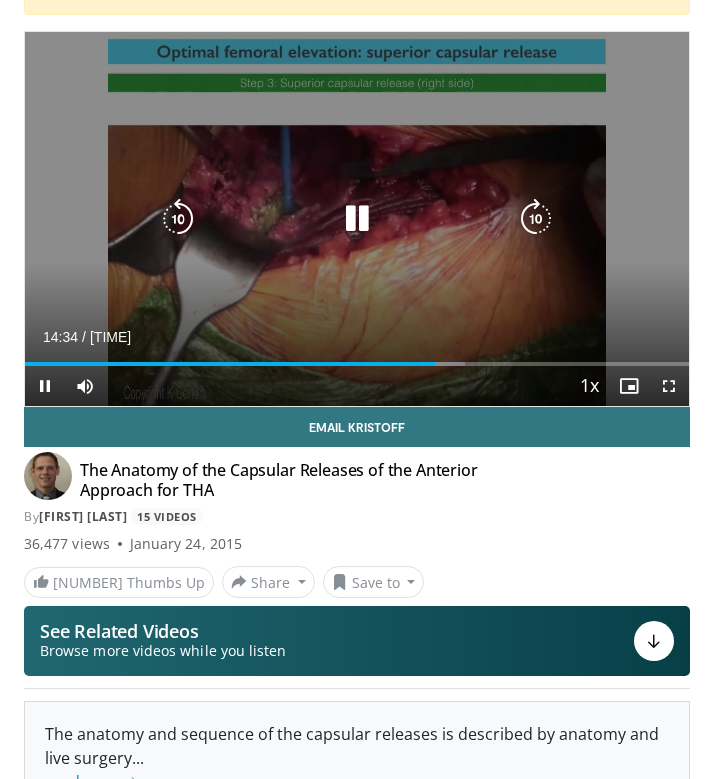 click at bounding box center [357, 219] 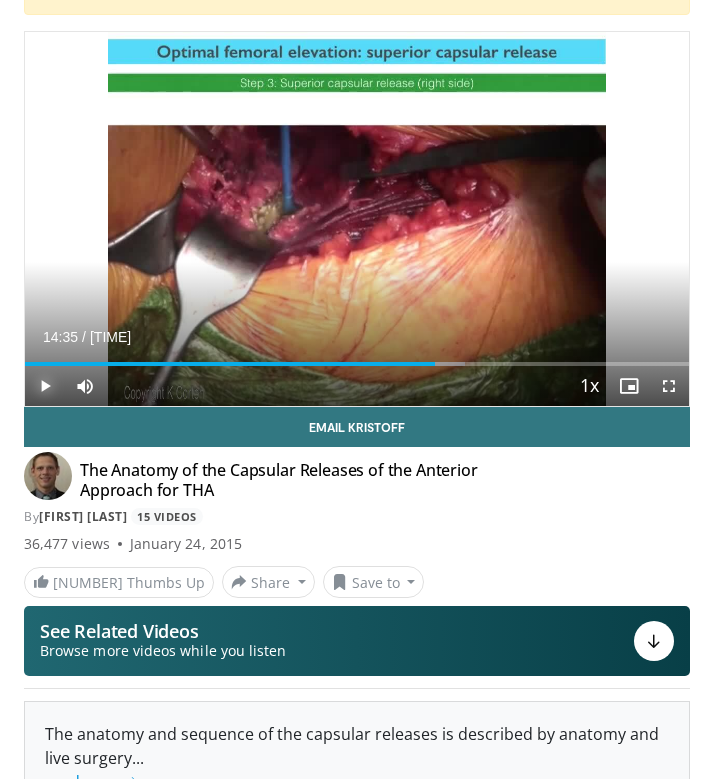 click at bounding box center [45, 386] 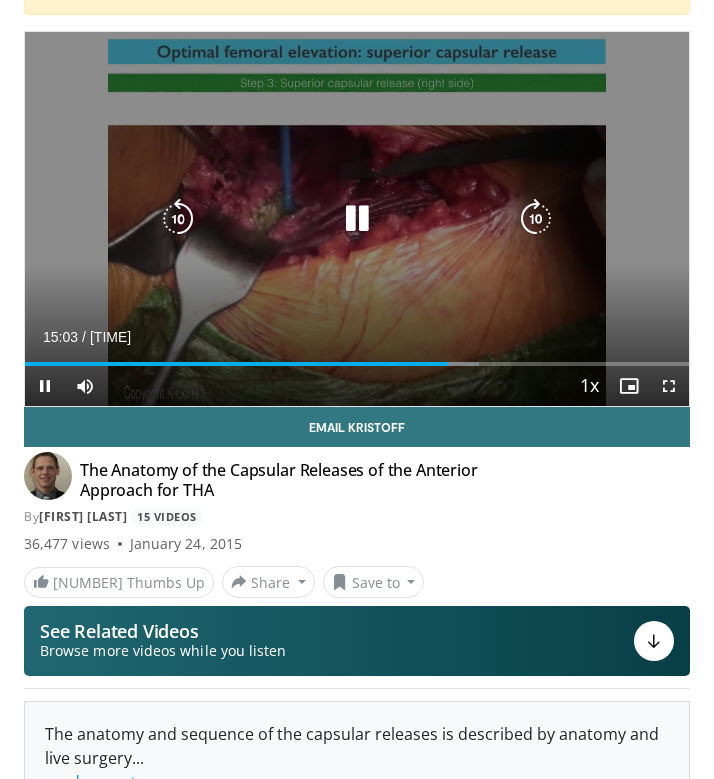 click at bounding box center (357, 219) 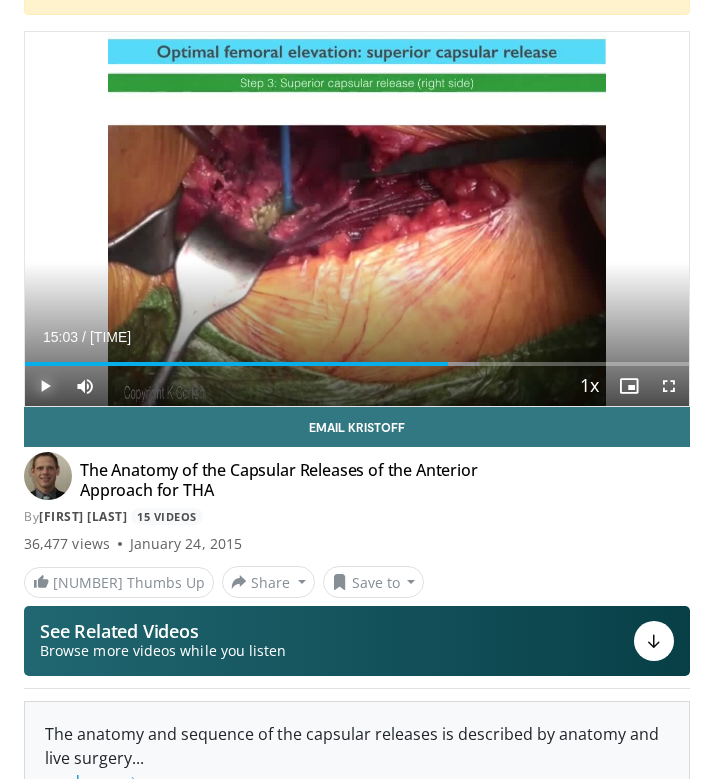 click at bounding box center (45, 386) 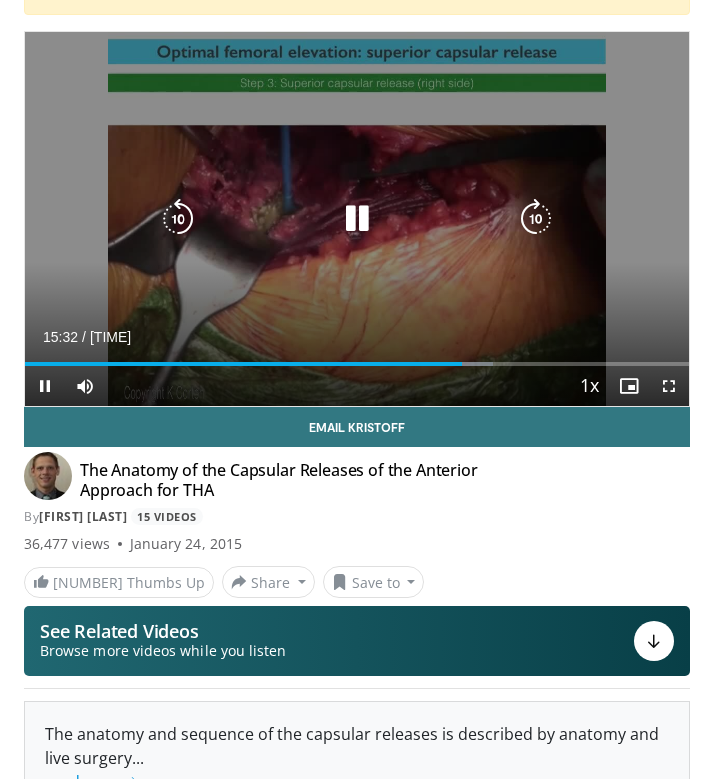 click at bounding box center [357, 219] 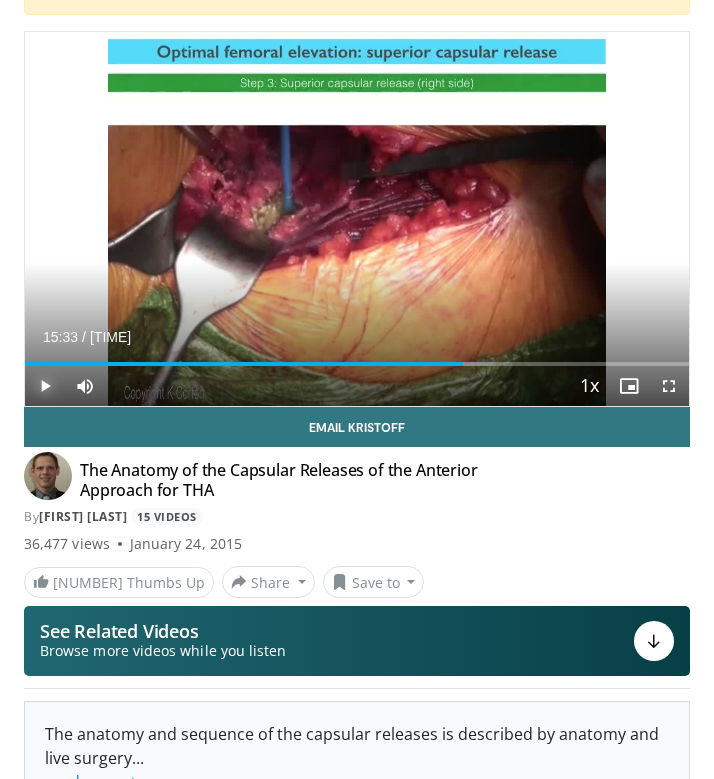 click at bounding box center (45, 386) 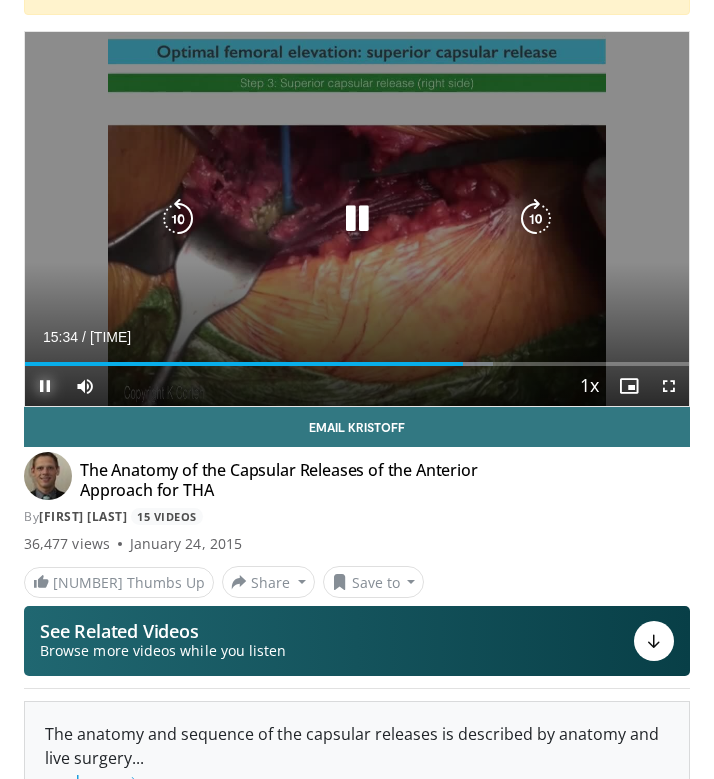 click at bounding box center [45, 386] 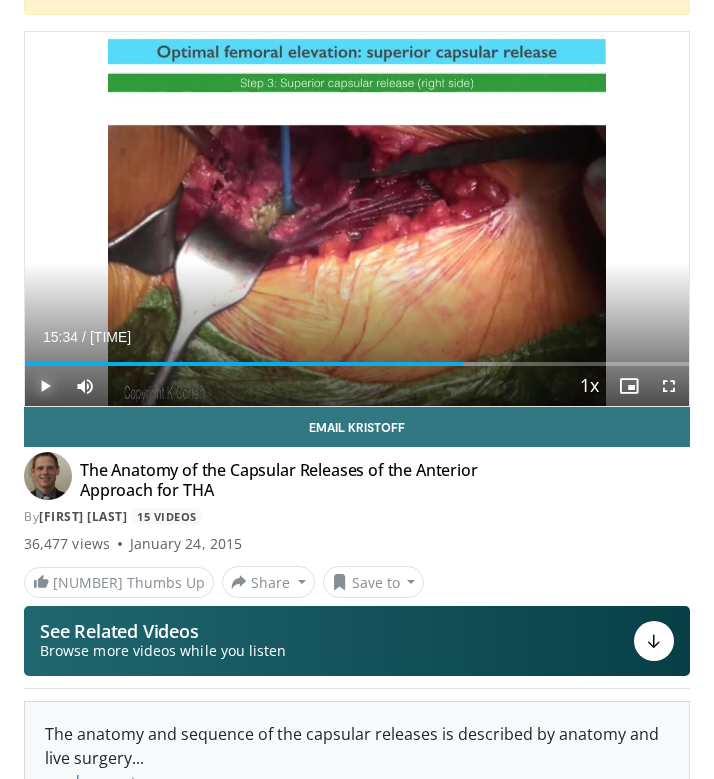 click at bounding box center (45, 386) 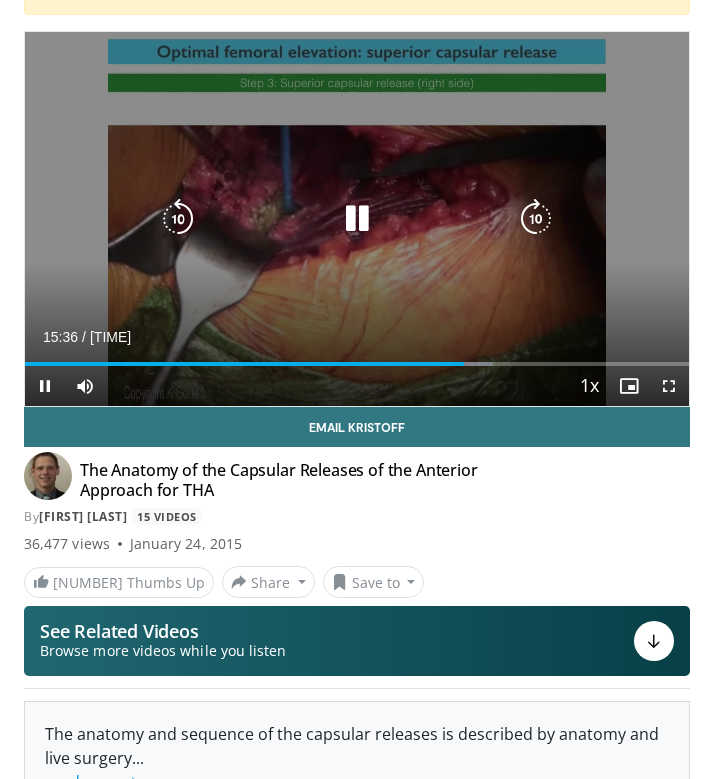 click at bounding box center (178, 219) 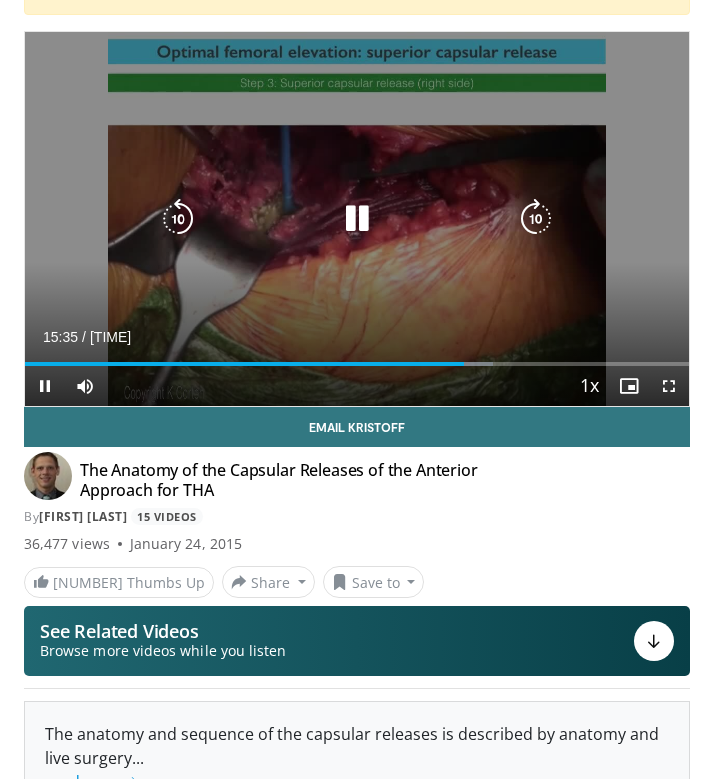 click at bounding box center [357, 219] 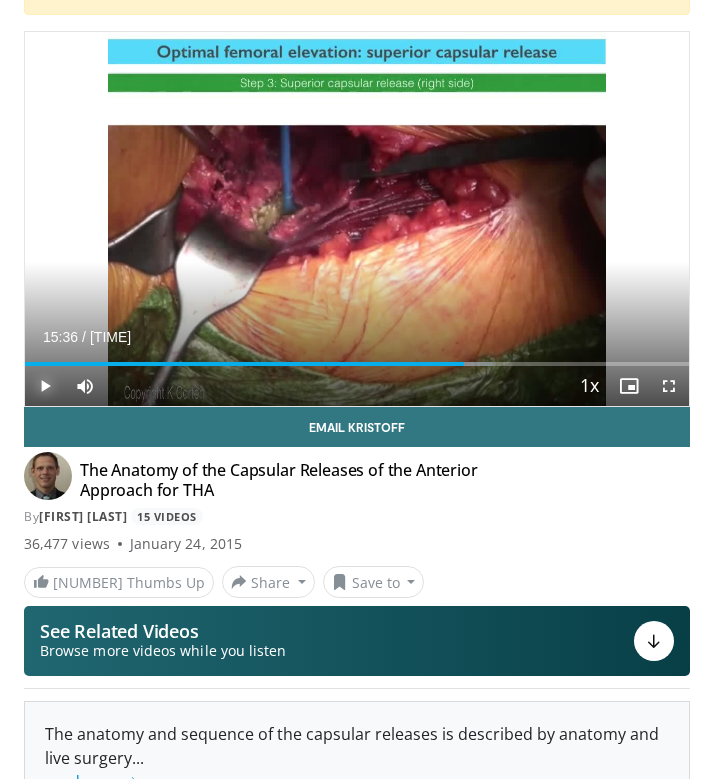 click at bounding box center (45, 386) 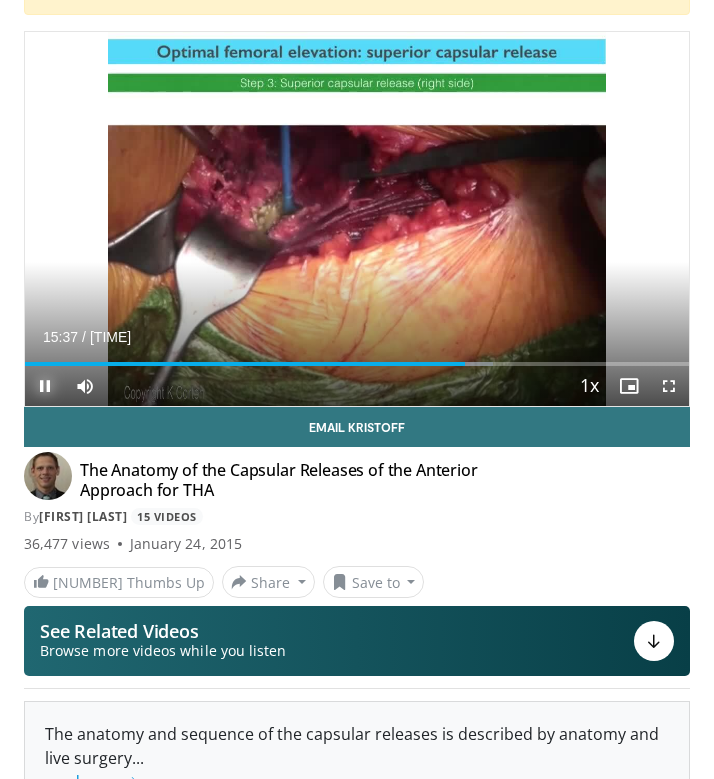 click at bounding box center (45, 386) 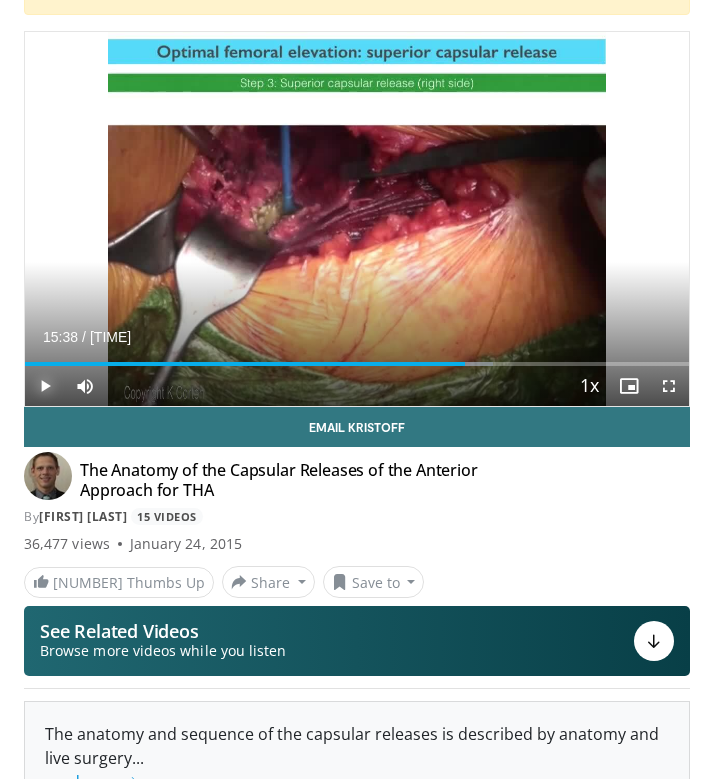 click at bounding box center (45, 386) 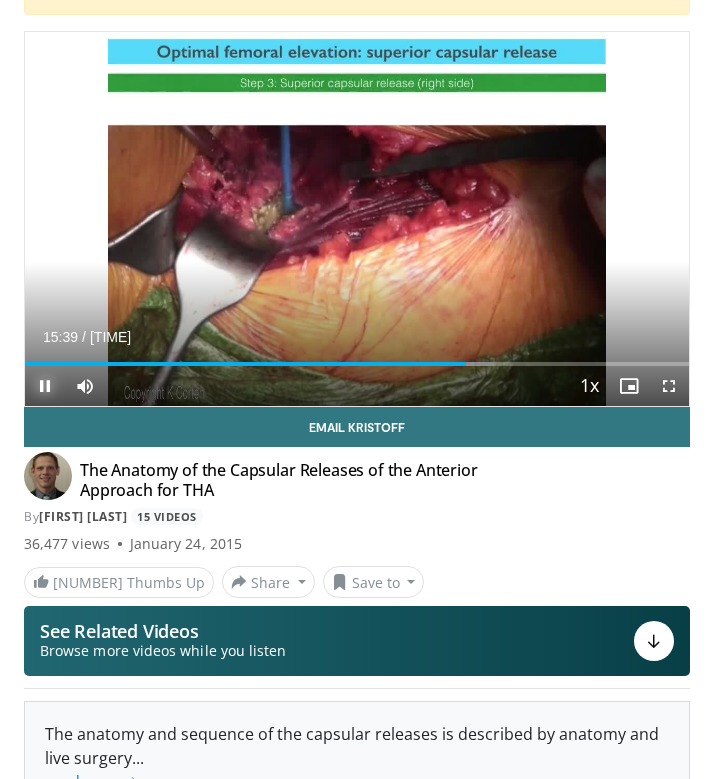 click at bounding box center [45, 386] 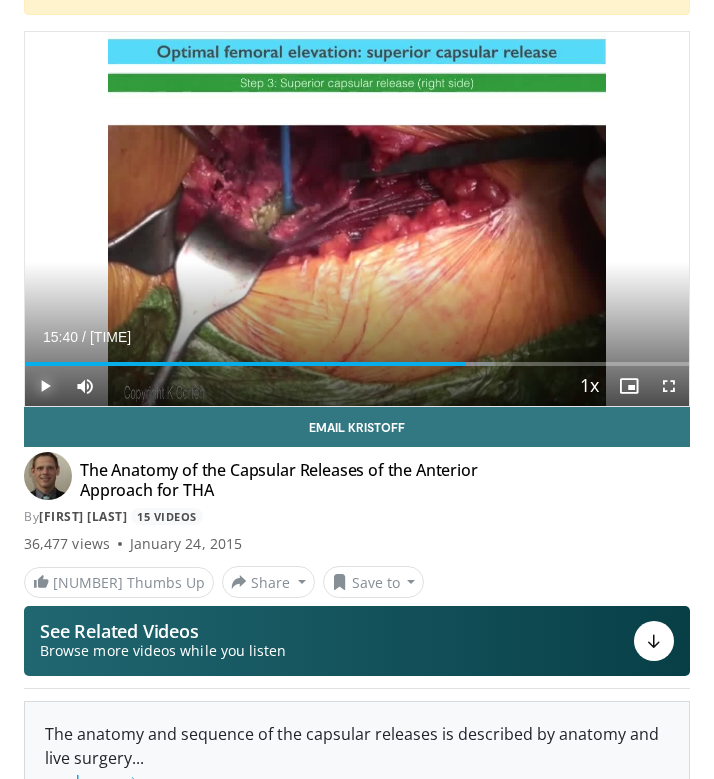 click at bounding box center (45, 386) 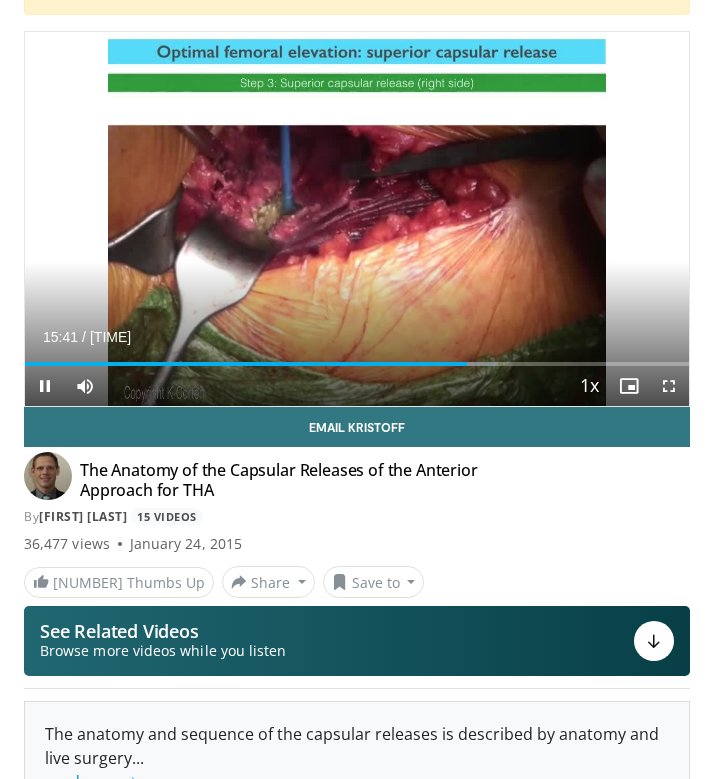 click on "10 seconds Tap to unmute" at bounding box center [357, 219] 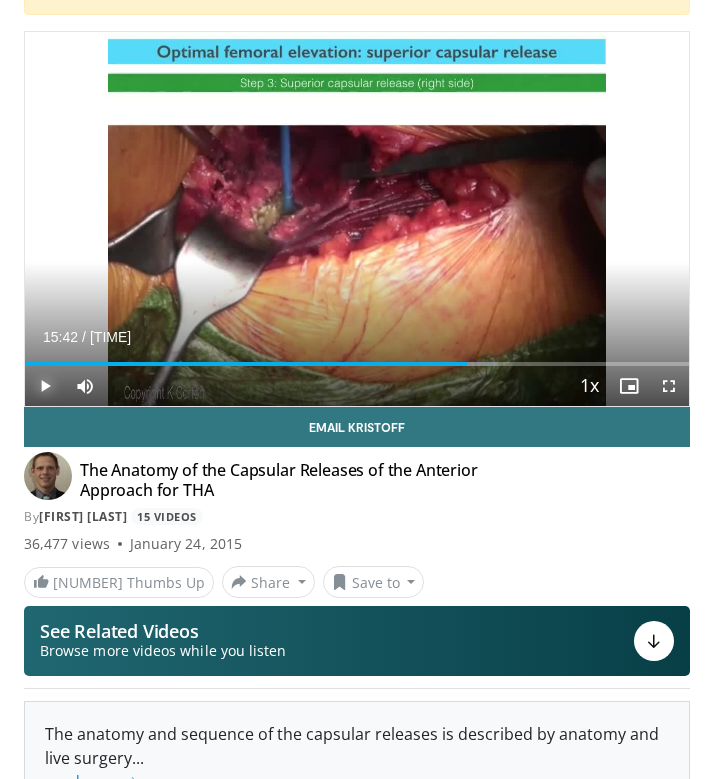click at bounding box center [45, 386] 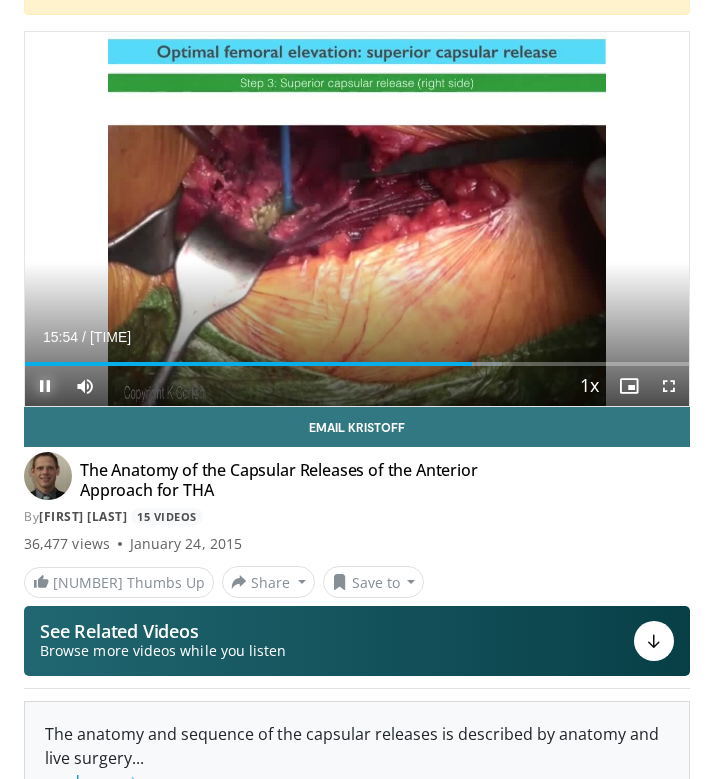 click at bounding box center [45, 386] 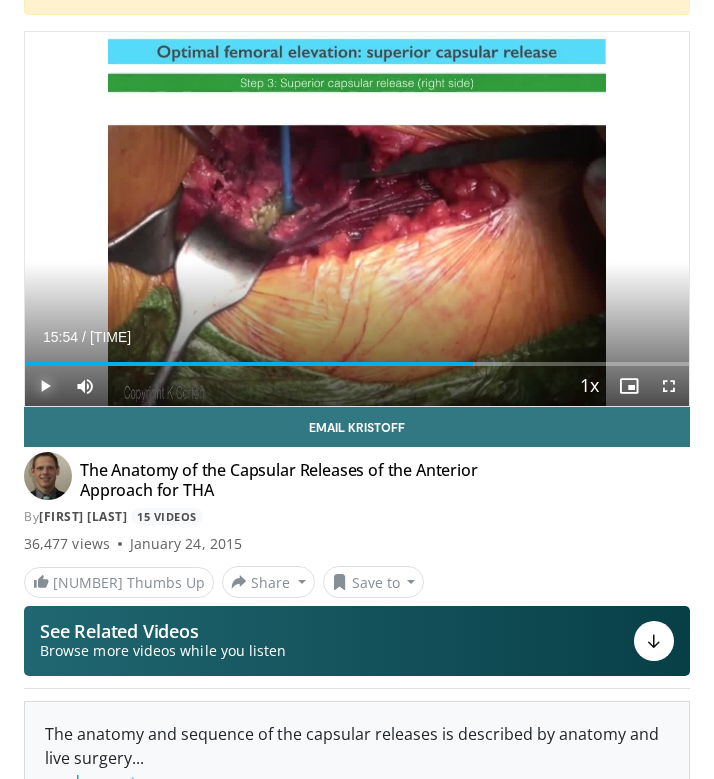 click at bounding box center (45, 386) 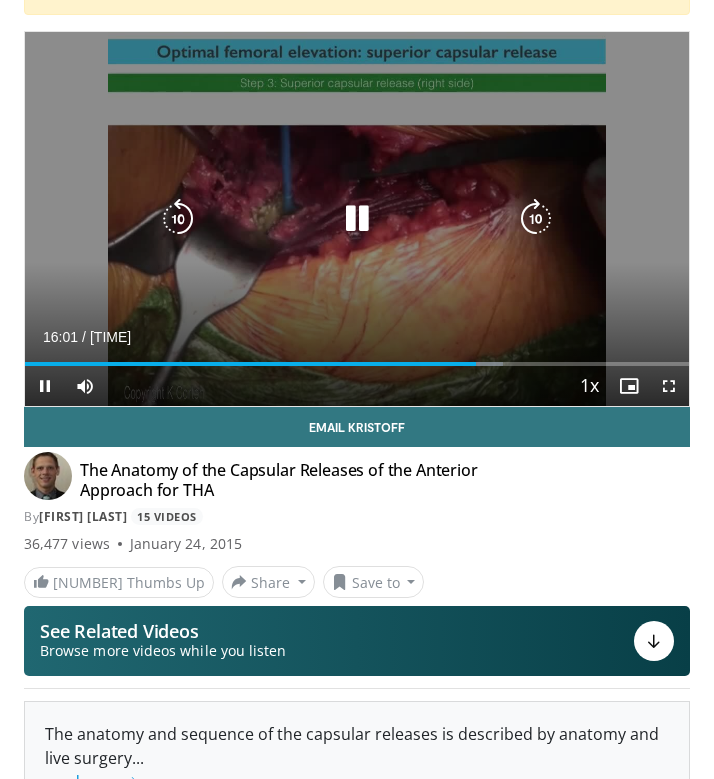 click at bounding box center (357, 219) 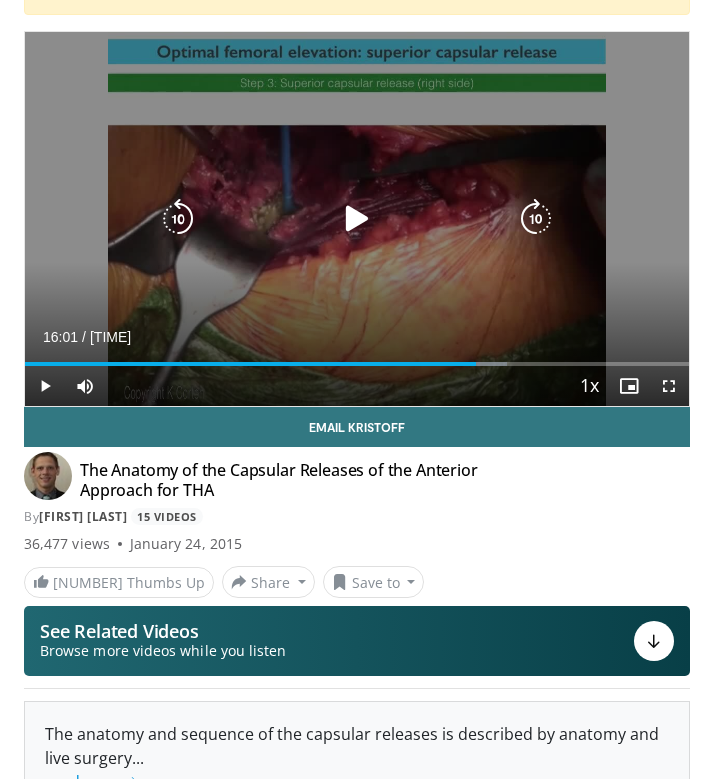 click at bounding box center (357, 219) 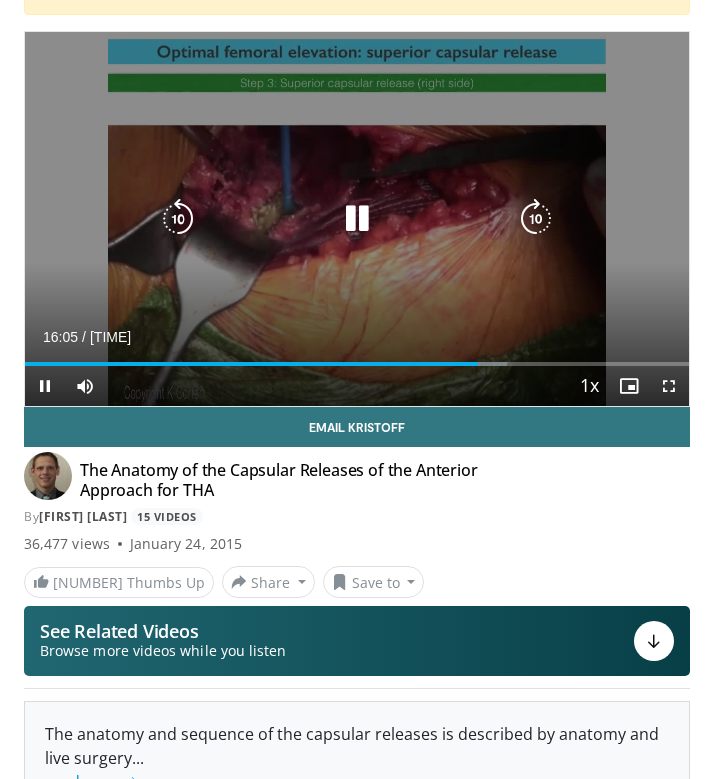 click at bounding box center [357, 219] 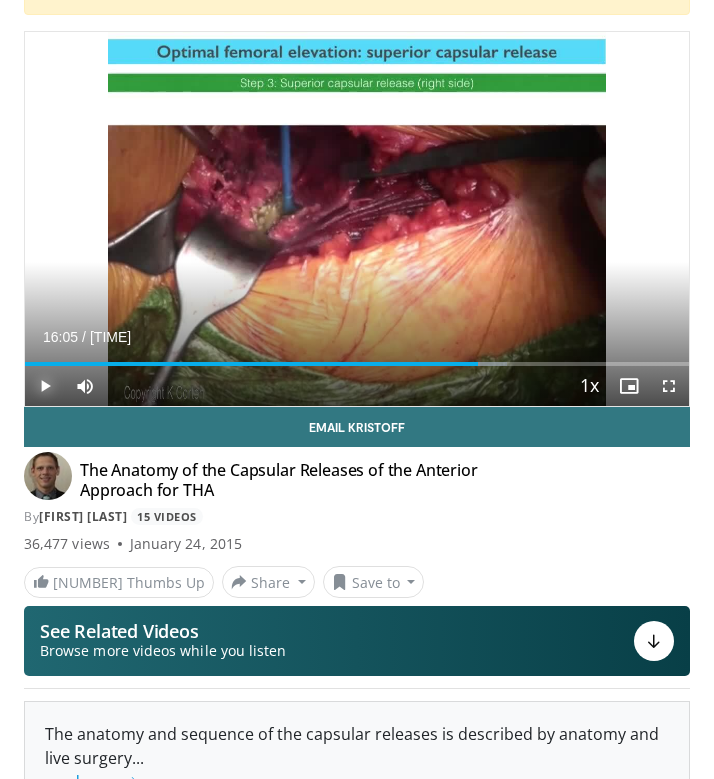 click at bounding box center [45, 386] 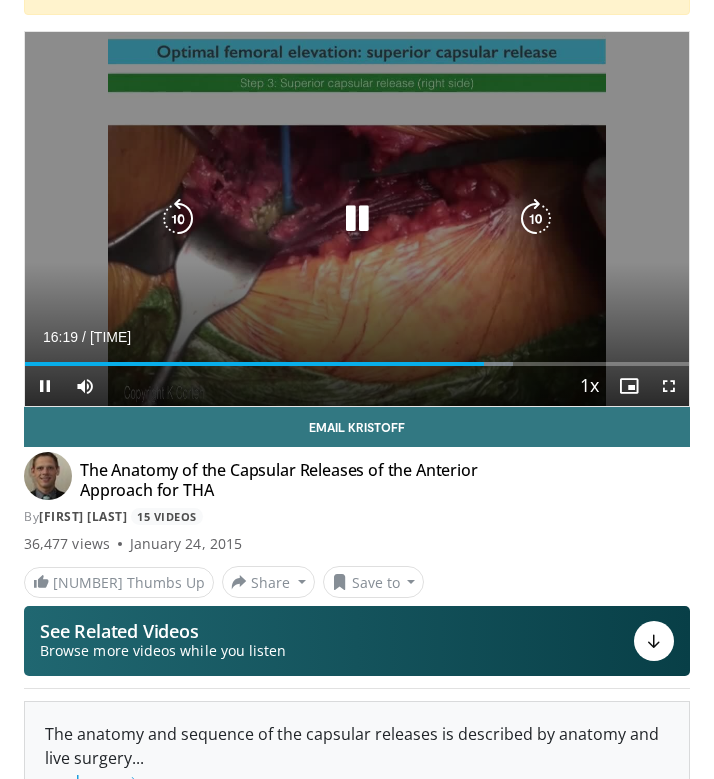 click at bounding box center (357, 219) 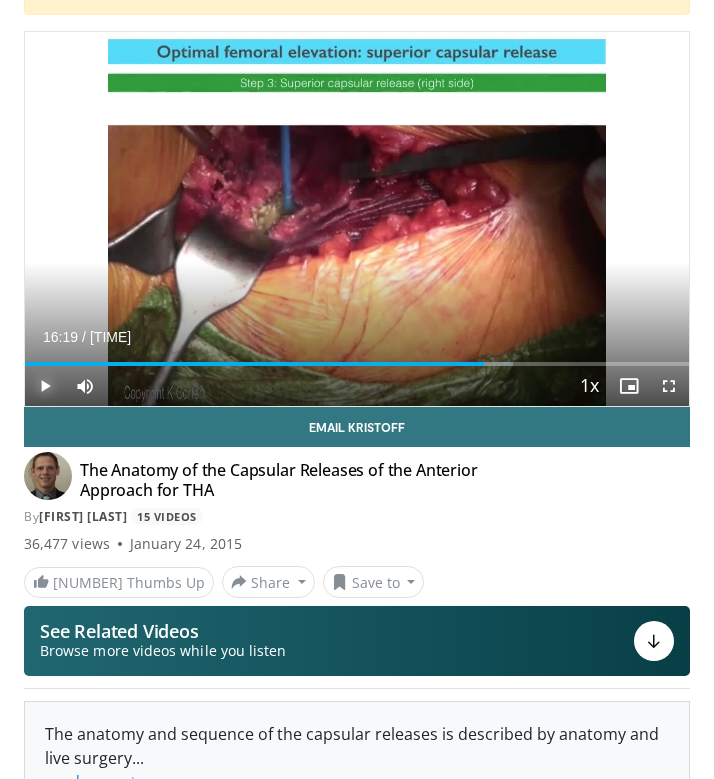 click at bounding box center (45, 386) 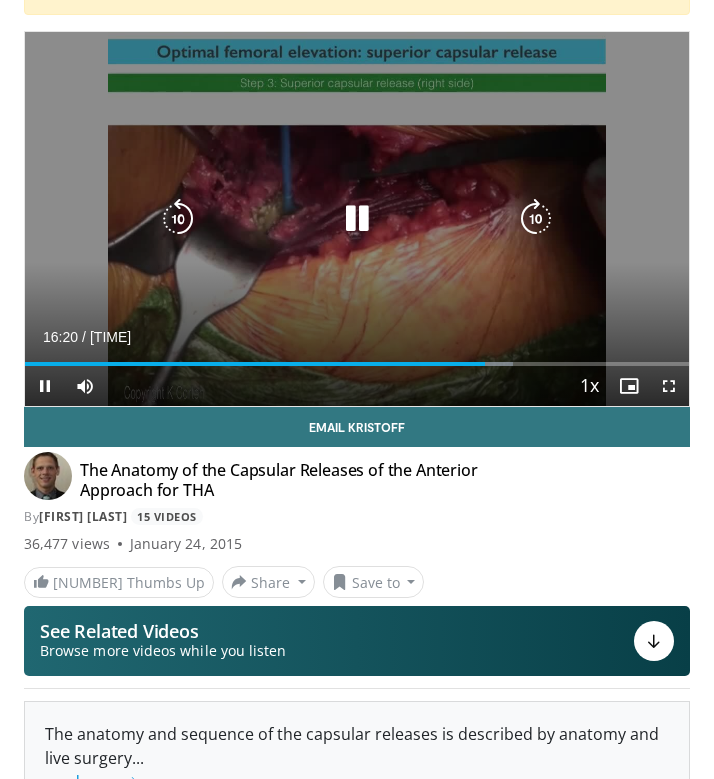 click at bounding box center [178, 219] 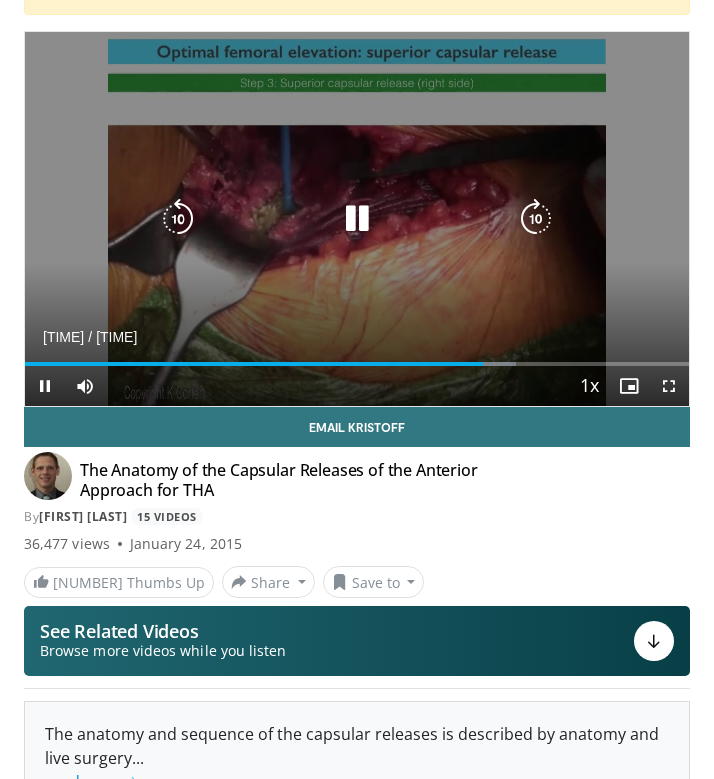 click at bounding box center [357, 219] 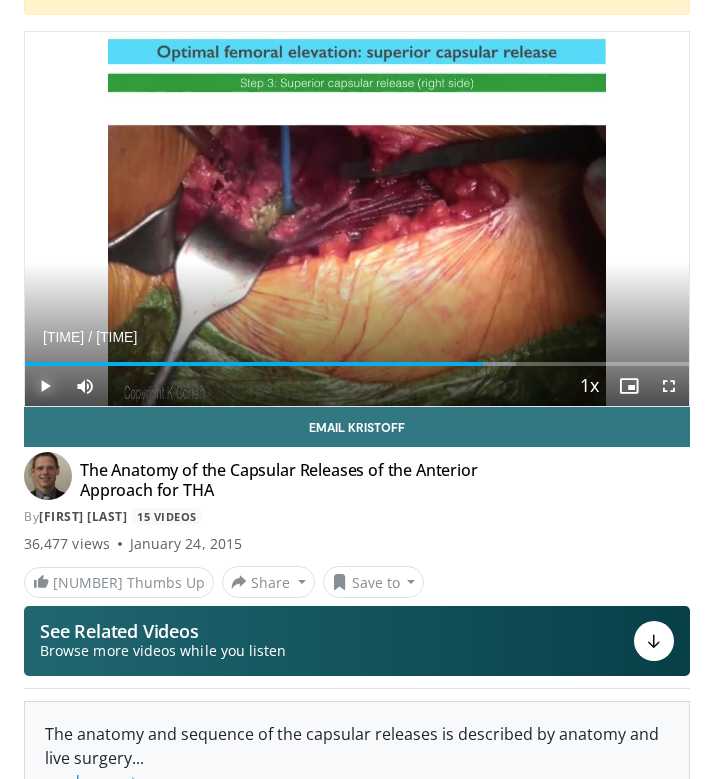 click at bounding box center (45, 386) 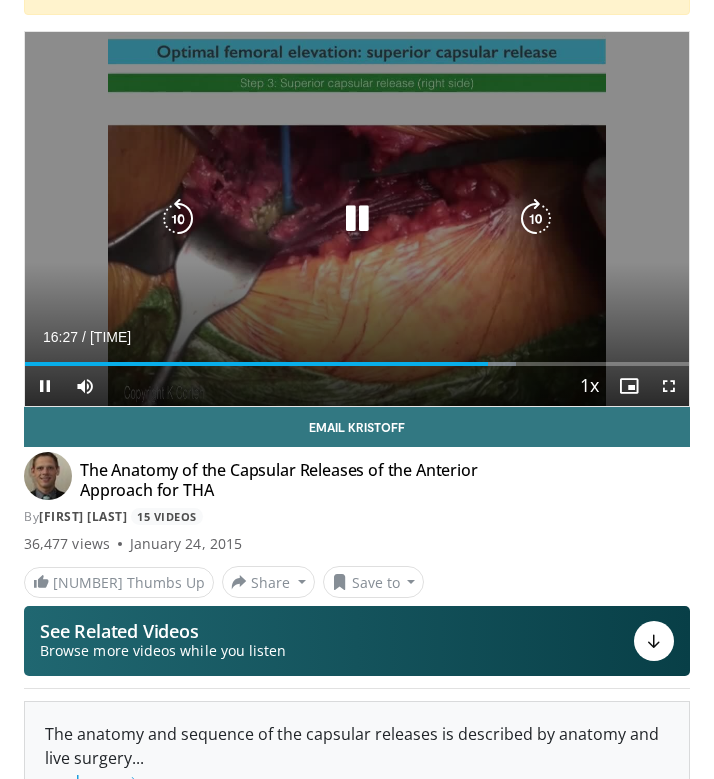 click at bounding box center [357, 219] 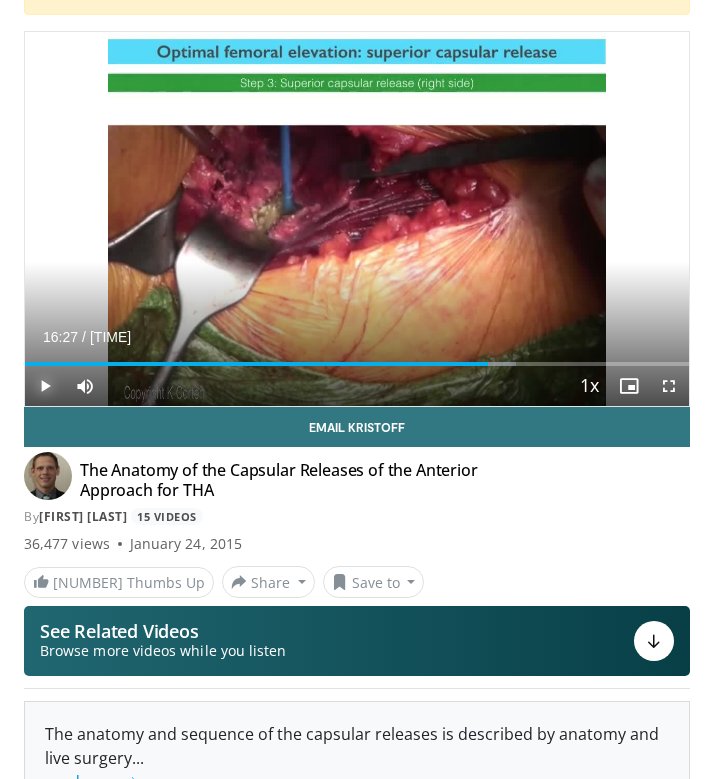click at bounding box center (45, 386) 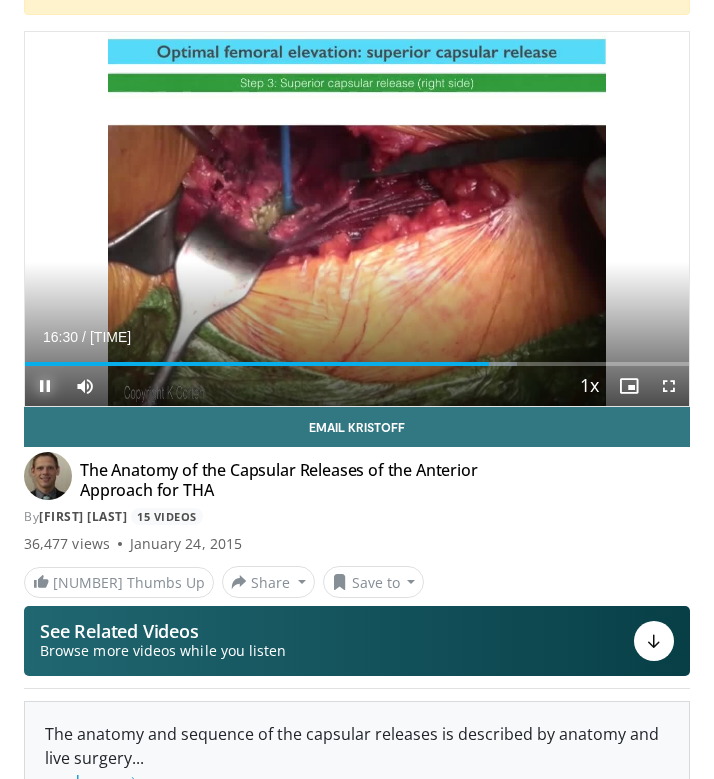 click at bounding box center (45, 386) 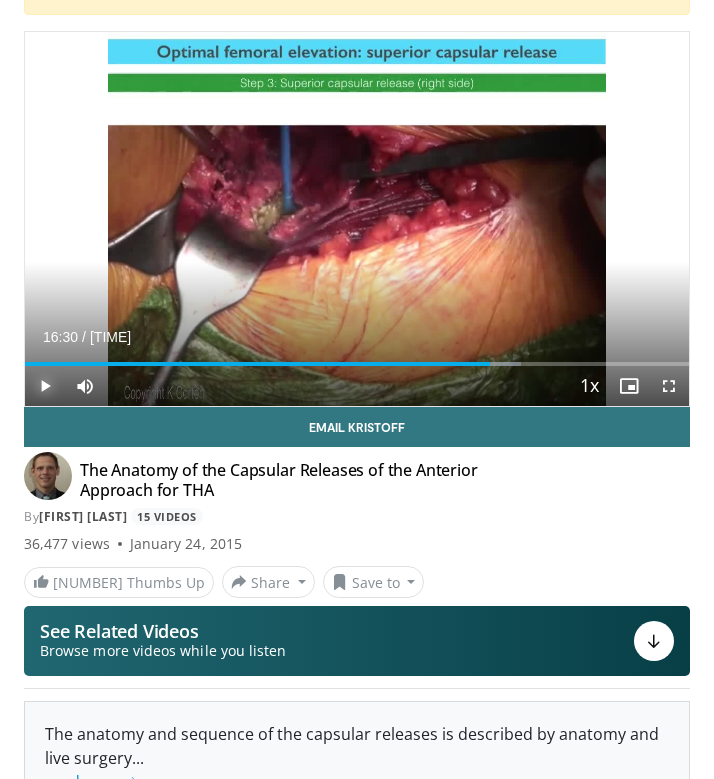 click at bounding box center (45, 386) 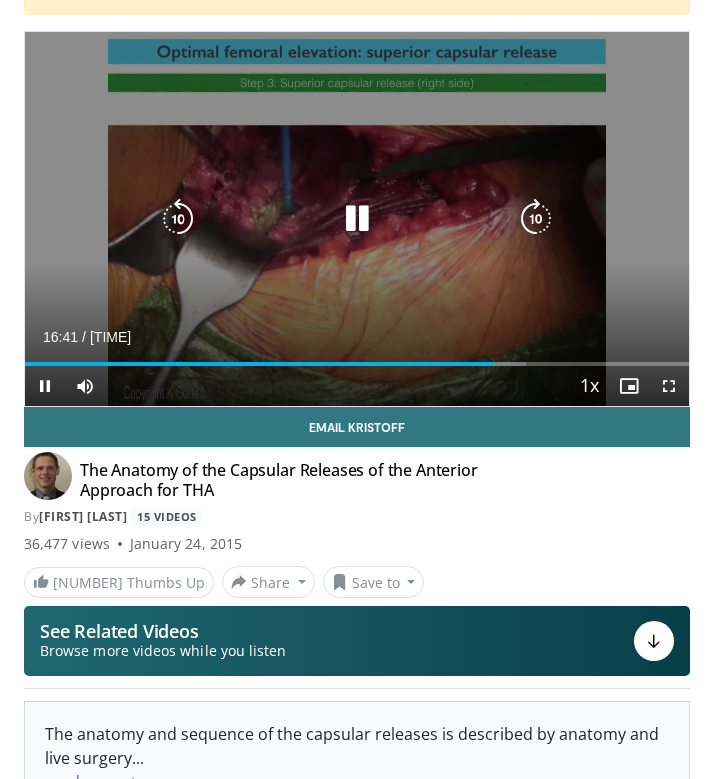 click at bounding box center [178, 219] 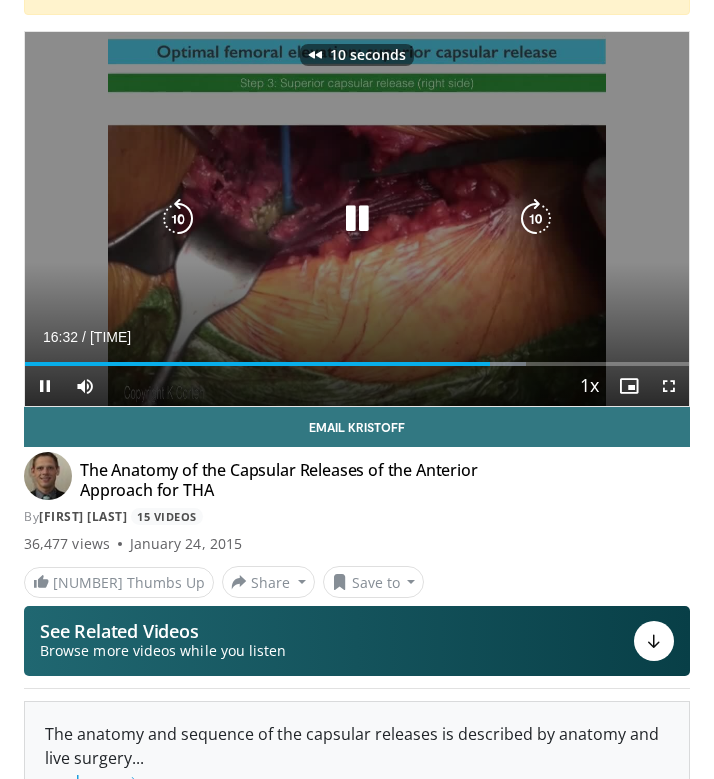 click at bounding box center [178, 219] 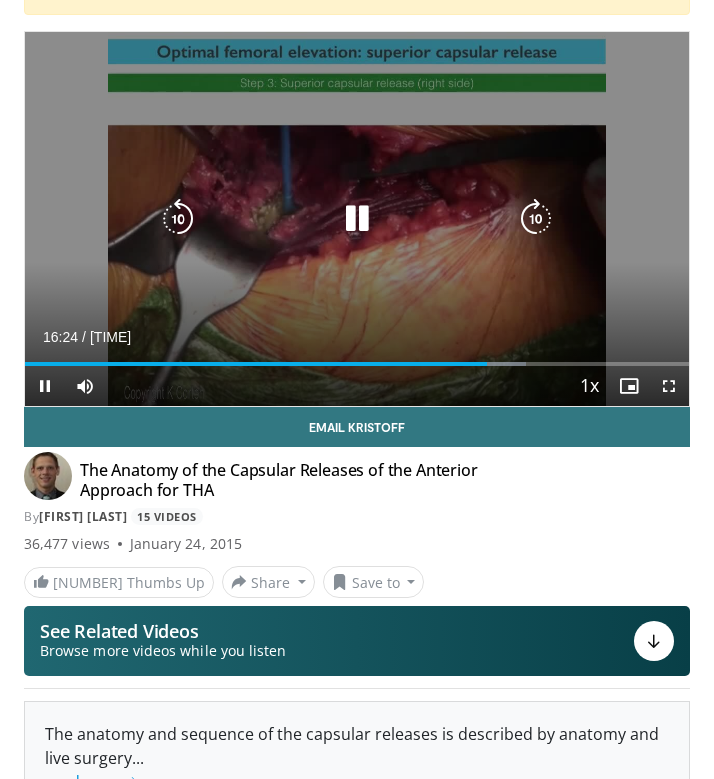 click at bounding box center [357, 219] 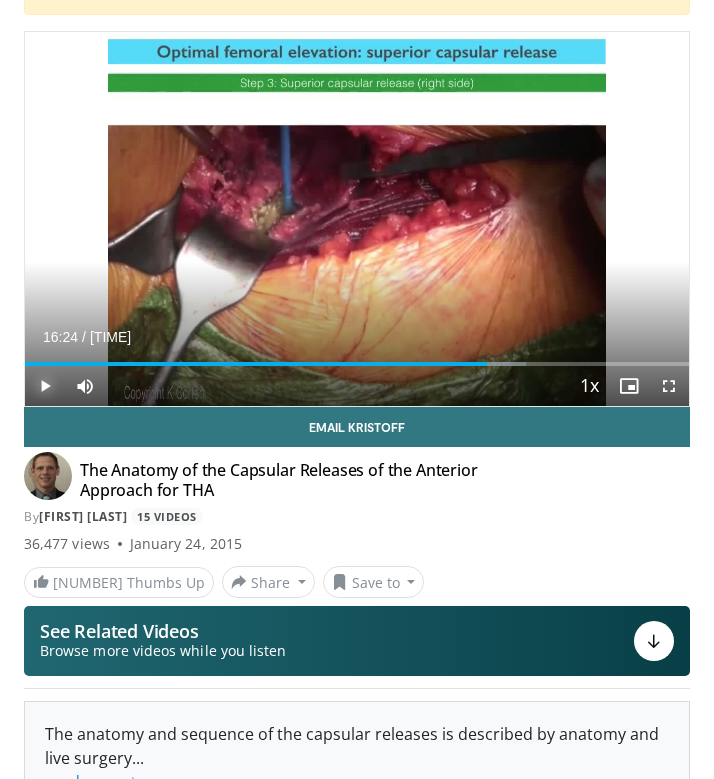 click at bounding box center [45, 386] 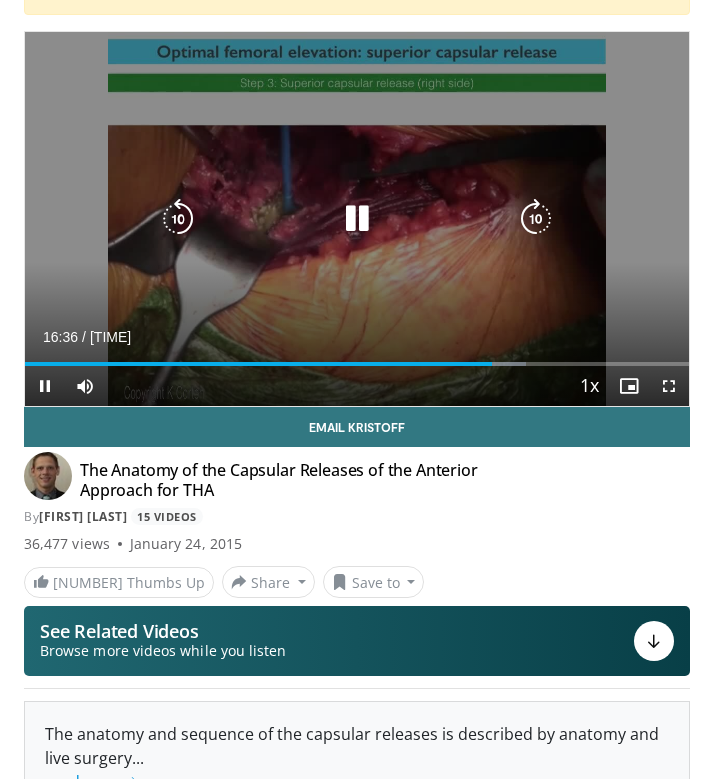 click at bounding box center (178, 219) 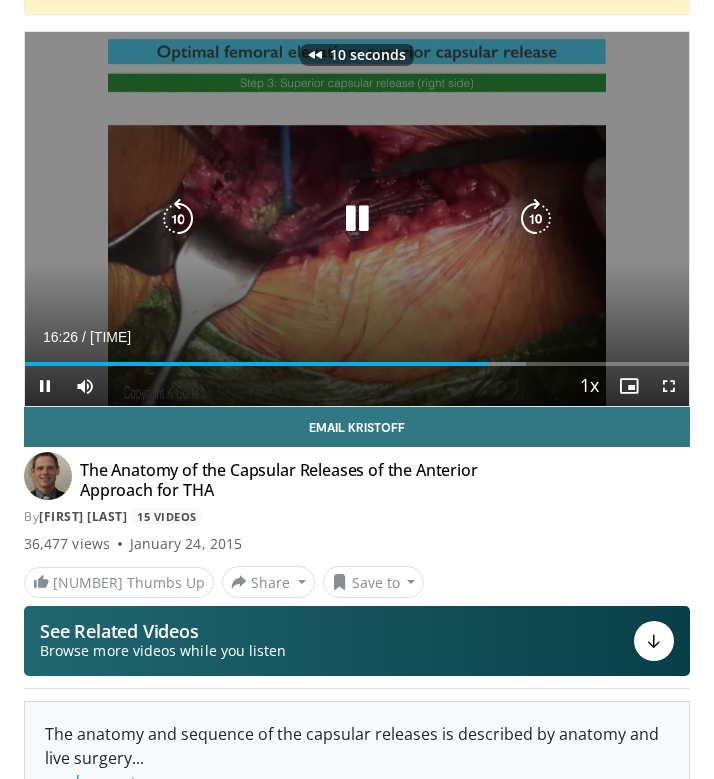 click at bounding box center [178, 219] 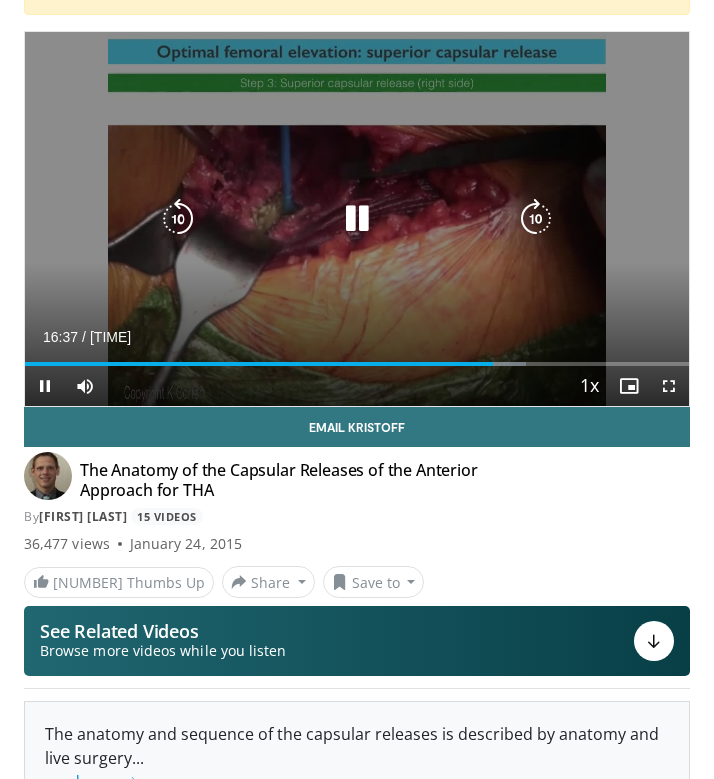click at bounding box center [357, 219] 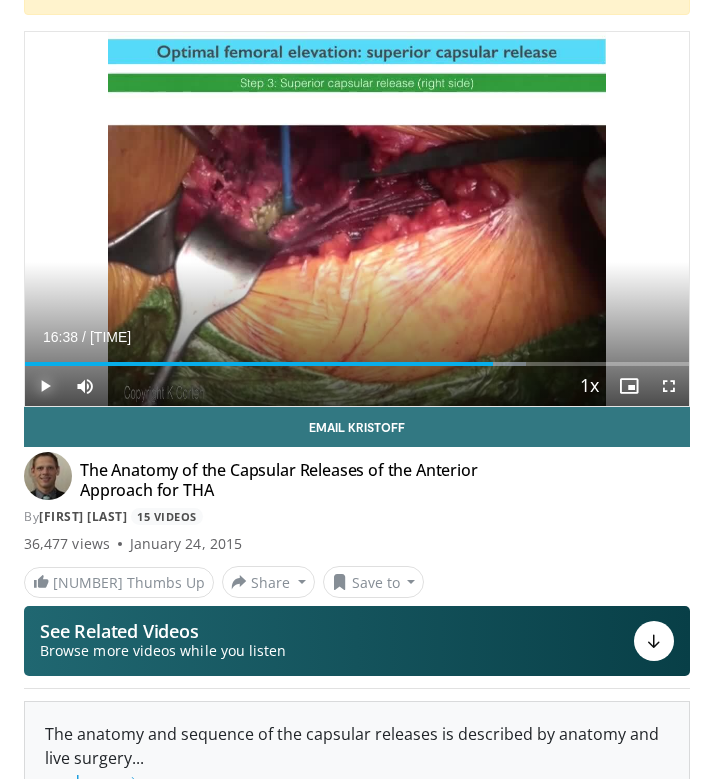 click at bounding box center [45, 386] 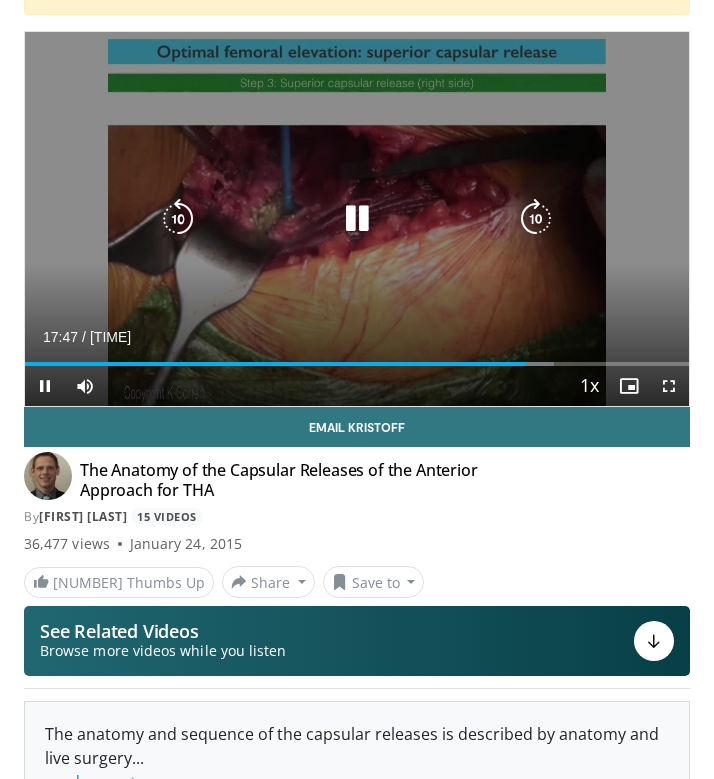 click at bounding box center (357, 219) 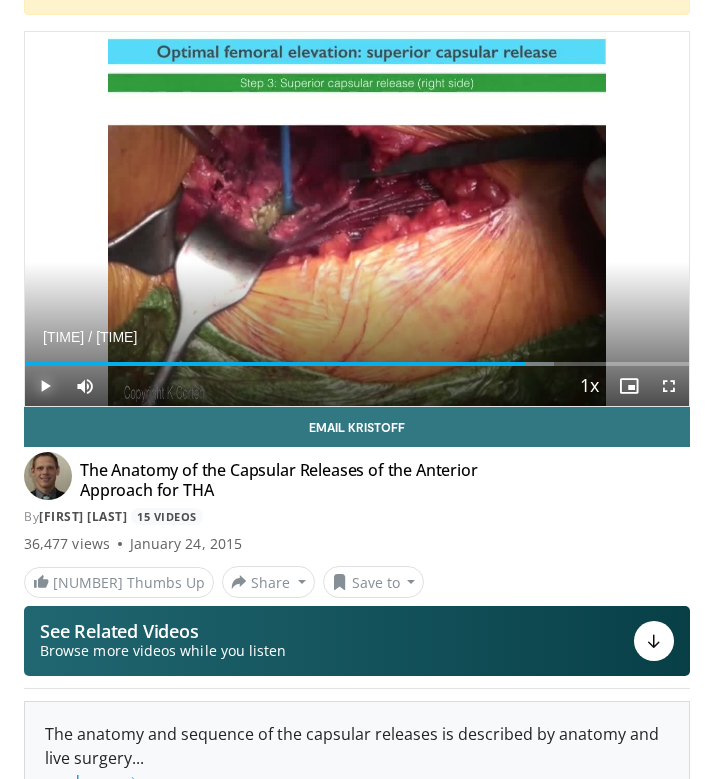 click at bounding box center [45, 386] 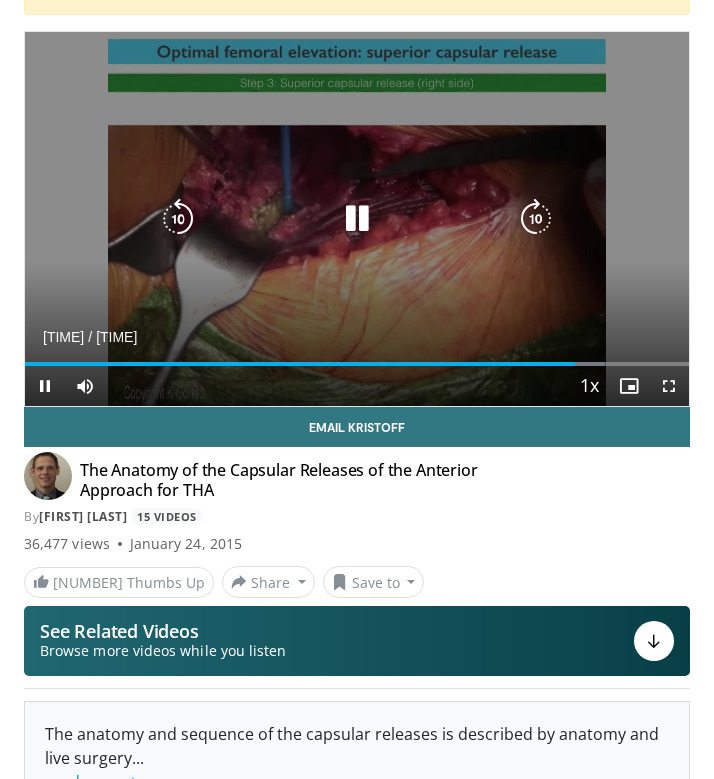 click at bounding box center (357, 219) 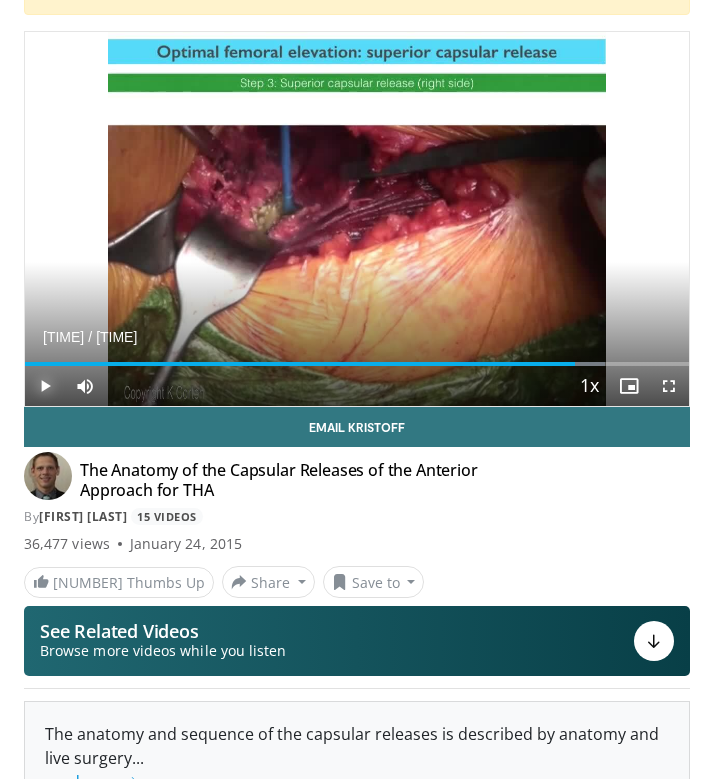 click at bounding box center [45, 386] 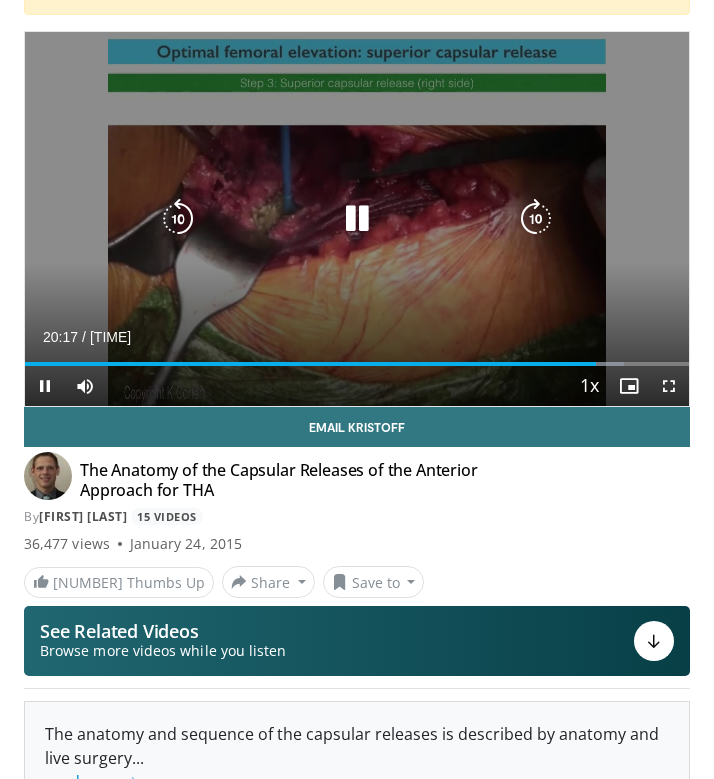 click at bounding box center [357, 219] 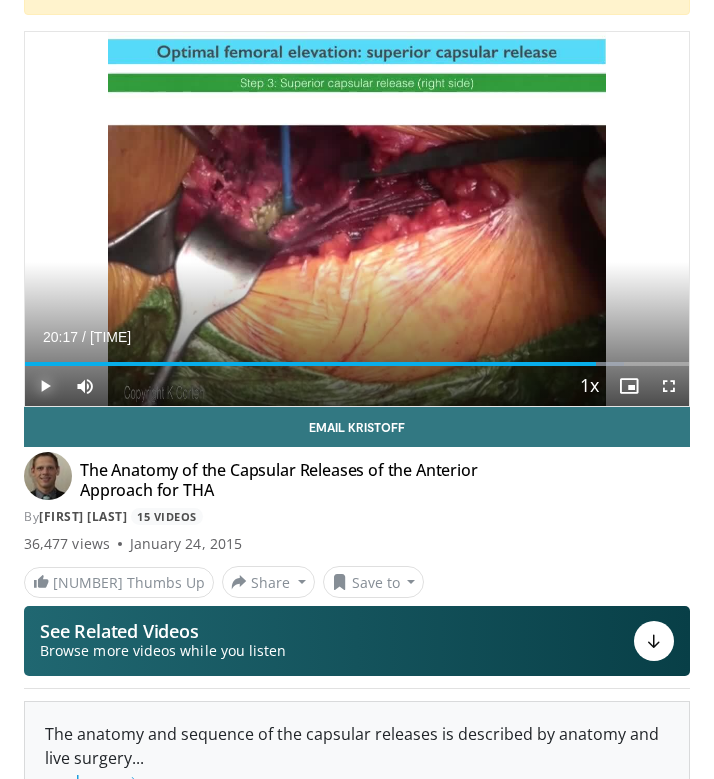 click at bounding box center [45, 386] 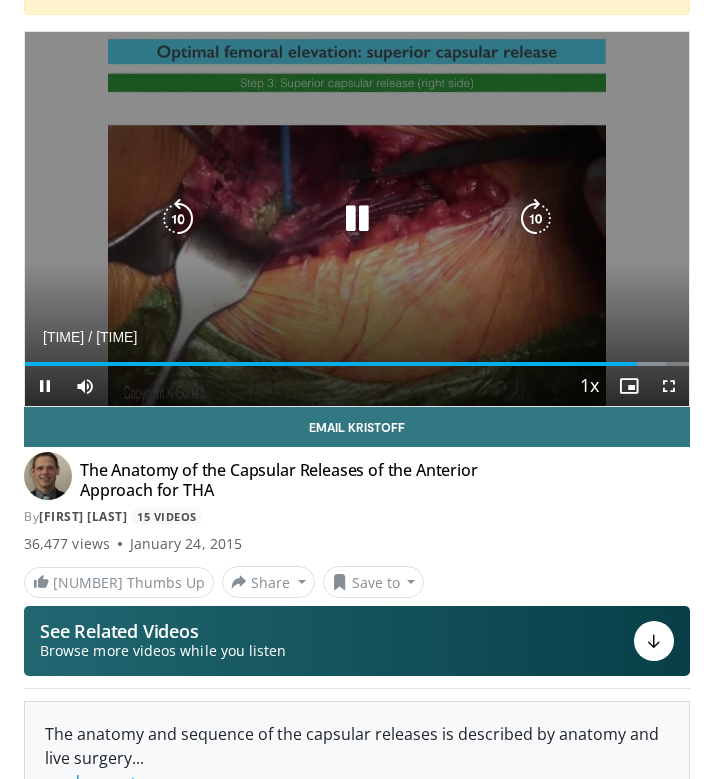 click at bounding box center [357, 219] 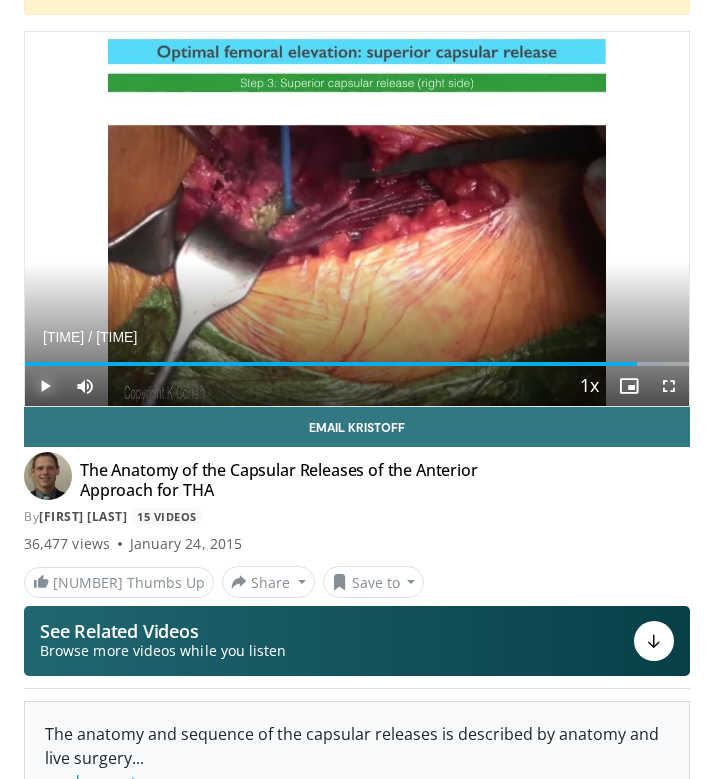 click at bounding box center [45, 386] 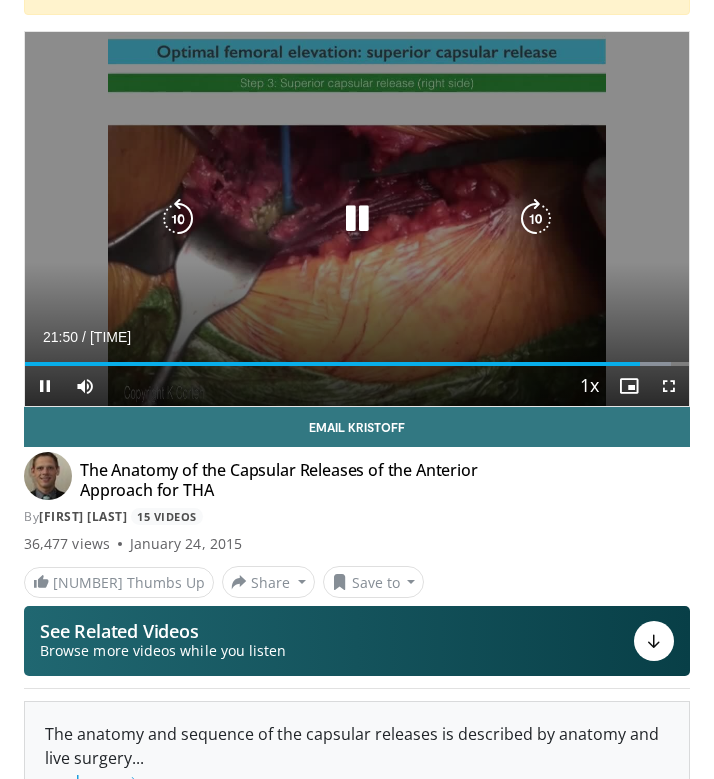 click at bounding box center [357, 219] 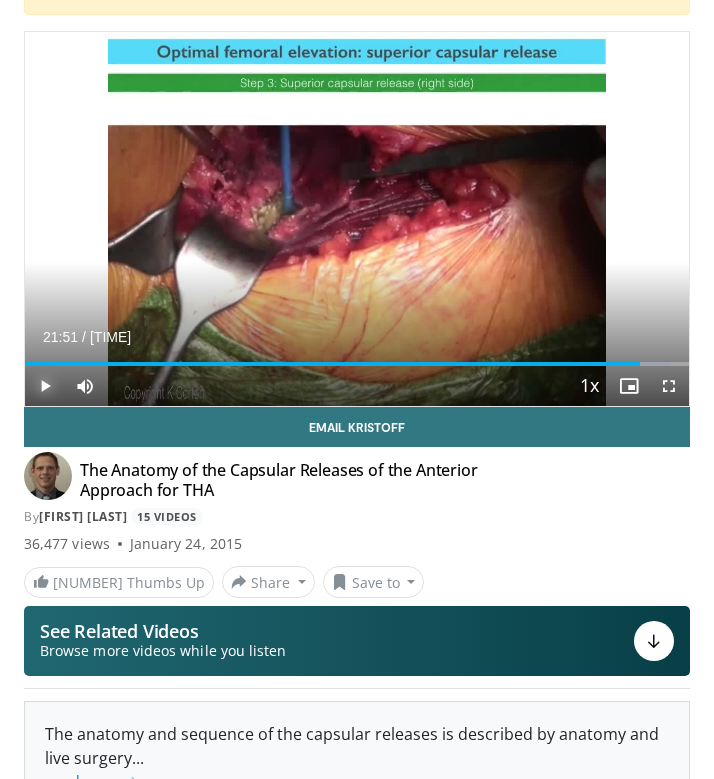 click at bounding box center (45, 386) 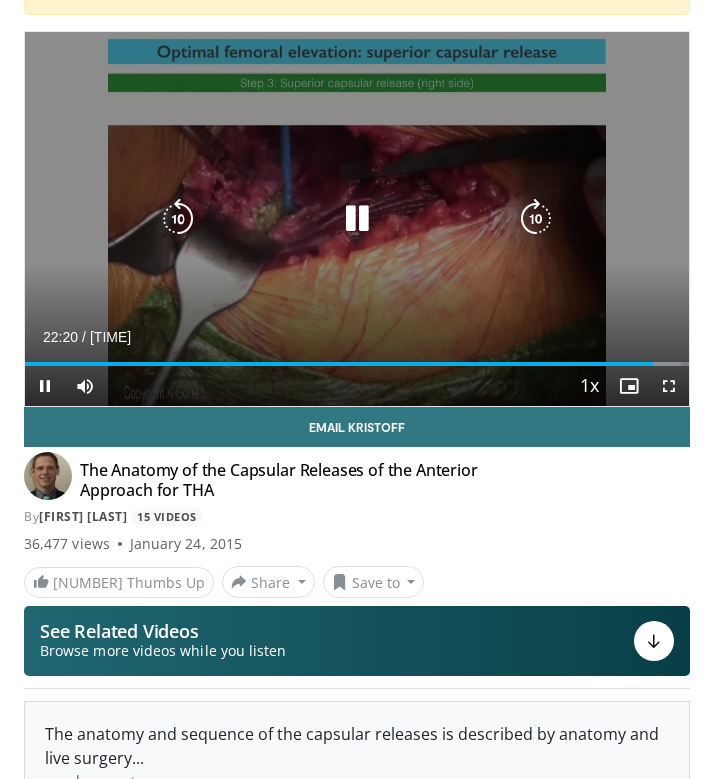 click at bounding box center (357, 219) 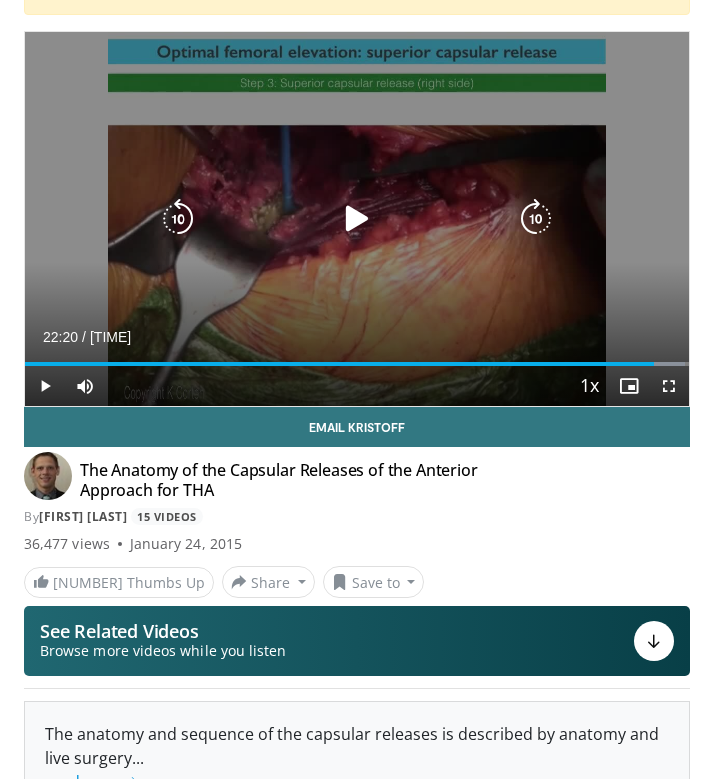 click at bounding box center [357, 219] 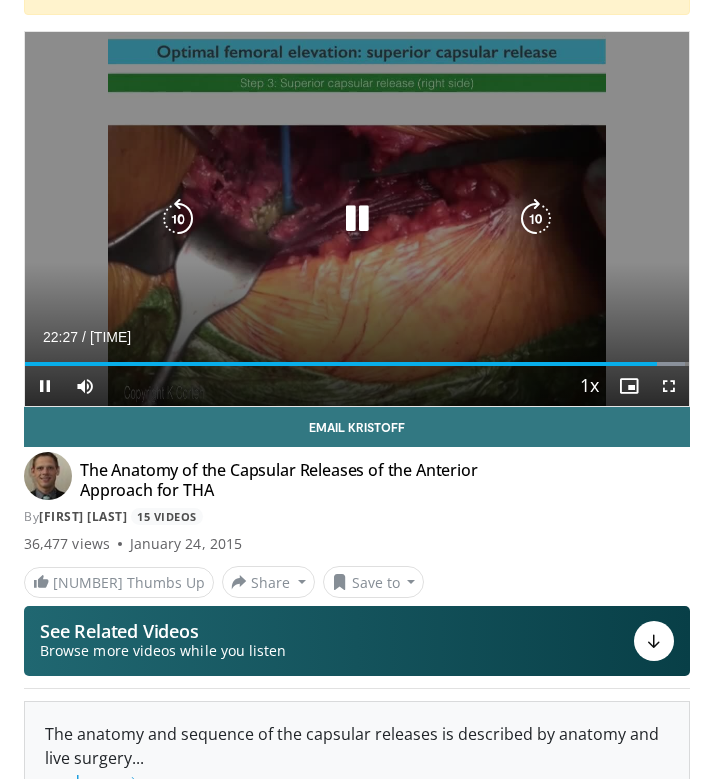 click at bounding box center [536, 219] 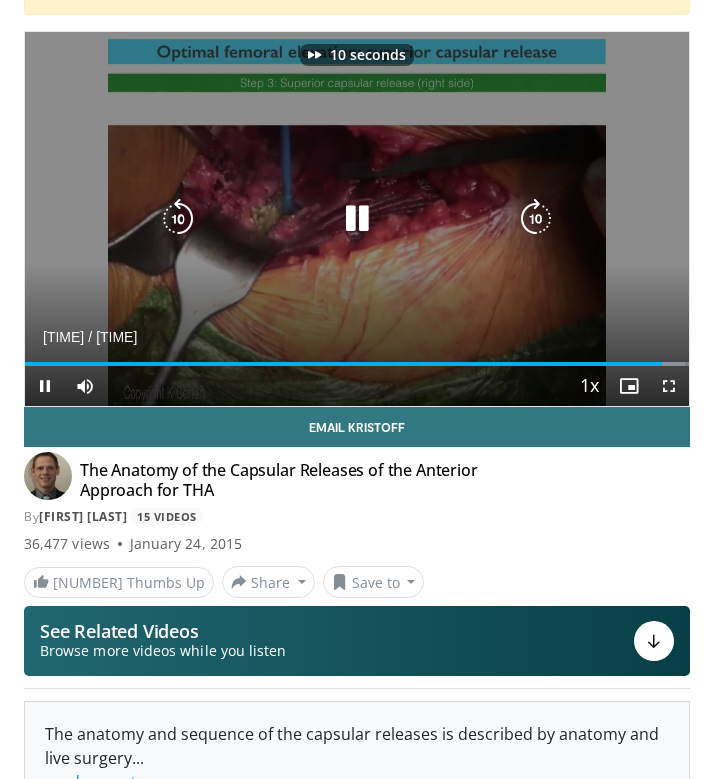 click at bounding box center [536, 219] 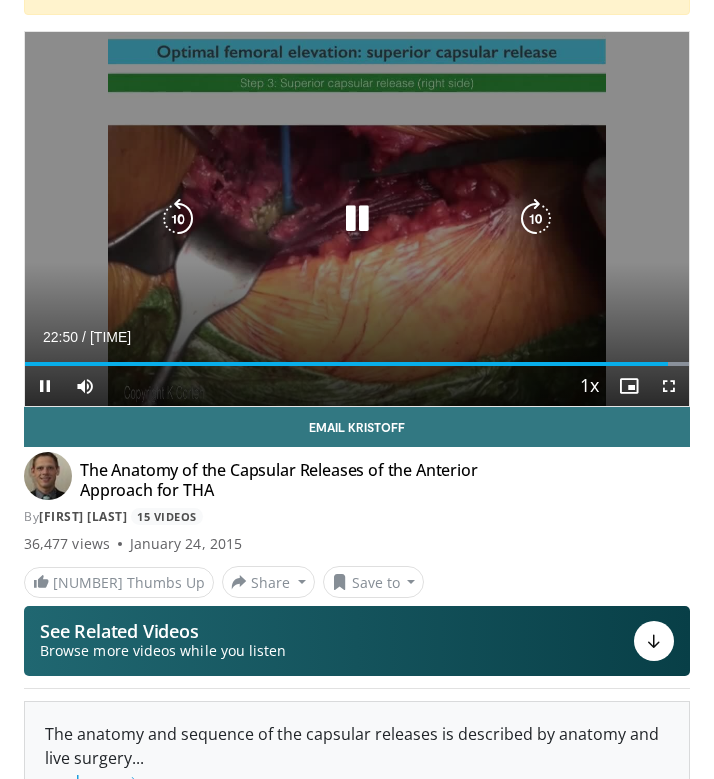 click at bounding box center (536, 219) 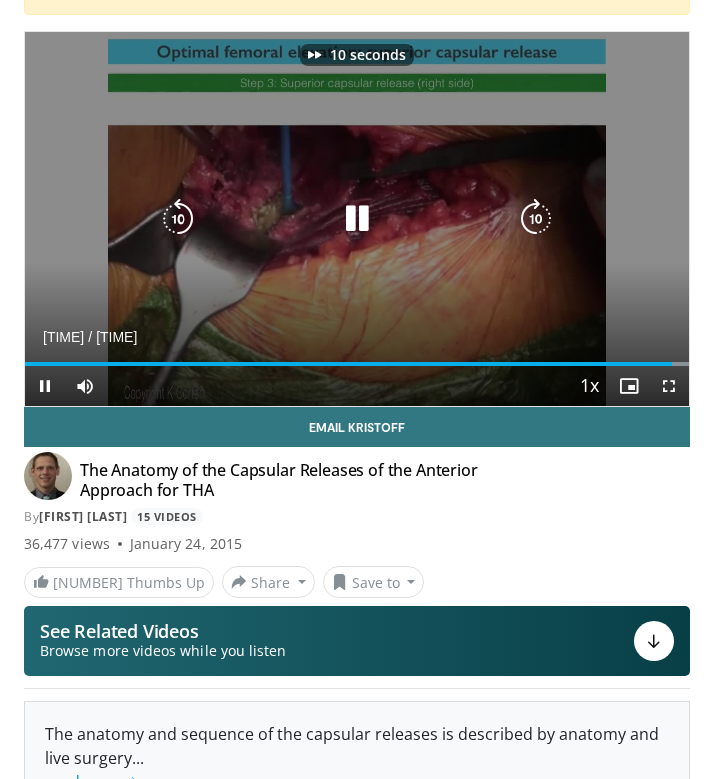 click at bounding box center (536, 219) 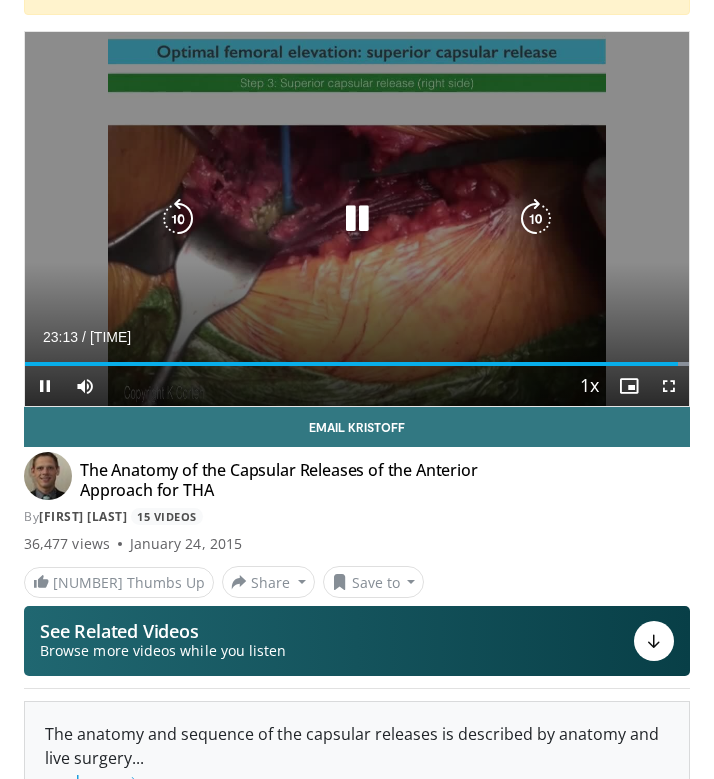 click at bounding box center (178, 219) 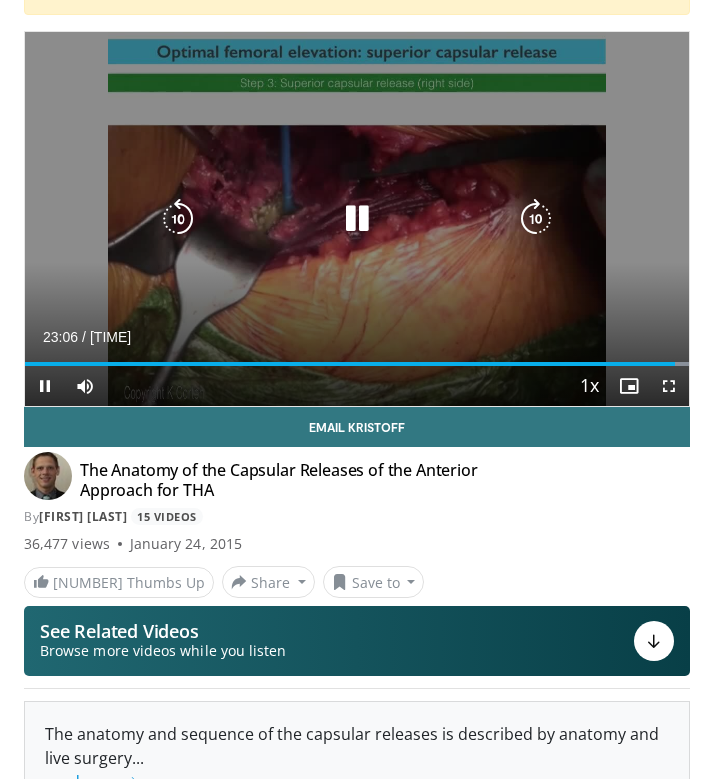 click at bounding box center [536, 219] 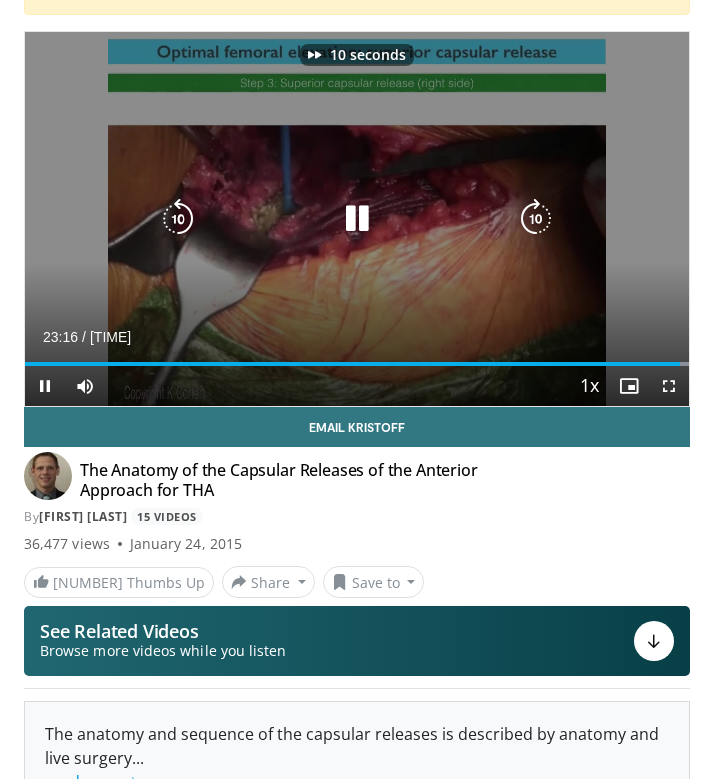 click at bounding box center (536, 219) 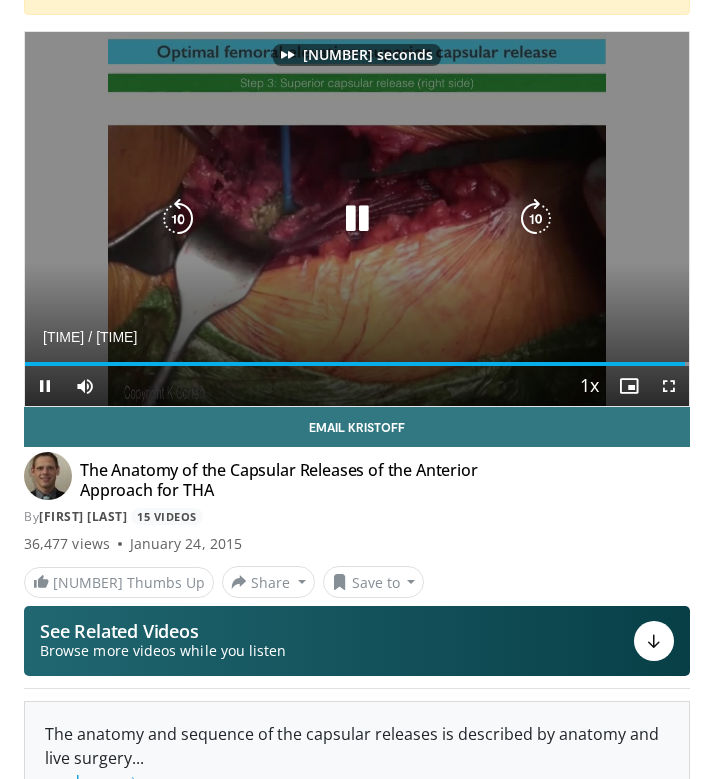 click at bounding box center [536, 219] 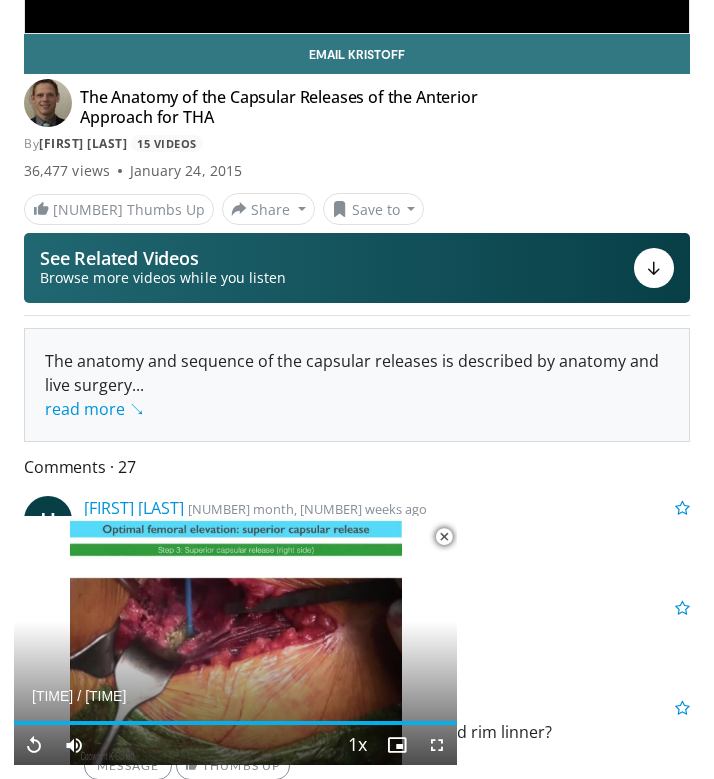 scroll, scrollTop: 491, scrollLeft: 0, axis: vertical 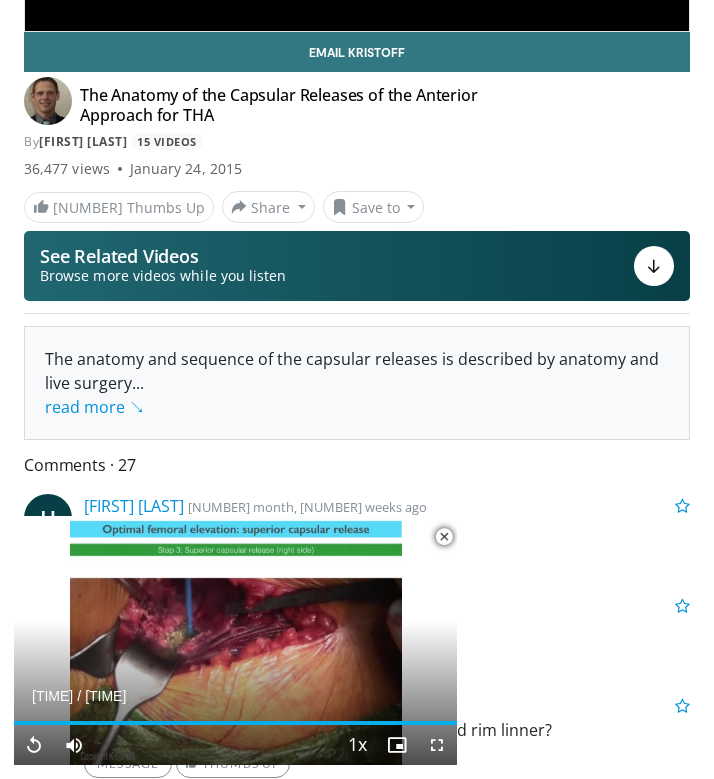 click at bounding box center [444, 537] 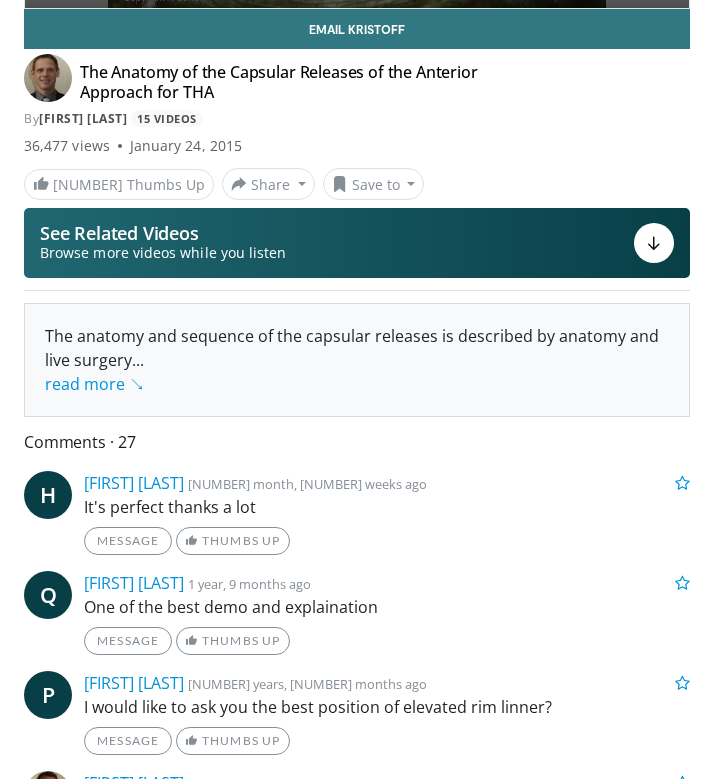 scroll, scrollTop: 524, scrollLeft: 0, axis: vertical 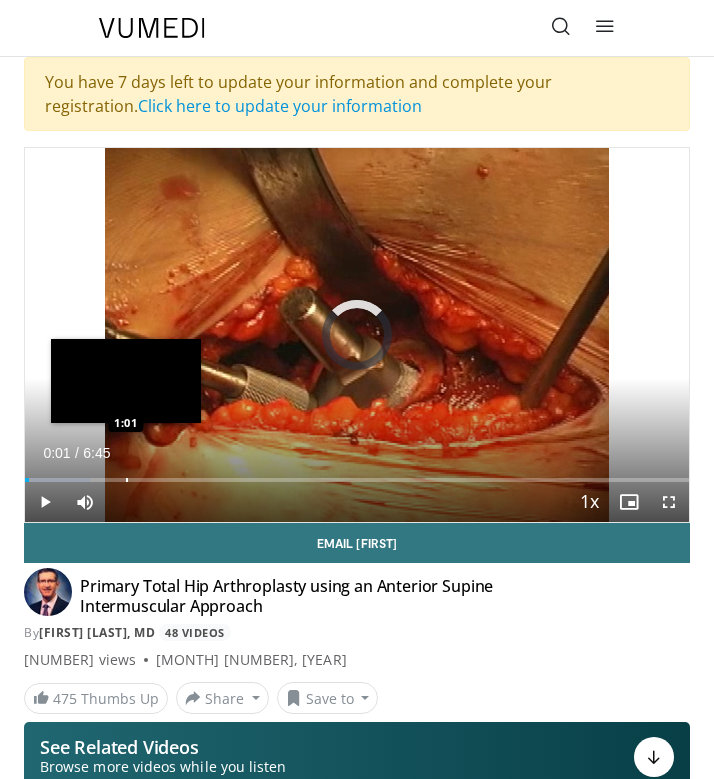 click on "Loaded :  9.83% 0:02 1:01" at bounding box center [357, 472] 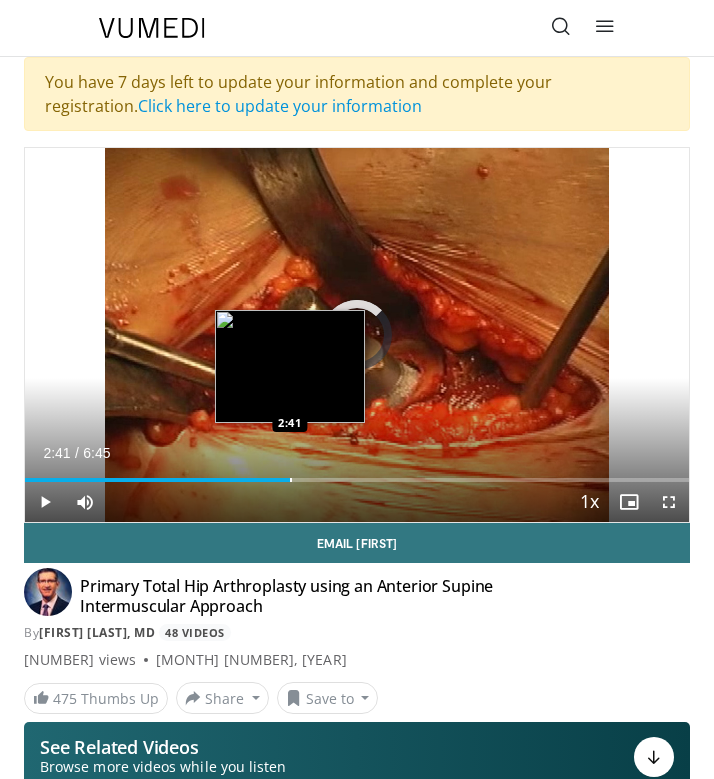 click at bounding box center [291, 480] 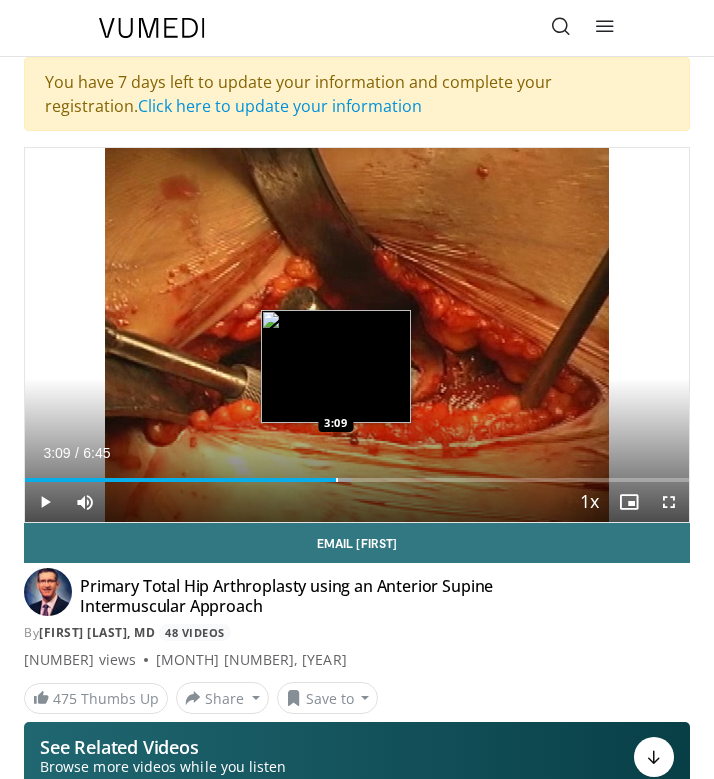 click on "Loaded :  49.22% 2:47 3:09" at bounding box center (357, 472) 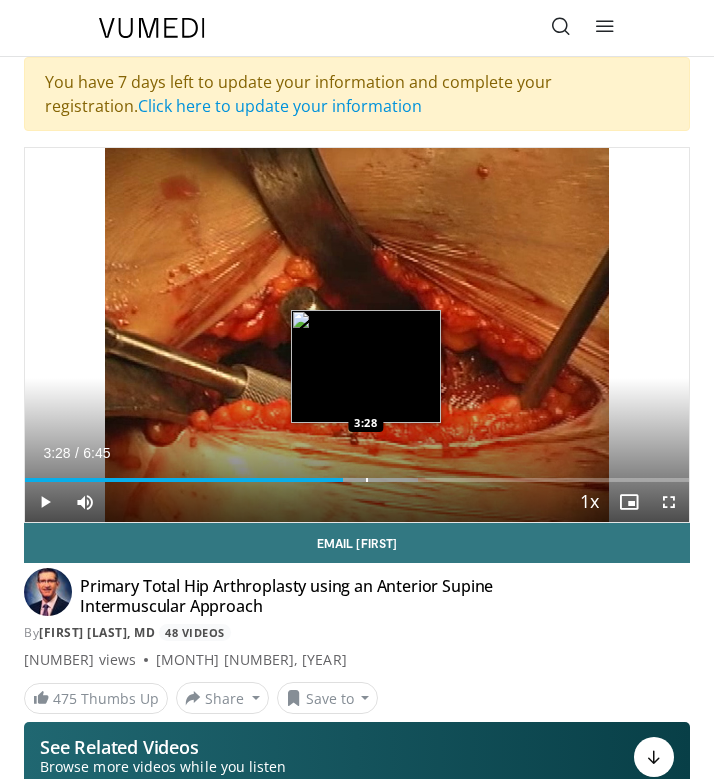 click at bounding box center [367, 480] 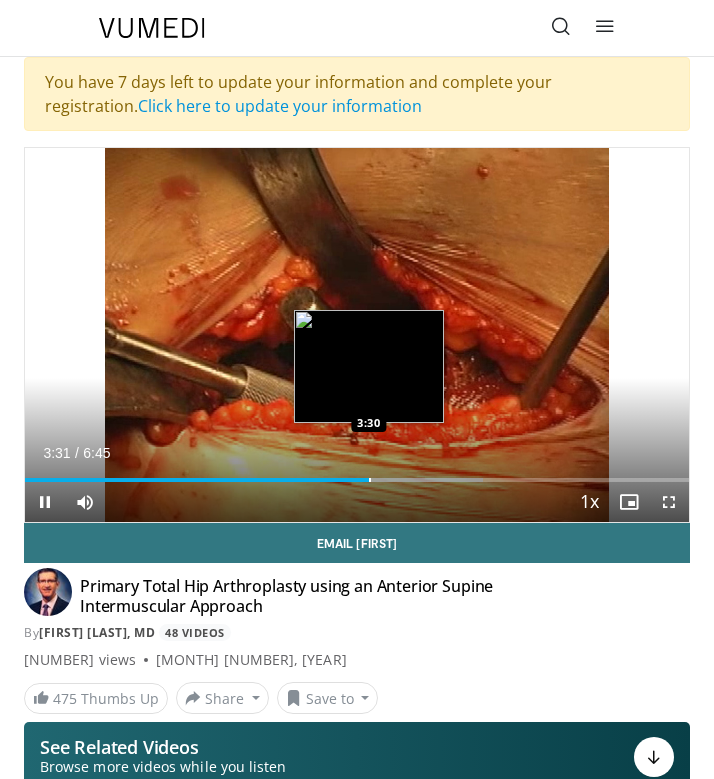 click at bounding box center [370, 480] 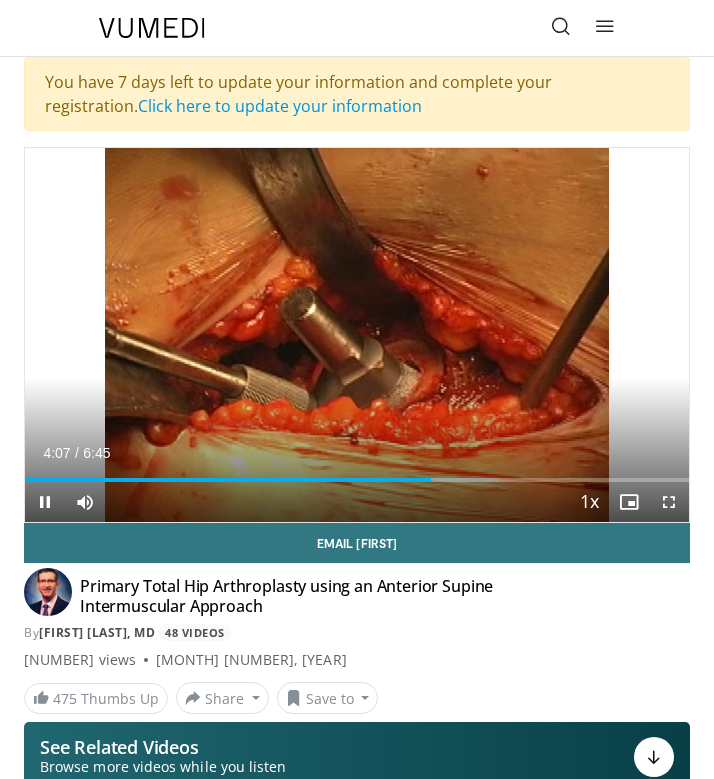 click on "Current Time  4:07 / Duration  6:45 Pause Skip Backward Skip Forward Mute Loaded :  71.37% 4:08 4:26 Stream Type  LIVE Seek to live, currently behind live LIVE   1x Playback Rate 0.5x 0.75x 1x , selected 1.25x 1.5x 1.75x 2x Chapters Chapters Descriptions descriptions off , selected Captions captions settings , opens captions settings dialog captions off , selected Audio Track en (Main) , selected Fullscreen Enable picture-in-picture mode" at bounding box center (357, 502) 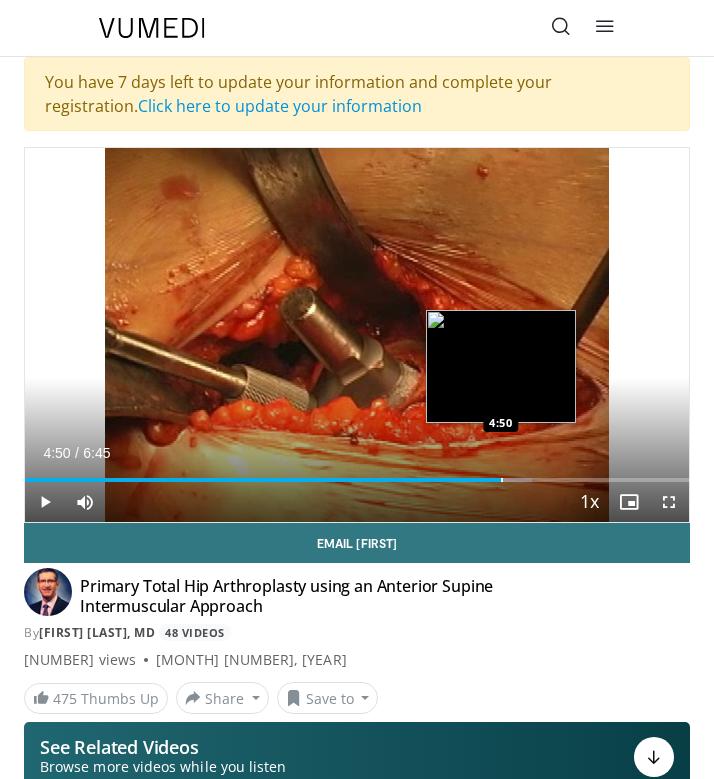 click at bounding box center (502, 480) 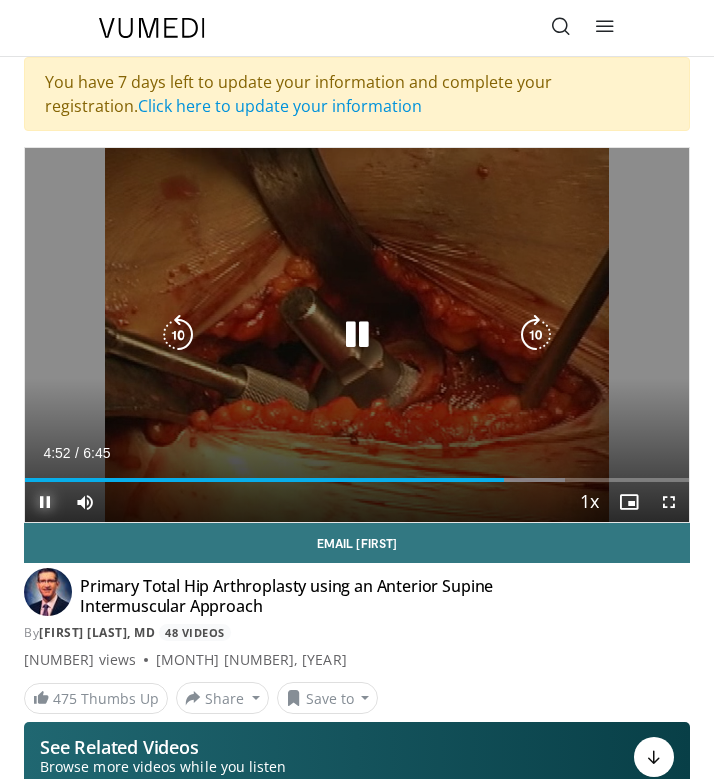click at bounding box center [45, 502] 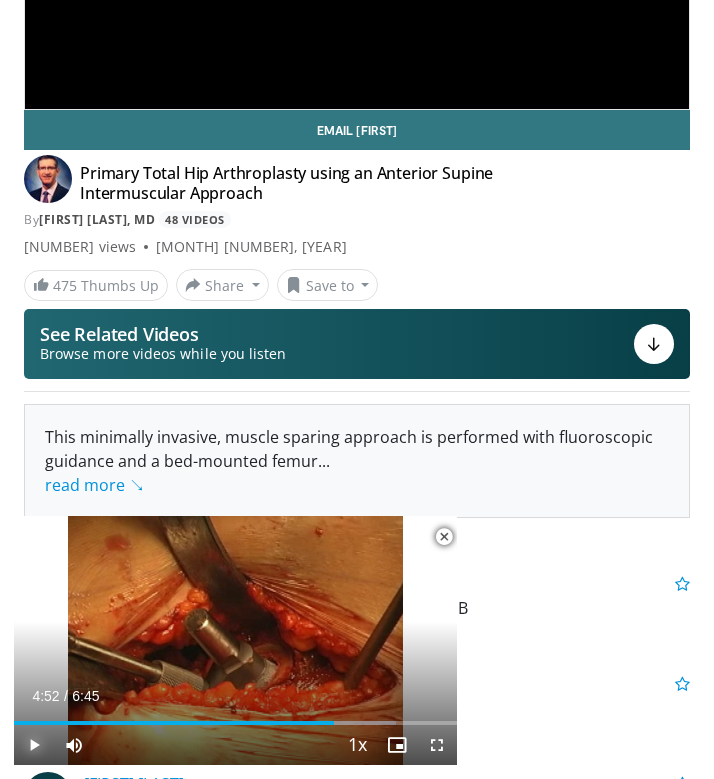 scroll, scrollTop: 455, scrollLeft: 0, axis: vertical 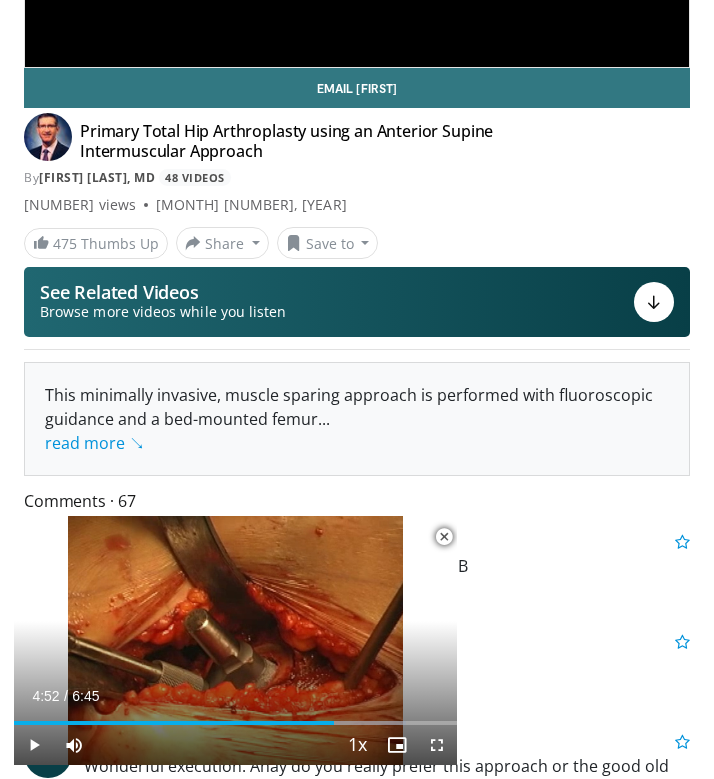 click at bounding box center (444, 537) 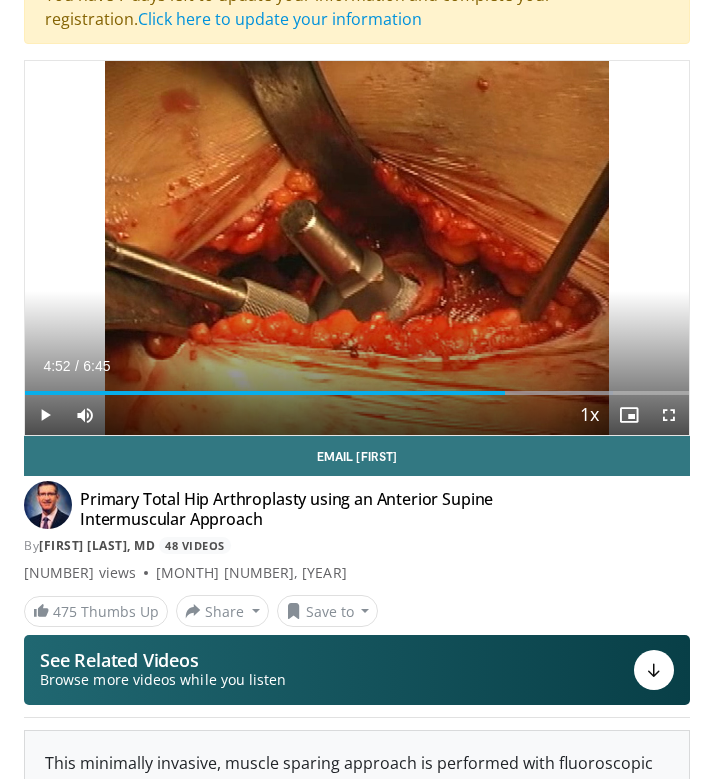 scroll, scrollTop: 0, scrollLeft: 0, axis: both 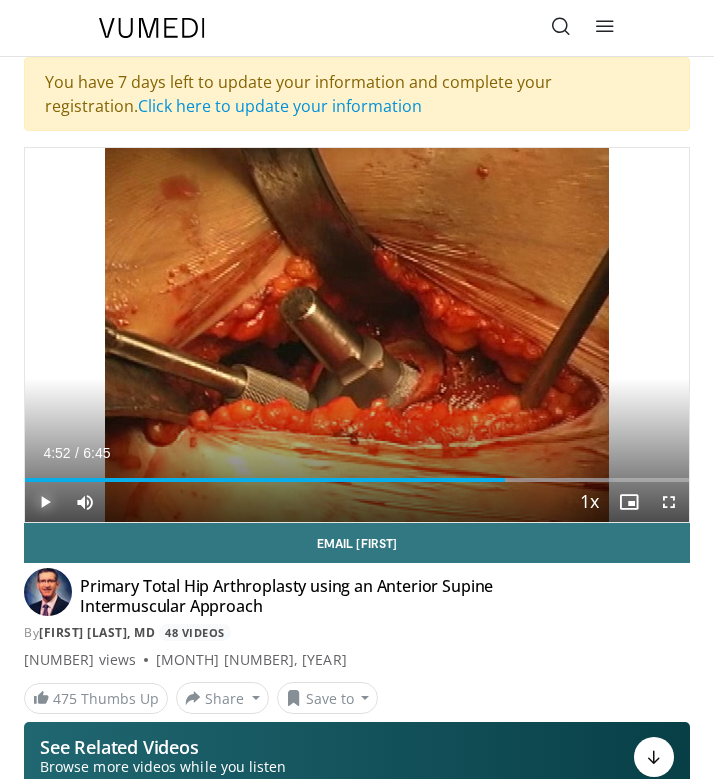 click at bounding box center (45, 502) 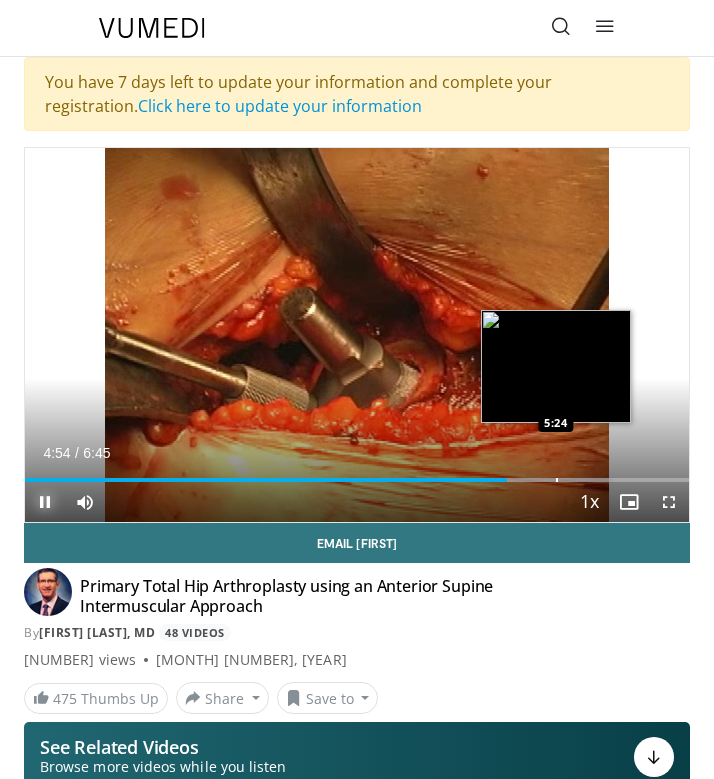 click at bounding box center (557, 480) 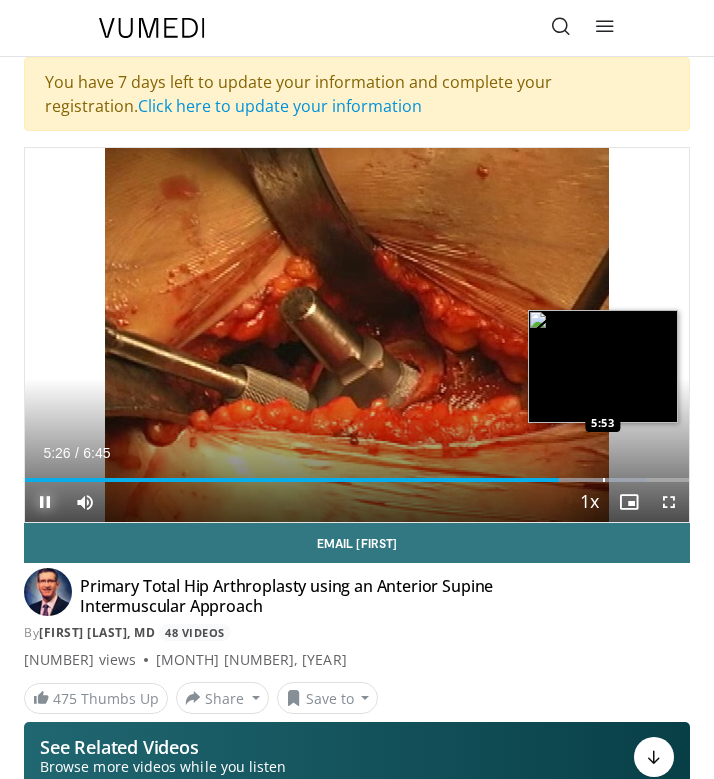 click at bounding box center (604, 480) 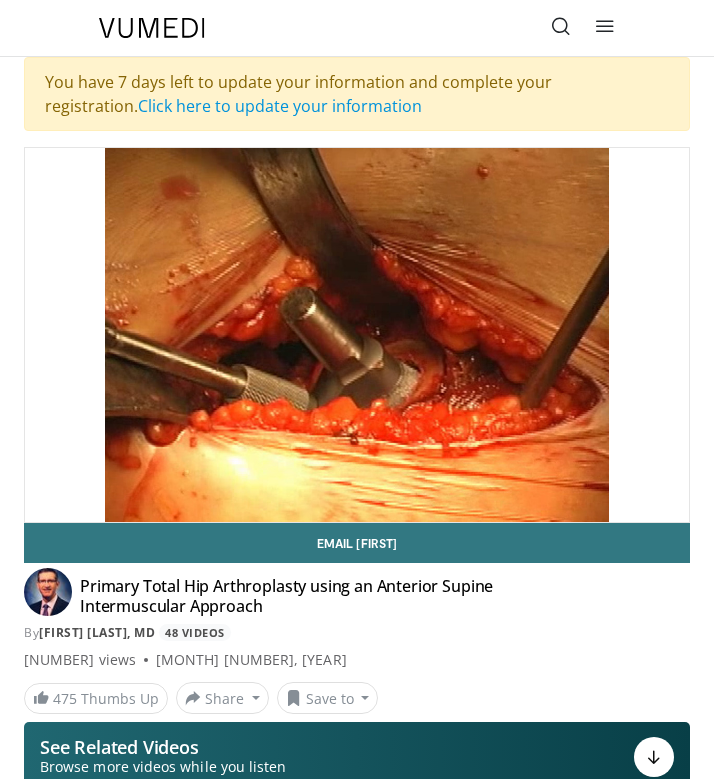 click on "10 seconds Tap to unmute" at bounding box center (357, 335) 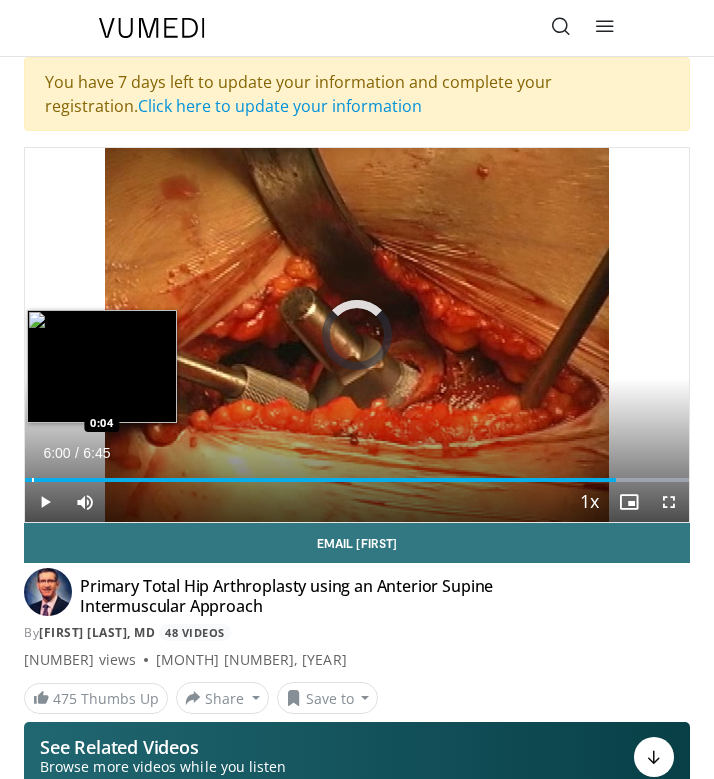 click at bounding box center [33, 480] 